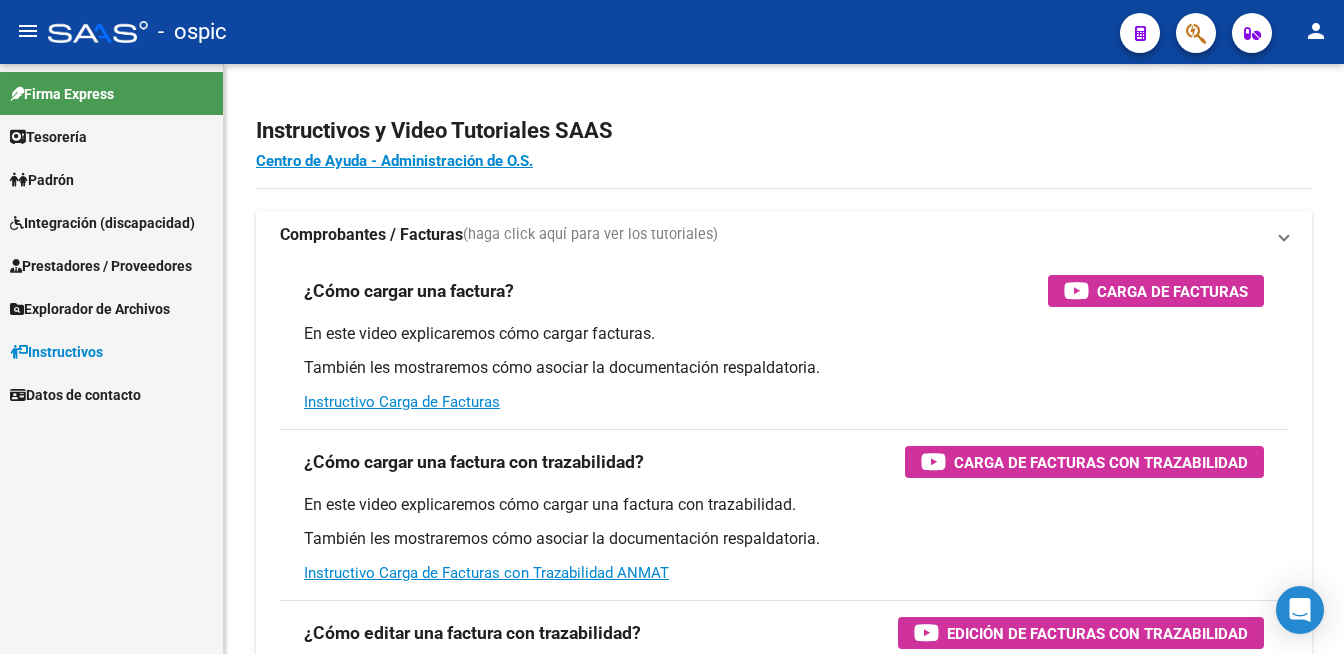 scroll, scrollTop: 0, scrollLeft: 0, axis: both 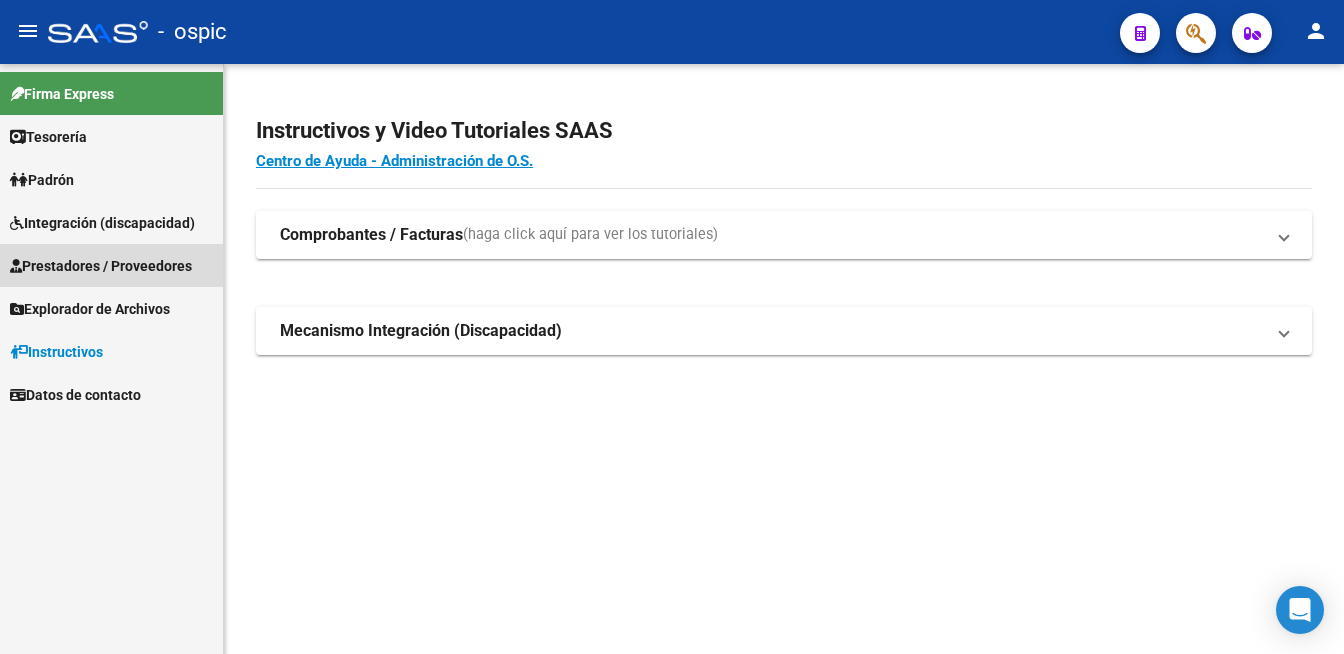 click on "Prestadores / Proveedores" at bounding box center (101, 266) 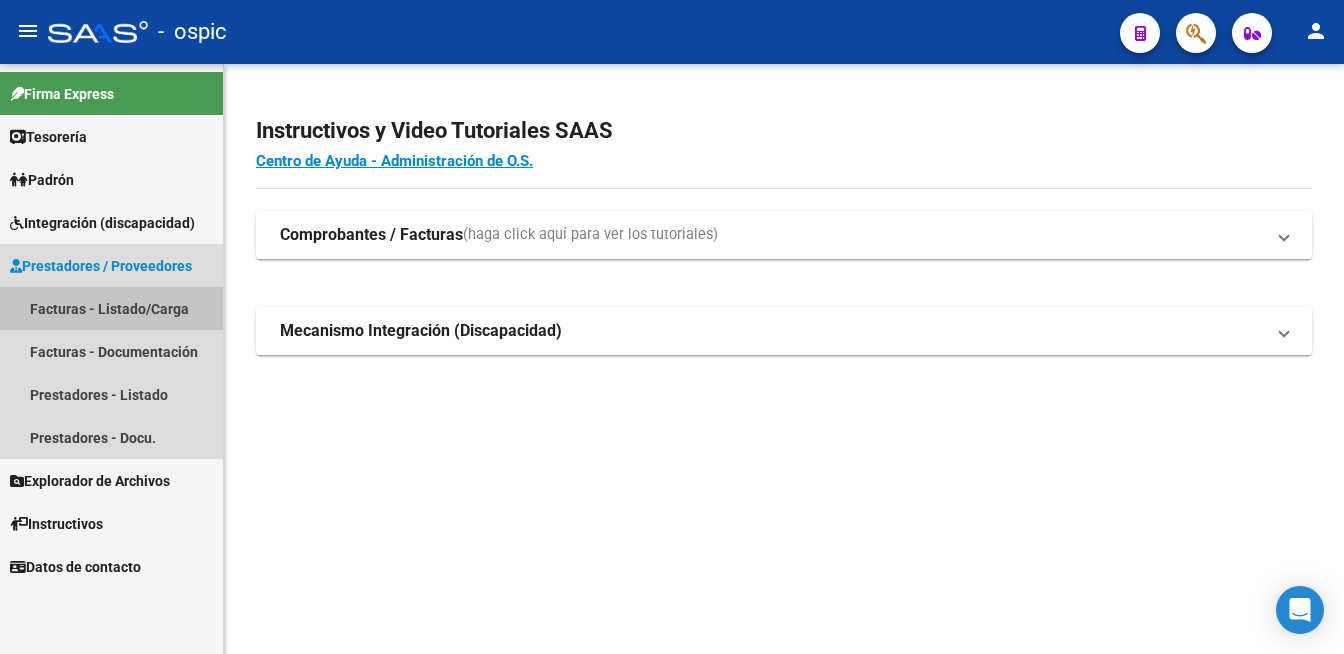 click on "Facturas - Listado/Carga" at bounding box center (111, 308) 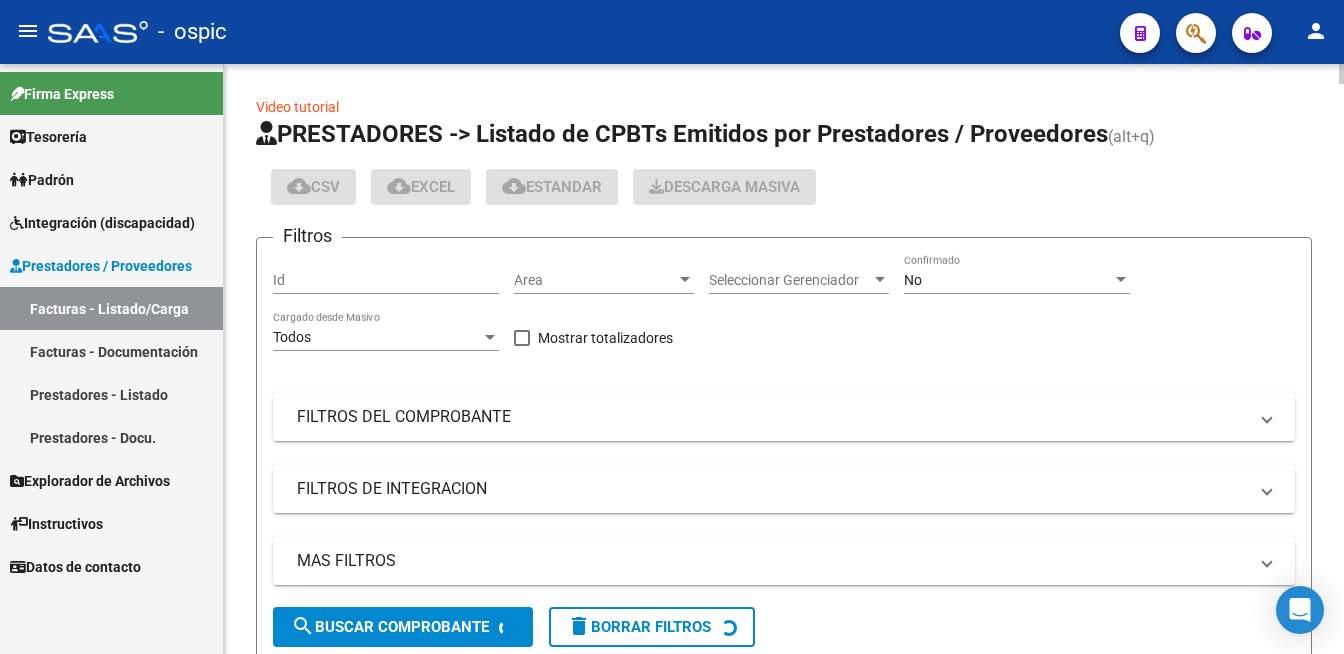 click on "No" at bounding box center (1008, 280) 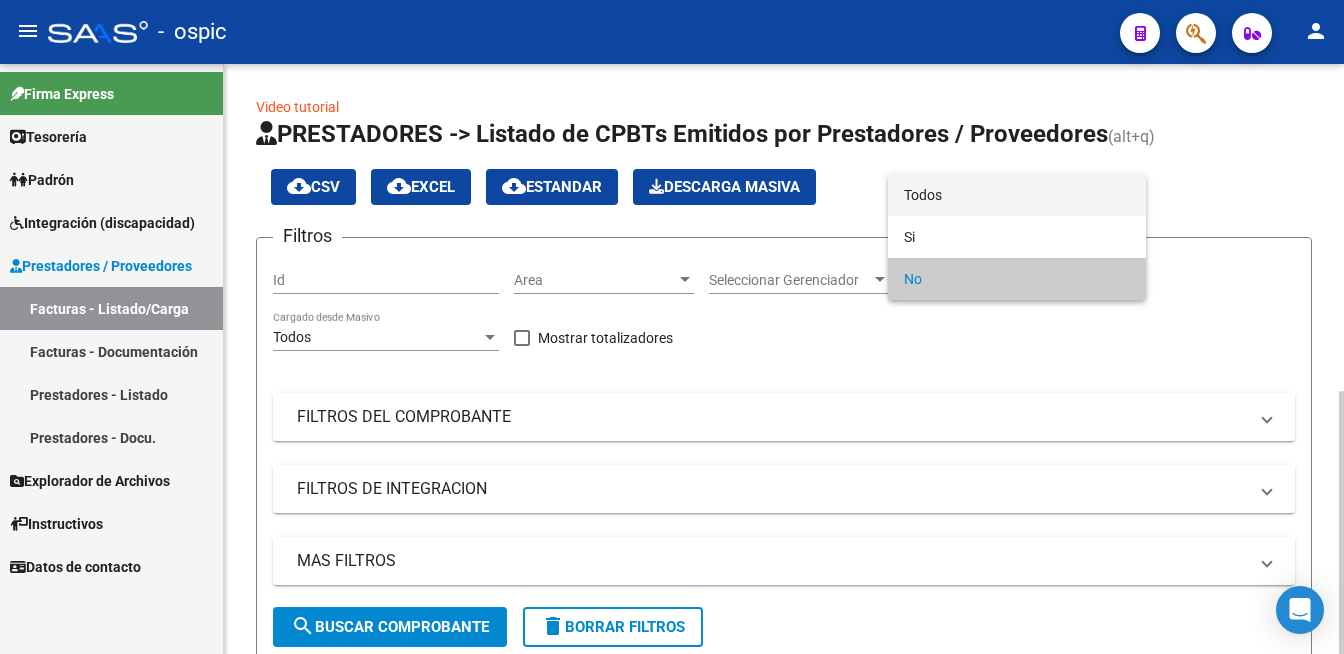 drag, startPoint x: 953, startPoint y: 189, endPoint x: 787, endPoint y: 338, distance: 223.06277 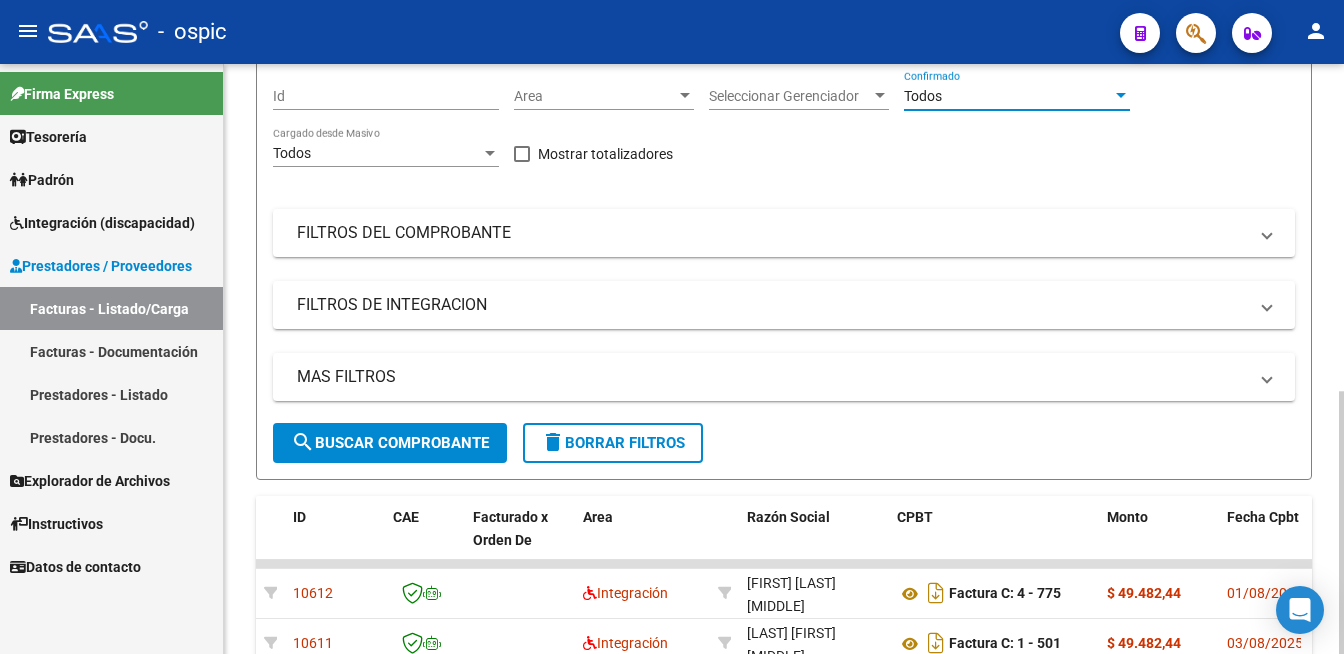 scroll, scrollTop: 218, scrollLeft: 0, axis: vertical 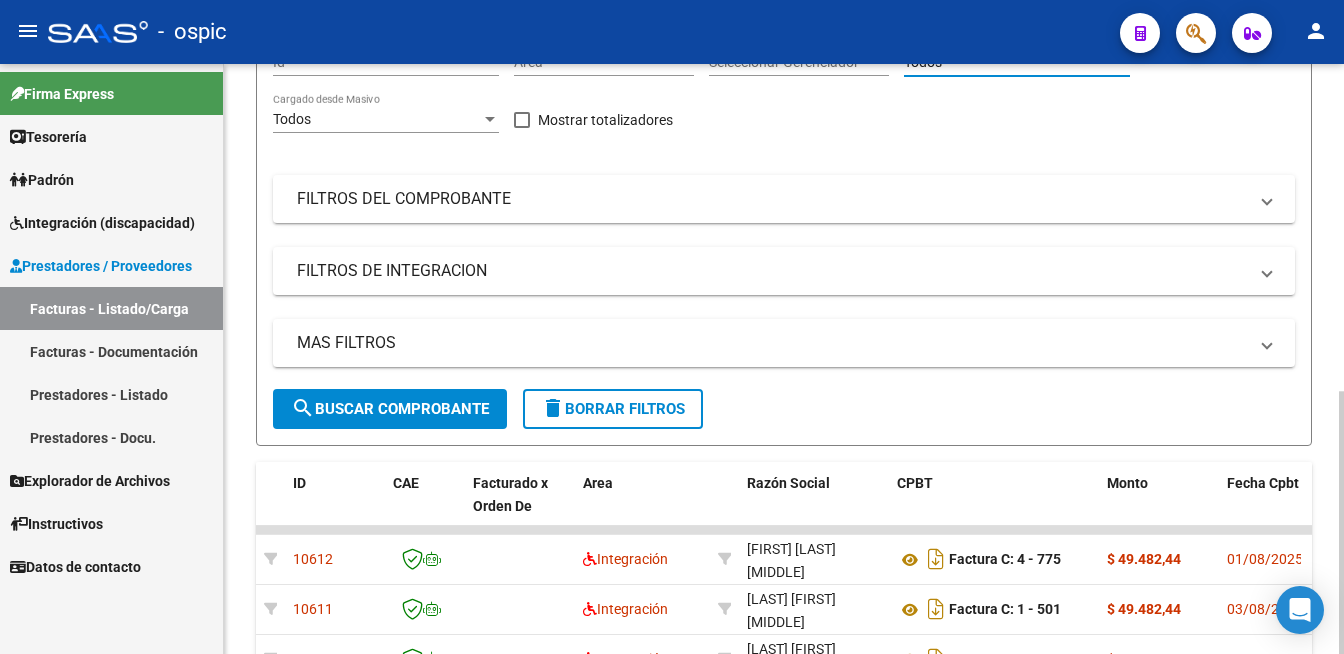 click on "Video tutorial   PRESTADORES -> Listado de CPBTs Emitidos por Prestadores / Proveedores (alt+q) cloud_download  CSV  cloud_download  EXCEL  cloud_download  Estandar   Descarga Masiva
Filtros Id Area Area Seleccionar Gerenciador Seleccionar Gerenciador Todos Confirmado Todos Cargado desde Masivo   Mostrar totalizadores   FILTROS DEL COMPROBANTE  Comprobante Tipo Comprobante Tipo Start date – End date Fec. Comprobante Desde / Hasta Días Emisión Desde(cant. días) Días Emisión Hasta(cant. días) CUIT / Razón Social Pto. Venta Nro. Comprobante Código SSS CAE Válido CAE Válido Todos Cargado Módulo Hosp. Todos Tiene facturacion Apócrifa Hospital Refes  FILTROS DE INTEGRACION  Todos Cargado en Para Enviar SSS Período De Prestación Campos del Archivo de Rendición Devuelto x SSS (dr_envio) Todos Rendido x SSS (dr_envio) Tipo de Registro Tipo de Registro Período Presentación Período Presentación Campos del Legajo Asociado (preaprobación) Afiliado Legajo (cuil/nombre) Todos  MAS FILTROS  Todos –" 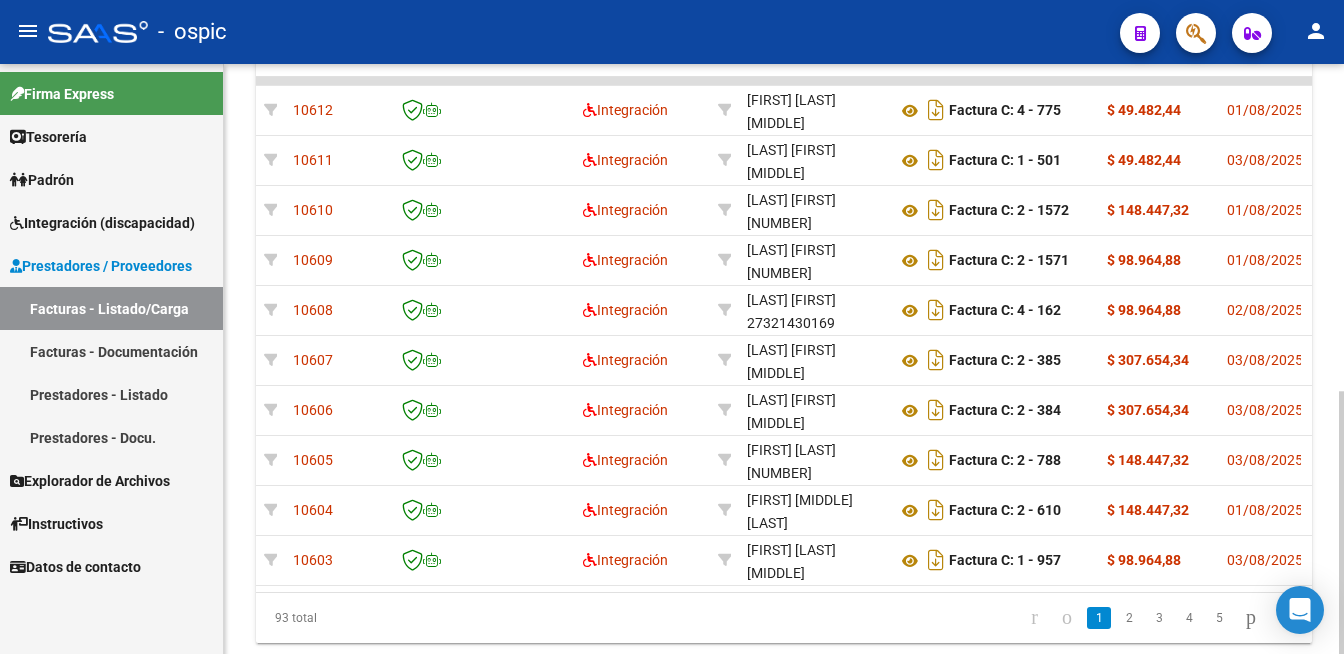 scroll, scrollTop: 674, scrollLeft: 0, axis: vertical 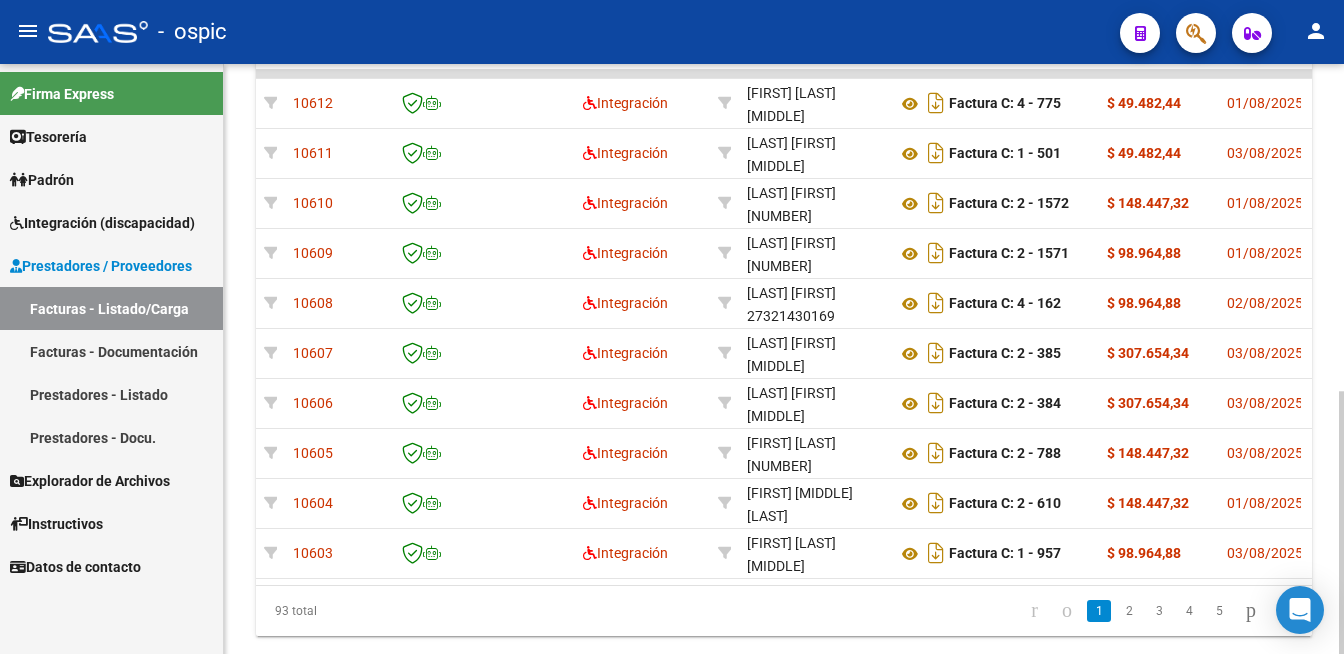 click on "Video tutorial   PRESTADORES -> Listado de CPBTs Emitidos por Prestadores / Proveedores (alt+q) cloud_download  CSV  cloud_download  EXCEL  cloud_download  Estandar   Descarga Masiva
Filtros Id Area Area Seleccionar Gerenciador Seleccionar Gerenciador Todos Confirmado Todos Cargado desde Masivo   Mostrar totalizadores   FILTROS DEL COMPROBANTE  Comprobante Tipo Comprobante Tipo Start date – End date Fec. Comprobante Desde / Hasta Días Emisión Desde(cant. días) Días Emisión Hasta(cant. días) CUIT / Razón Social Pto. Venta Nro. Comprobante Código SSS CAE Válido CAE Válido Todos Cargado Módulo Hosp. Todos Tiene facturacion Apócrifa Hospital Refes  FILTROS DE INTEGRACION  Todos Cargado en Para Enviar SSS Período De Prestación Campos del Archivo de Rendición Devuelto x SSS (dr_envio) Todos Rendido x SSS (dr_envio) Tipo de Registro Tipo de Registro Período Presentación Período Presentación Campos del Legajo Asociado (preaprobación) Afiliado Legajo (cuil/nombre) Todos  MAS FILTROS  Todos –" 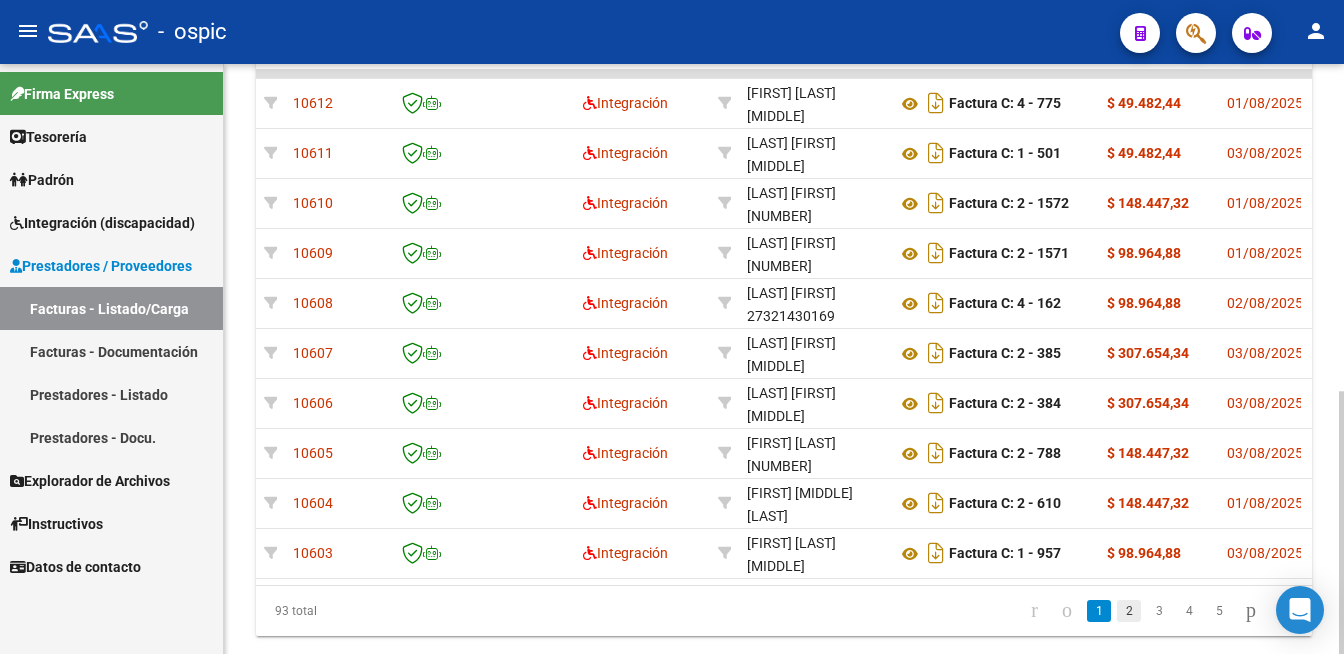 click on "2" 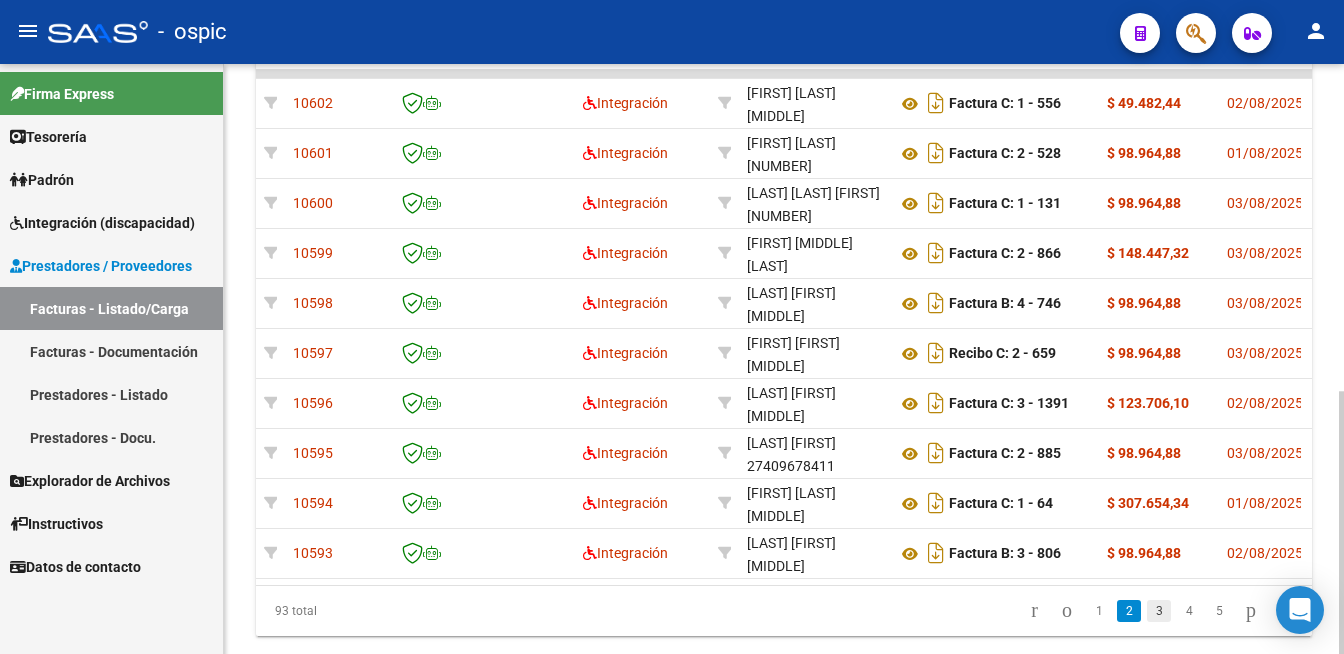 click on "3" 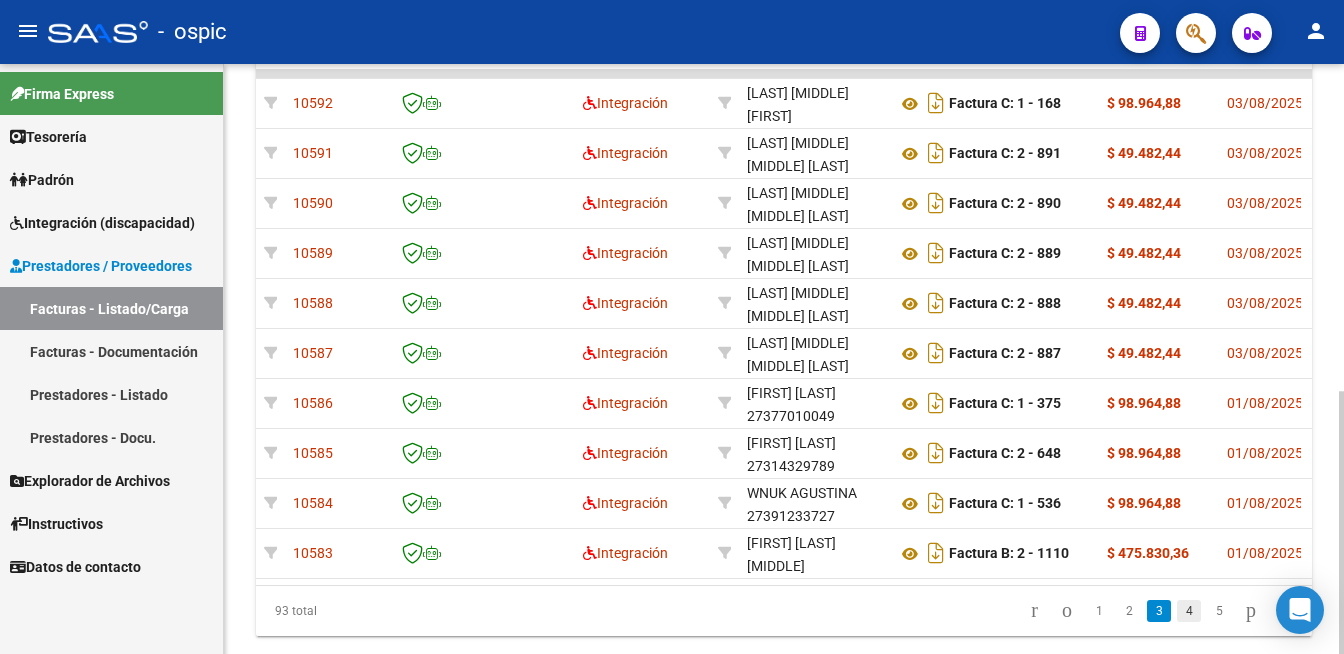 click on "4" 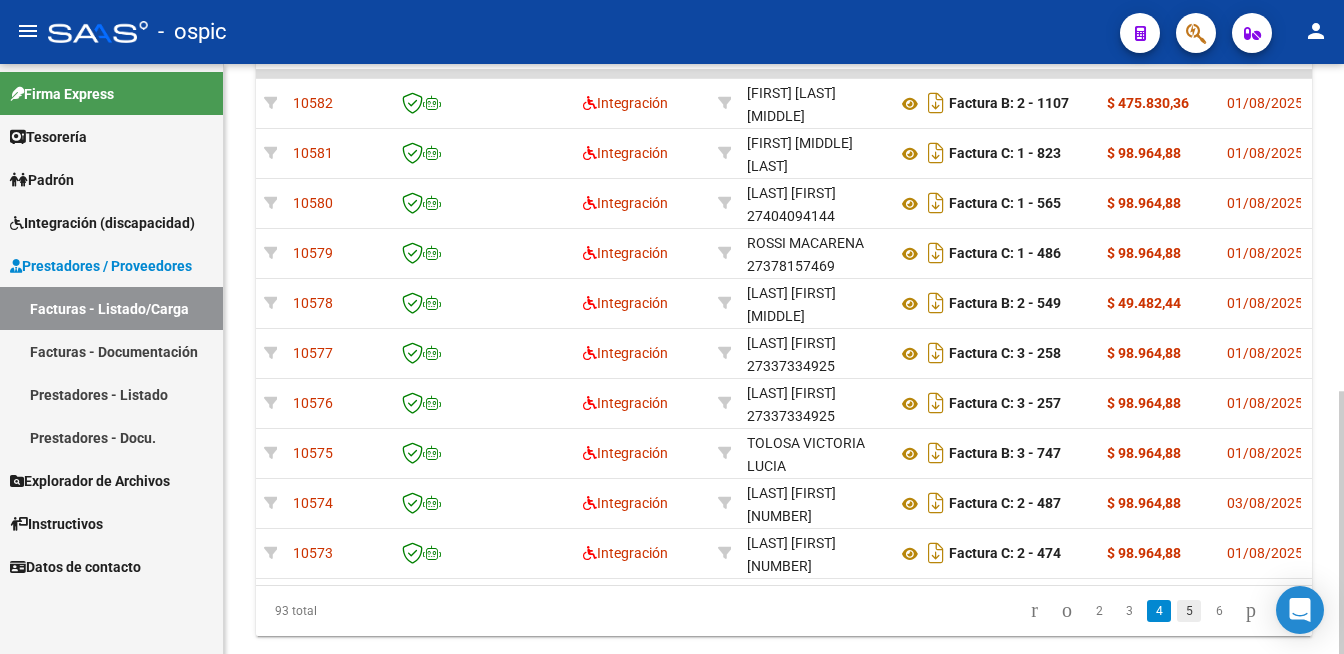 click on "5" 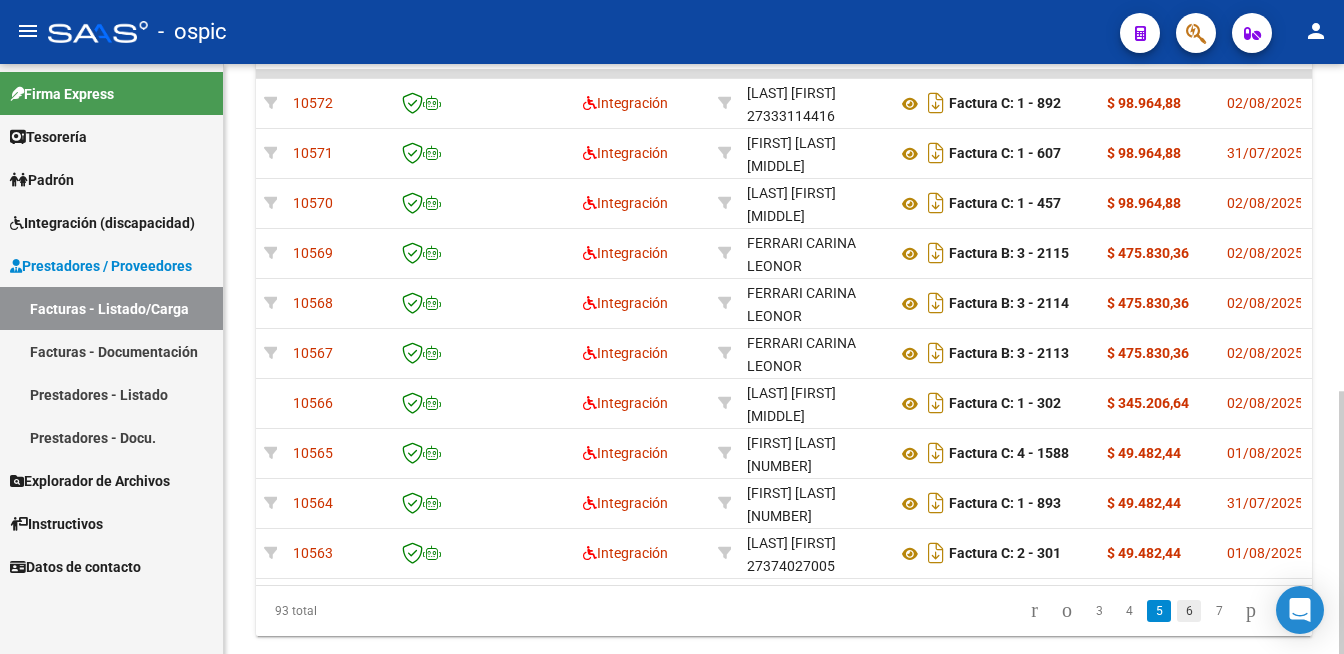 click on "6" 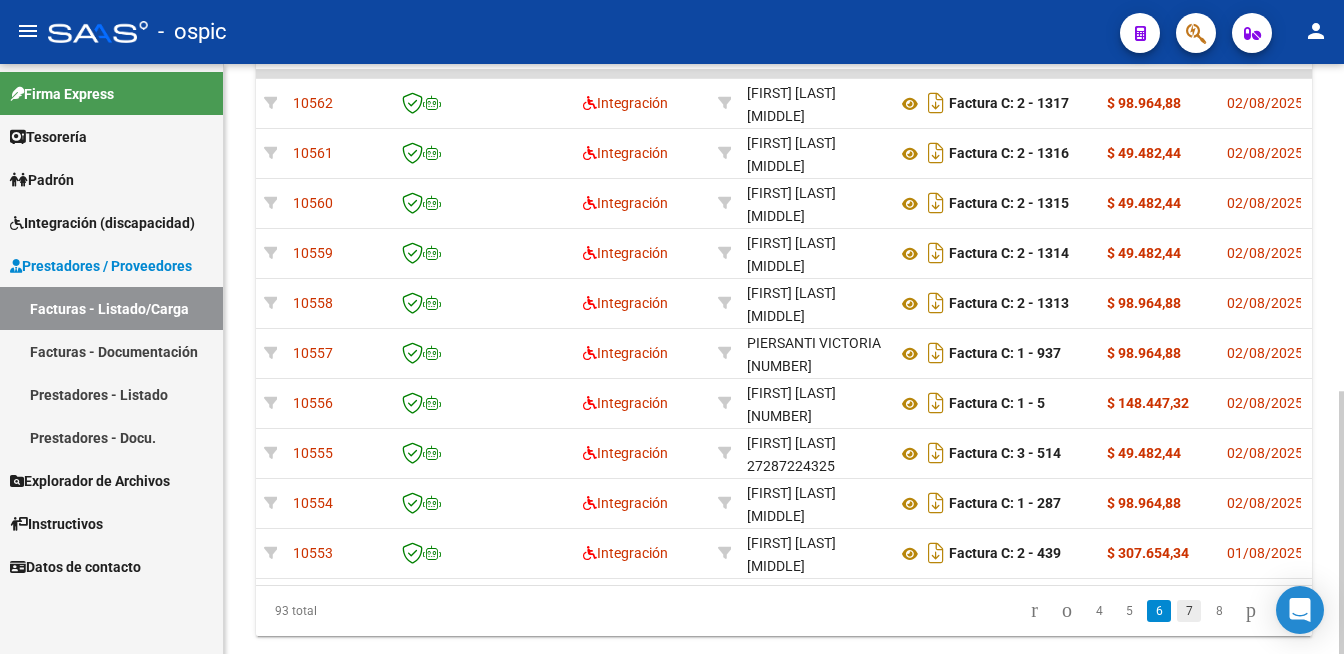 click on "7" 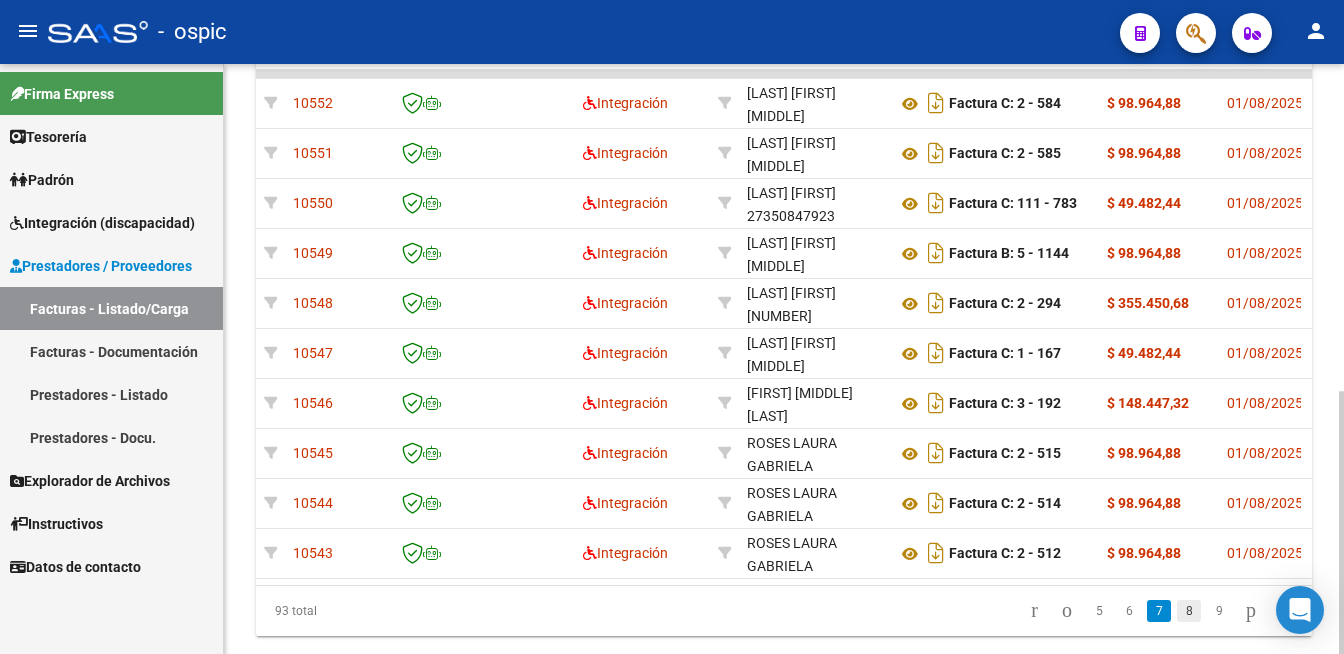 click on "8" 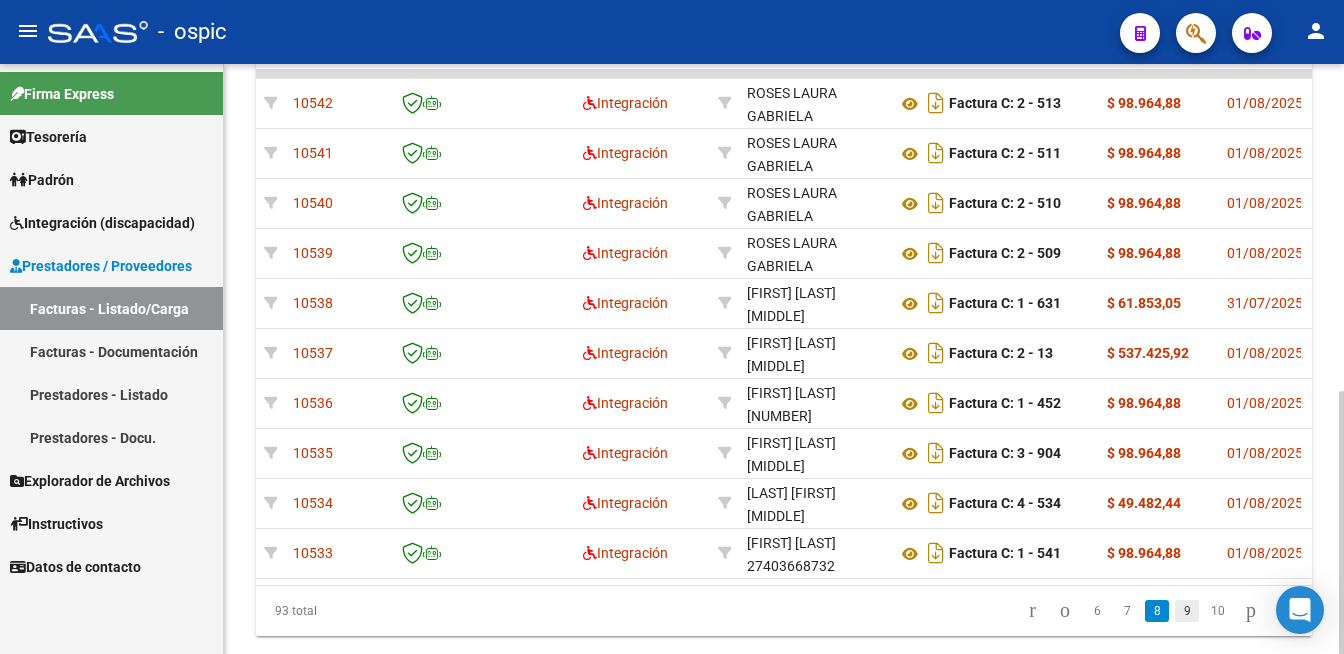 click on "9" 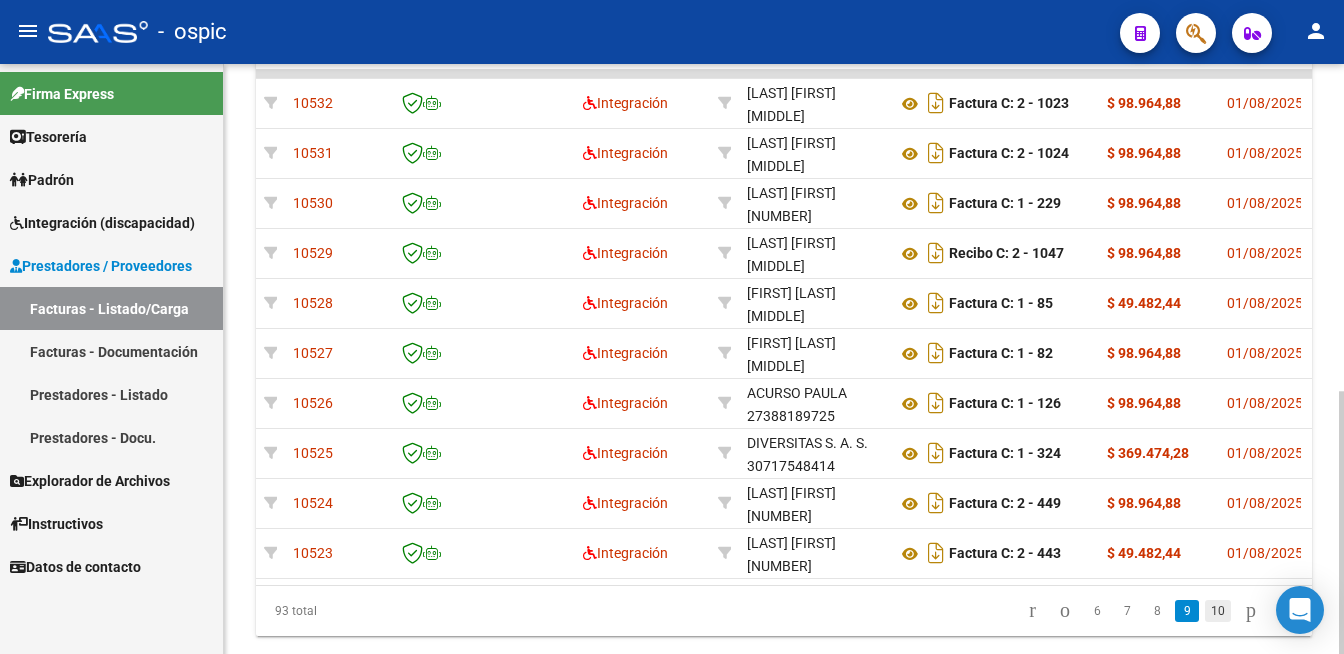 click on "10" 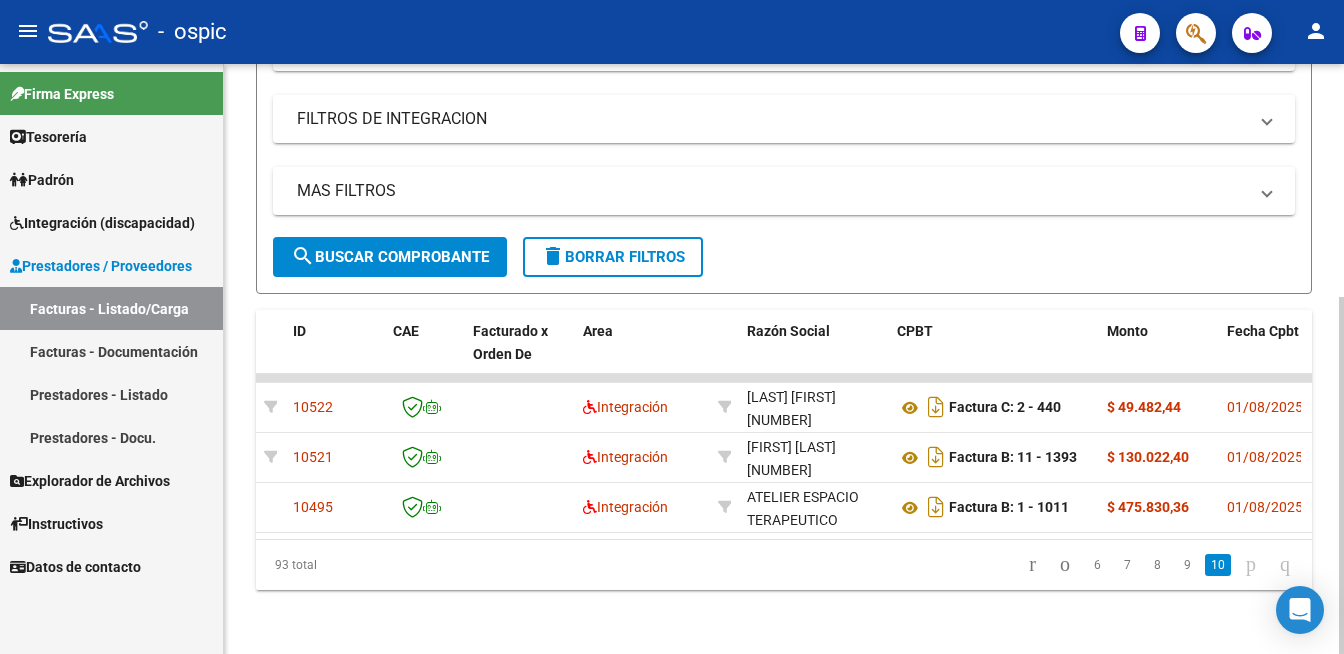 scroll, scrollTop: 384, scrollLeft: 0, axis: vertical 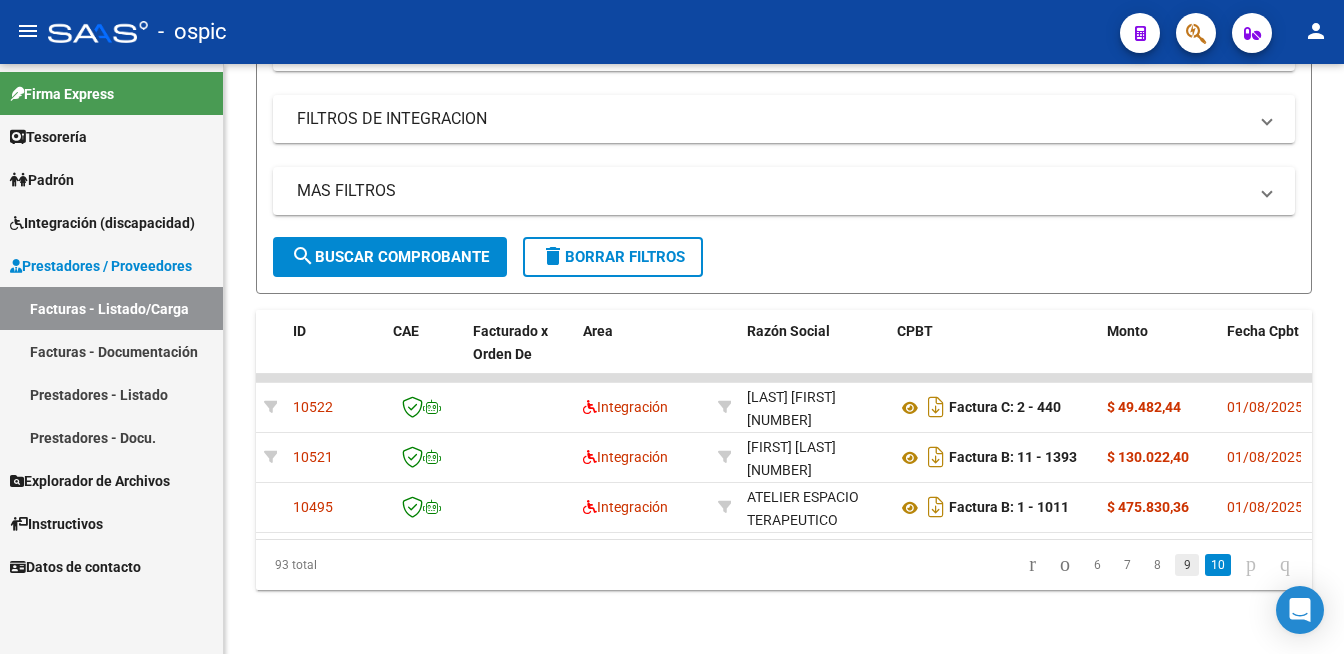 click on "9" 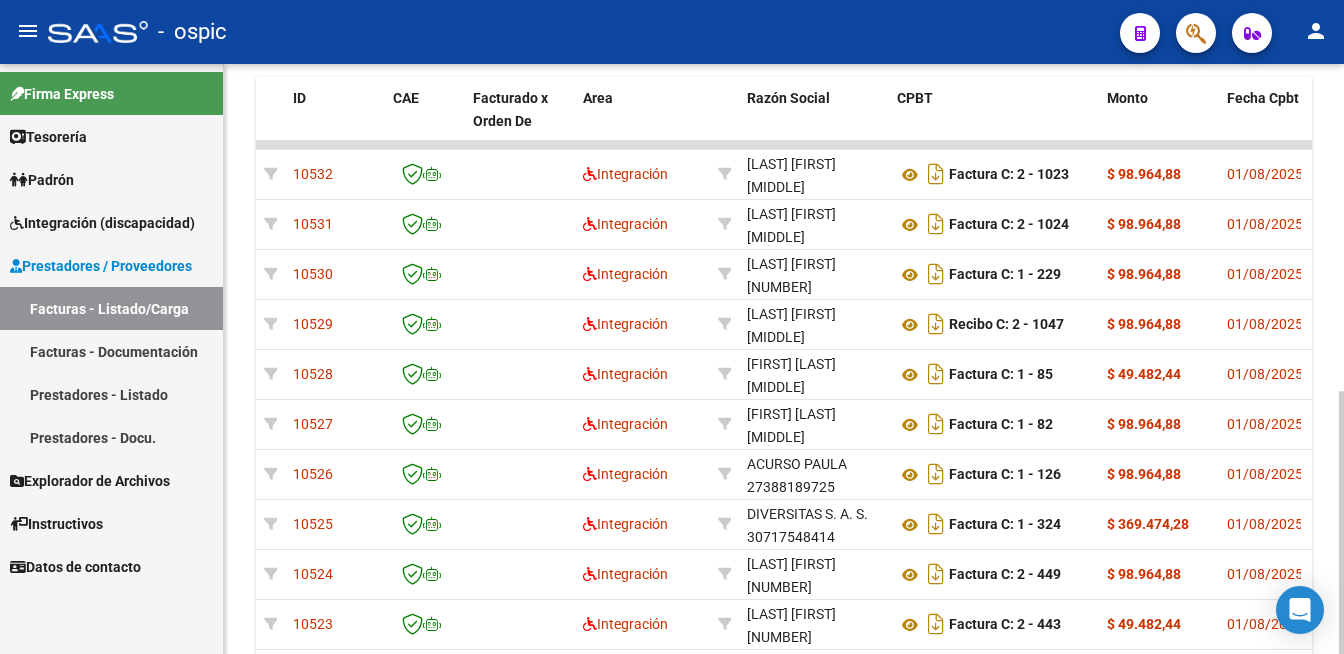 scroll, scrollTop: 624, scrollLeft: 0, axis: vertical 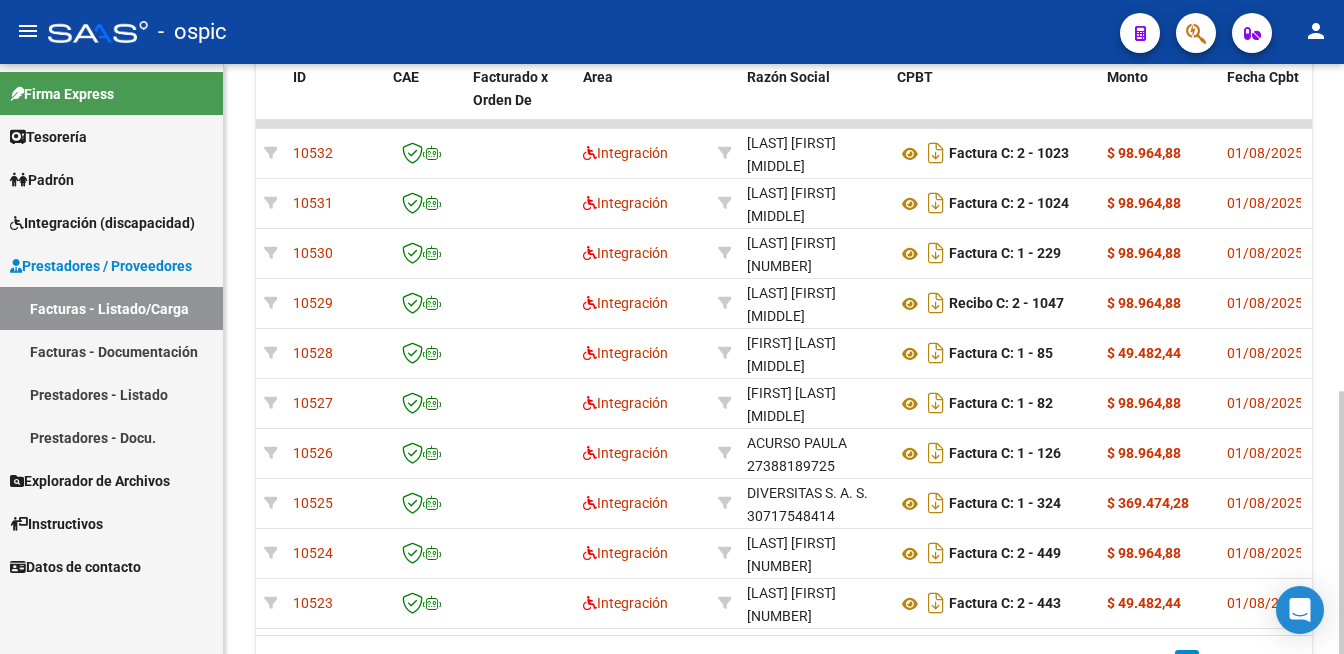 click 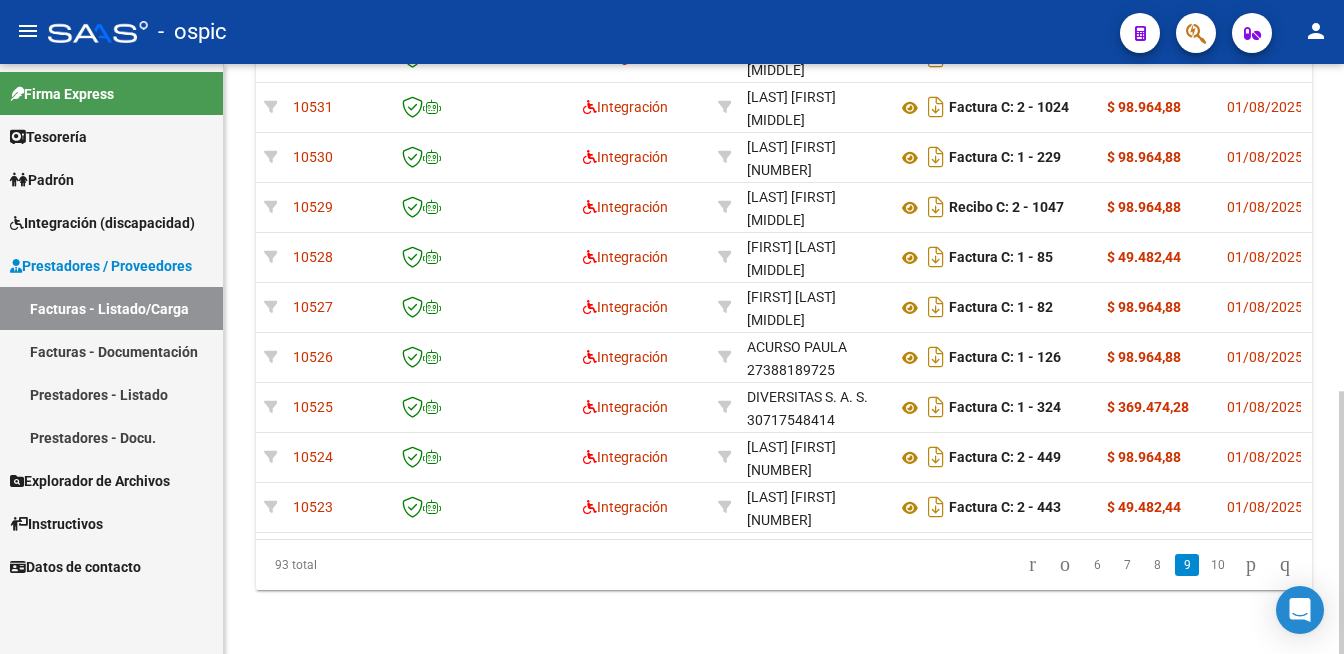 scroll, scrollTop: 735, scrollLeft: 0, axis: vertical 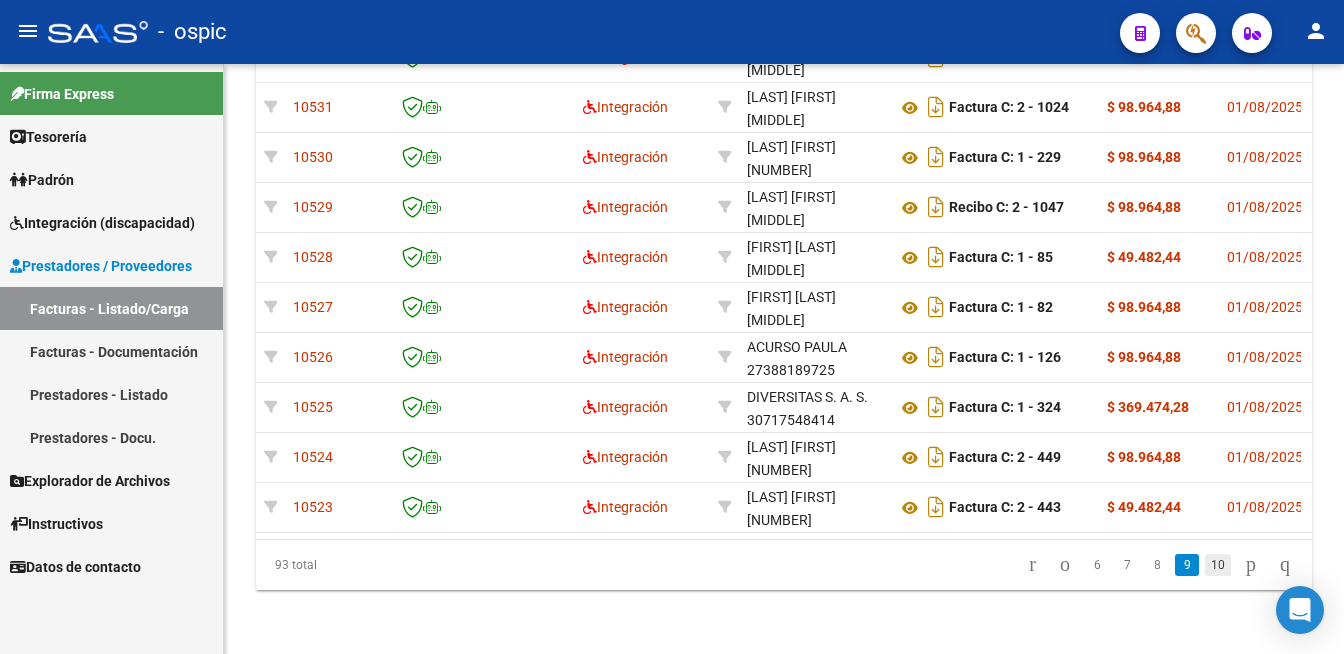 click on "10" 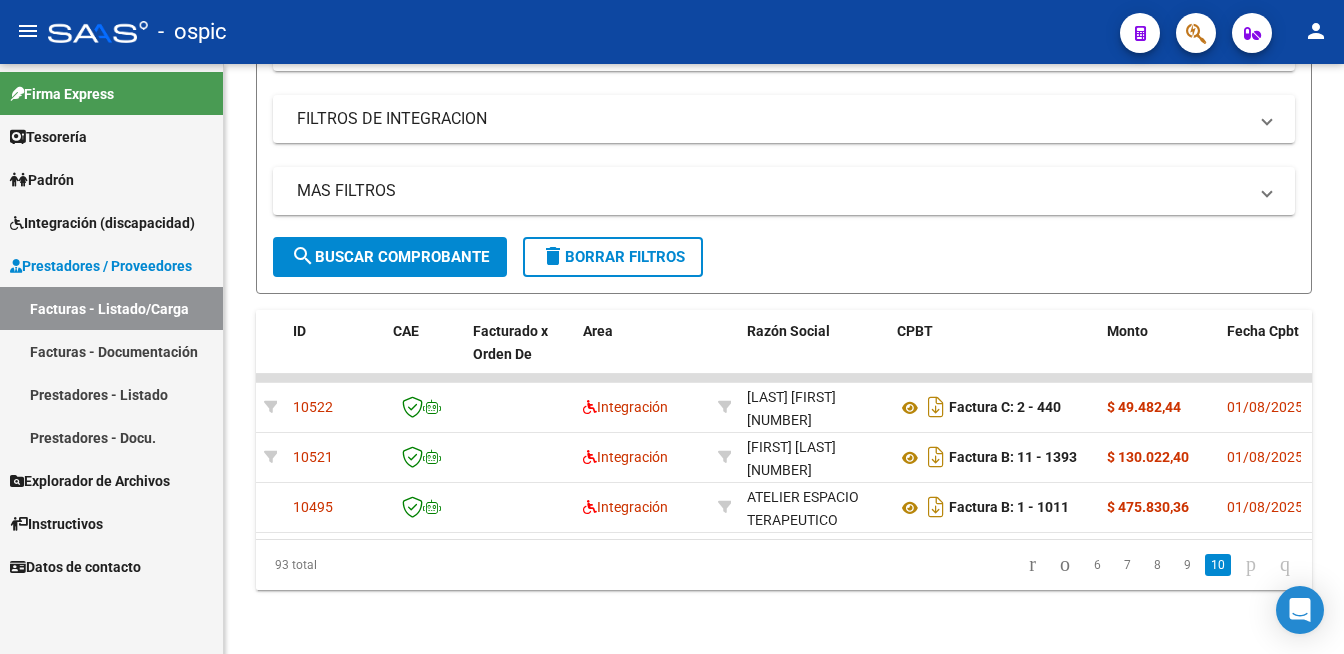 scroll, scrollTop: 384, scrollLeft: 0, axis: vertical 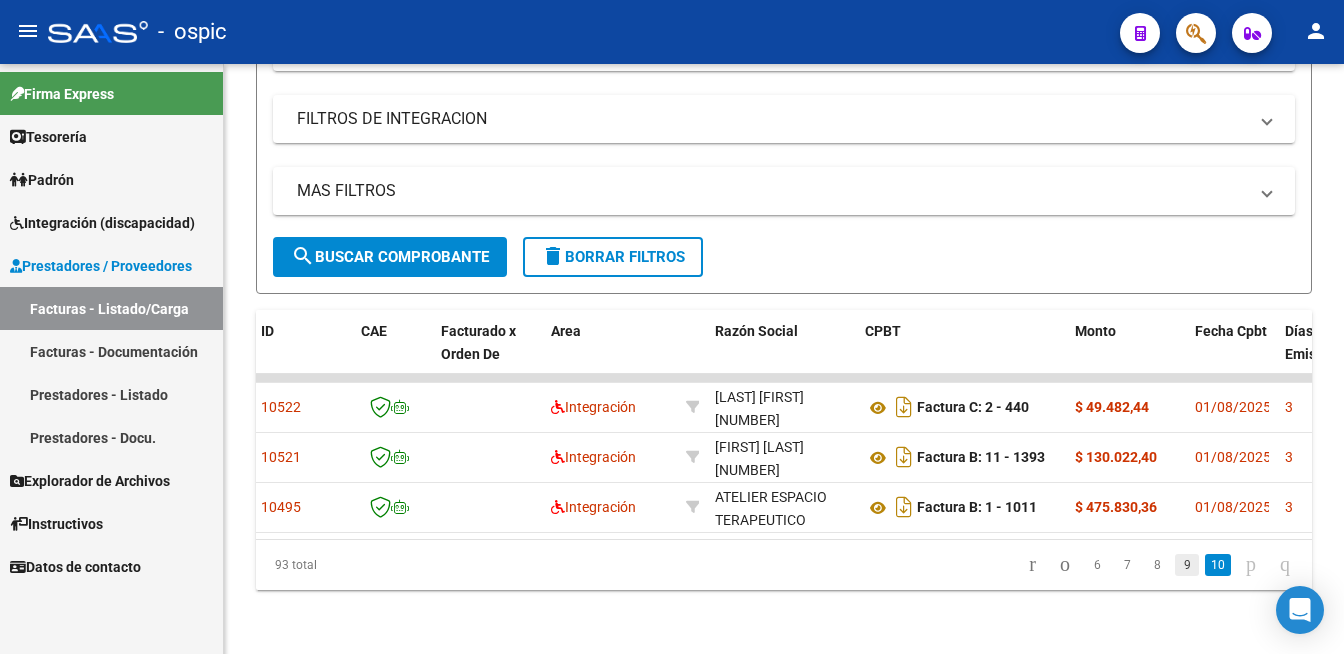 click on "9" 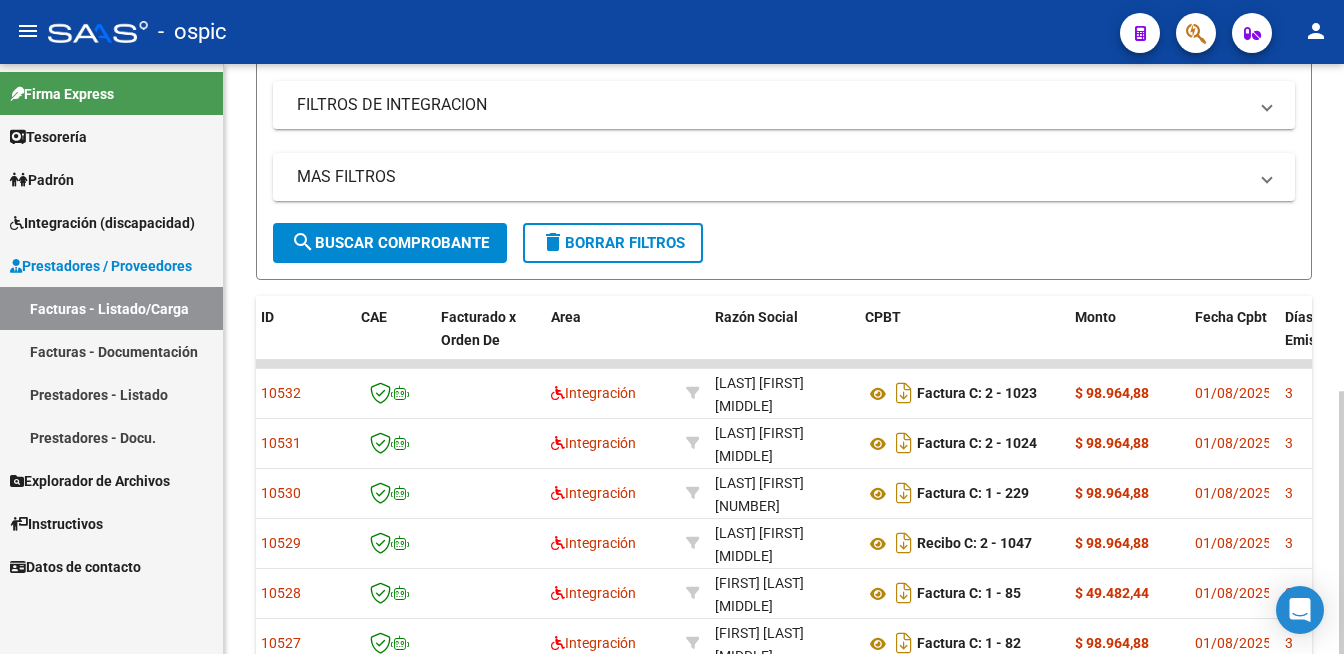 click 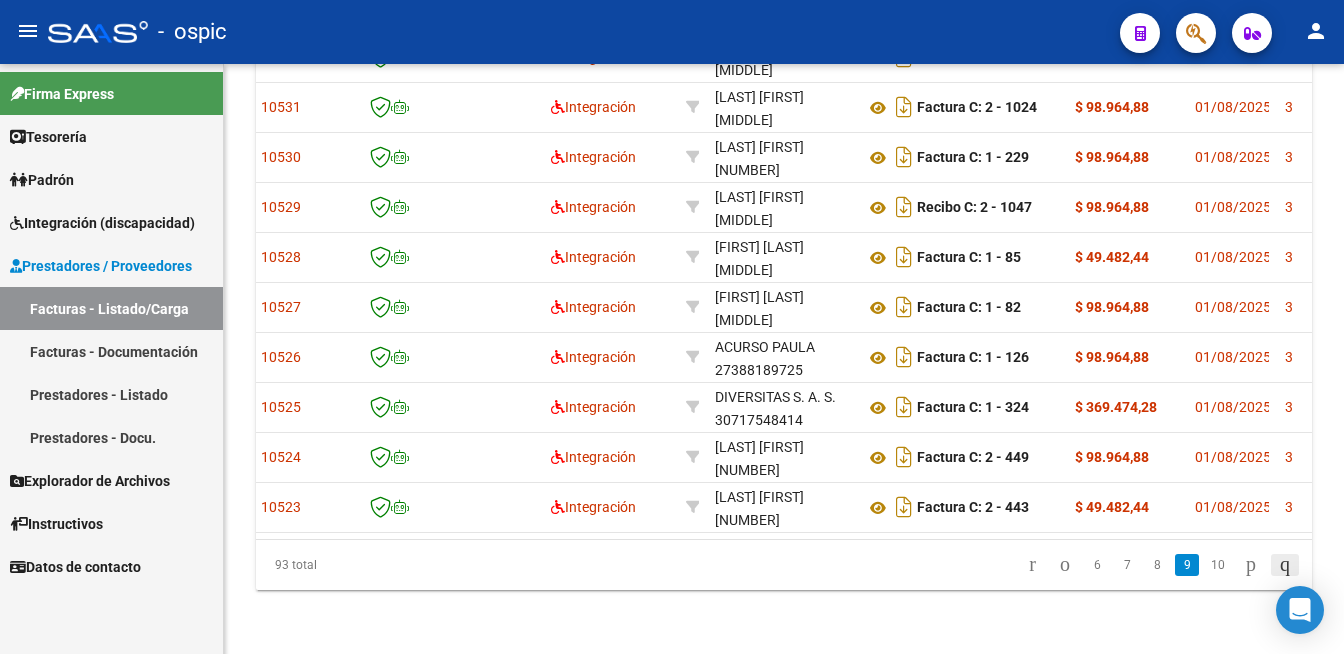 click 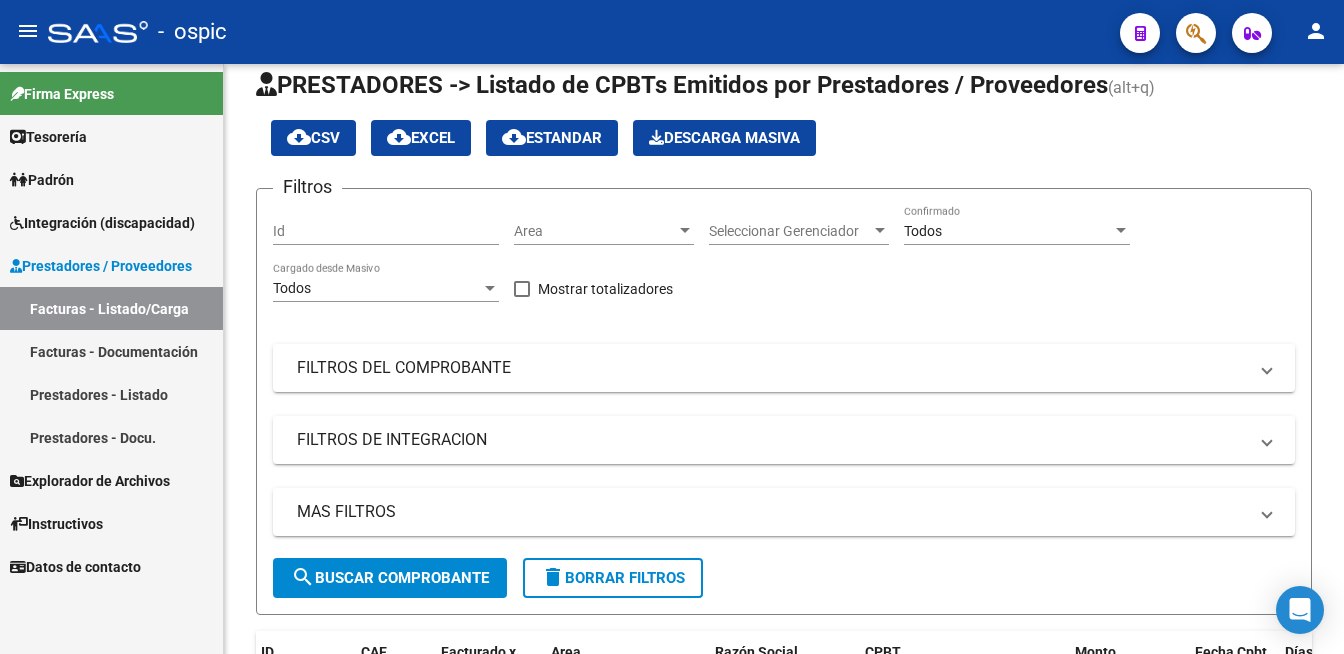 scroll, scrollTop: 99, scrollLeft: 0, axis: vertical 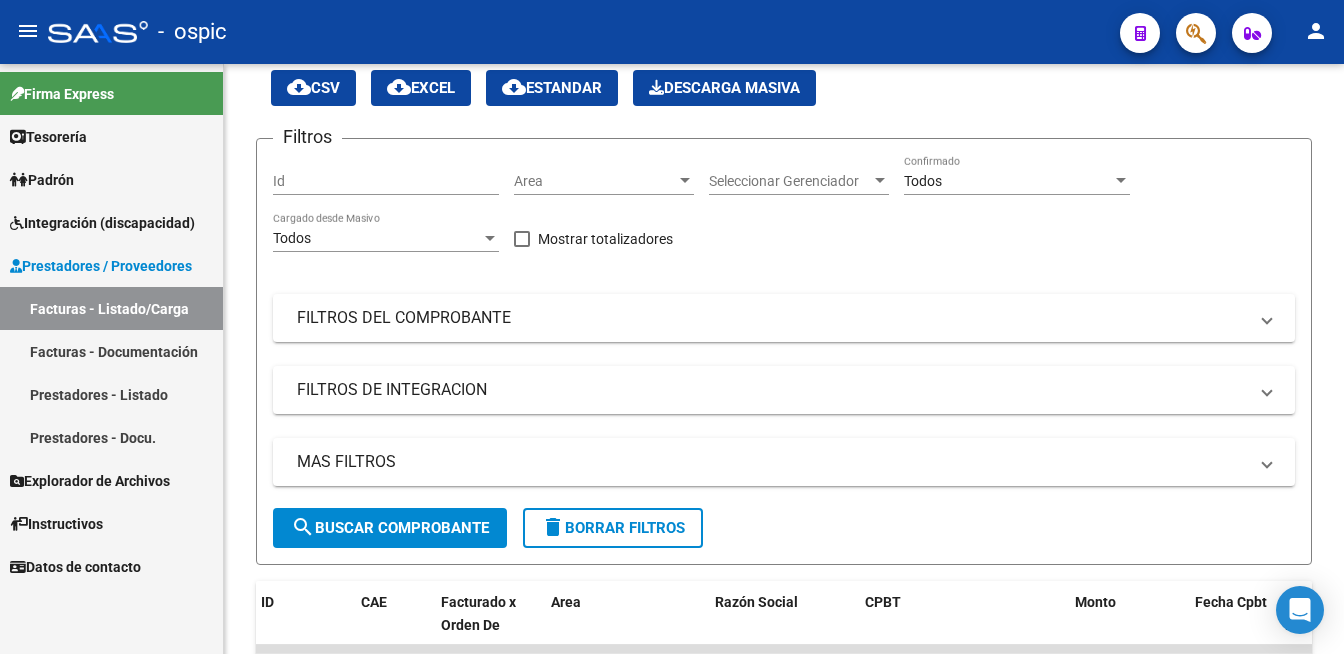 click 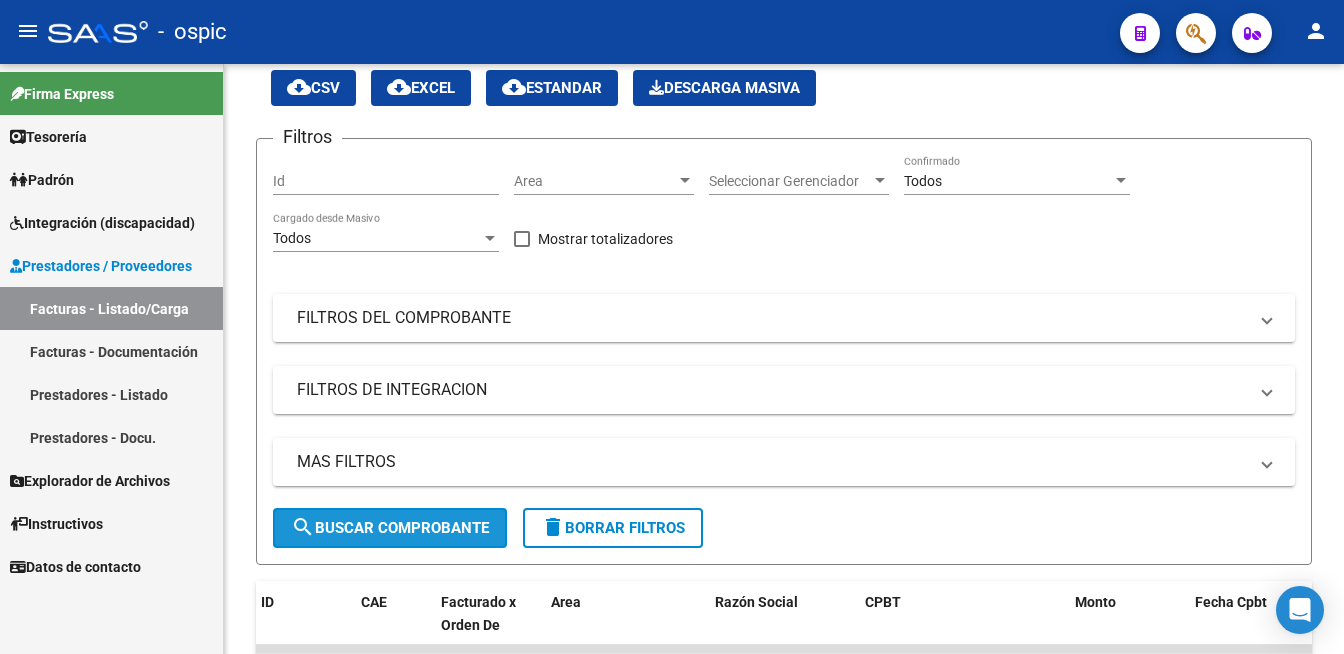 click on "search  Buscar Comprobante" 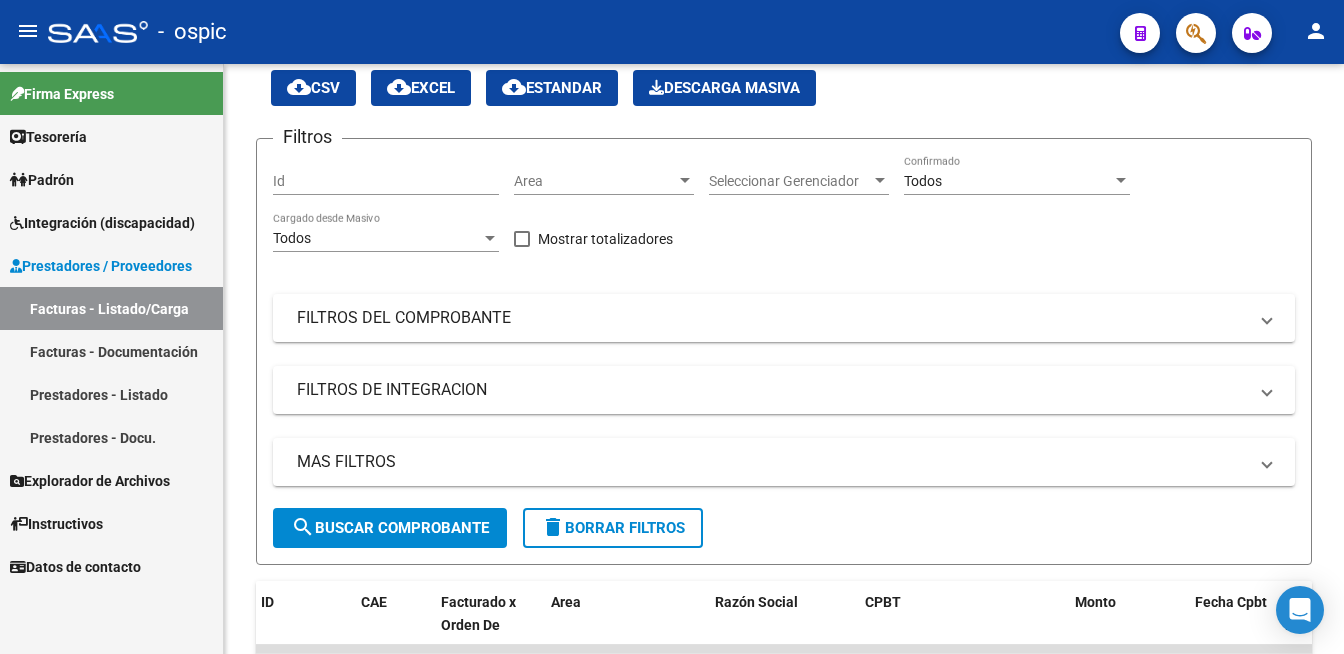 scroll, scrollTop: 688, scrollLeft: 0, axis: vertical 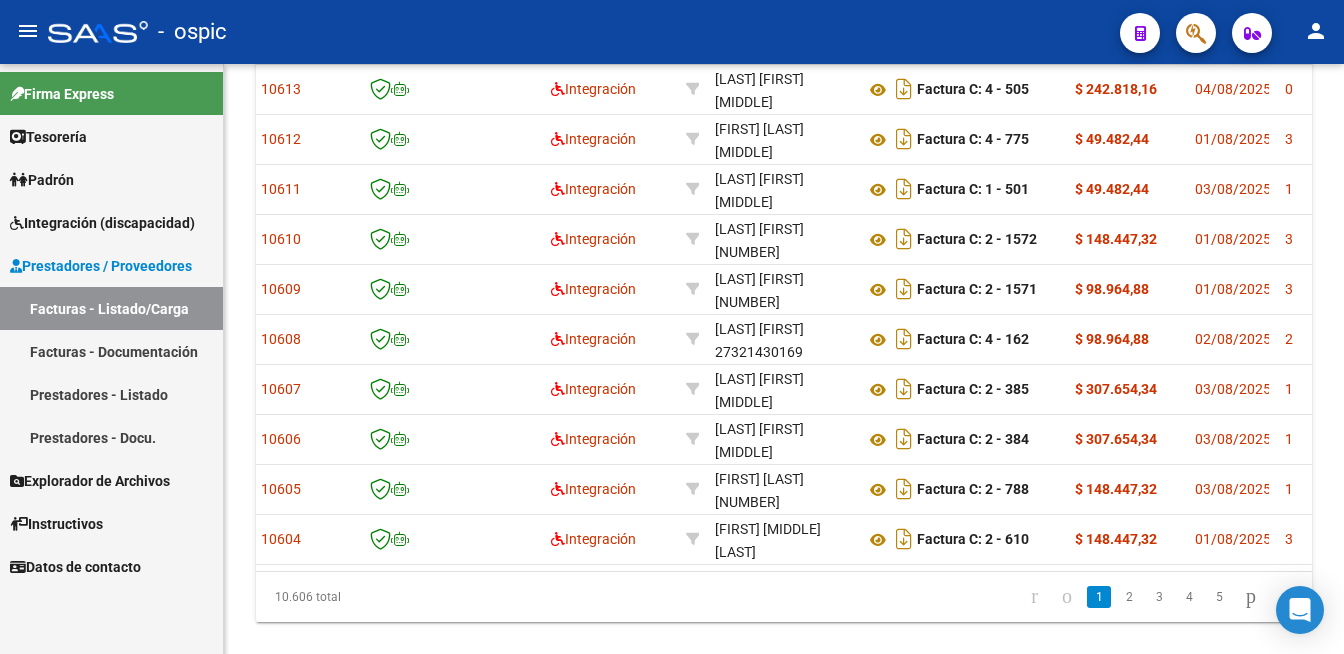 click 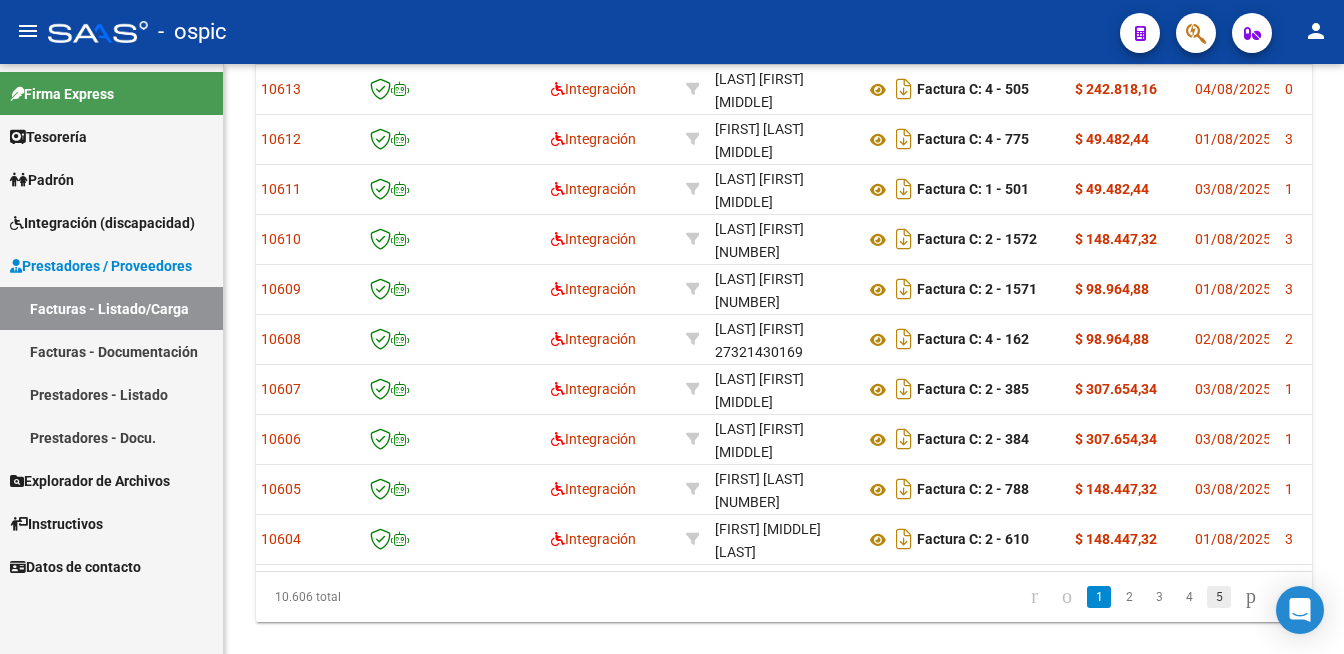 click on "5" 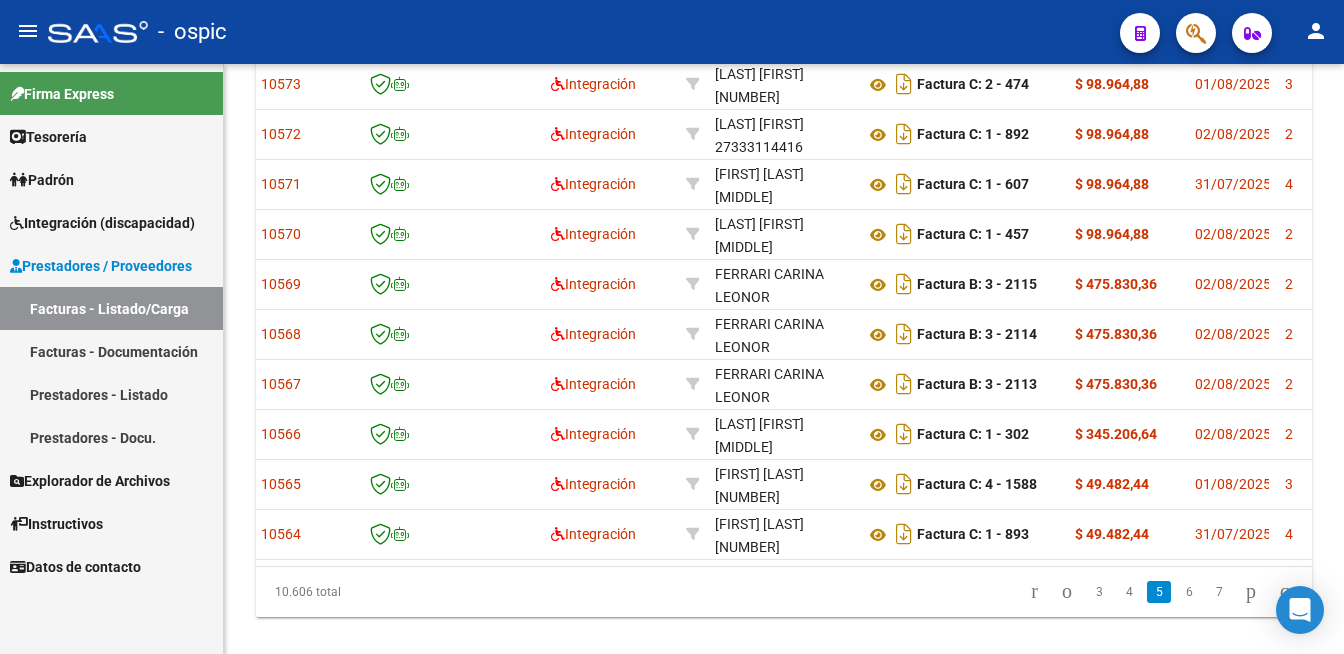 scroll, scrollTop: 688, scrollLeft: 0, axis: vertical 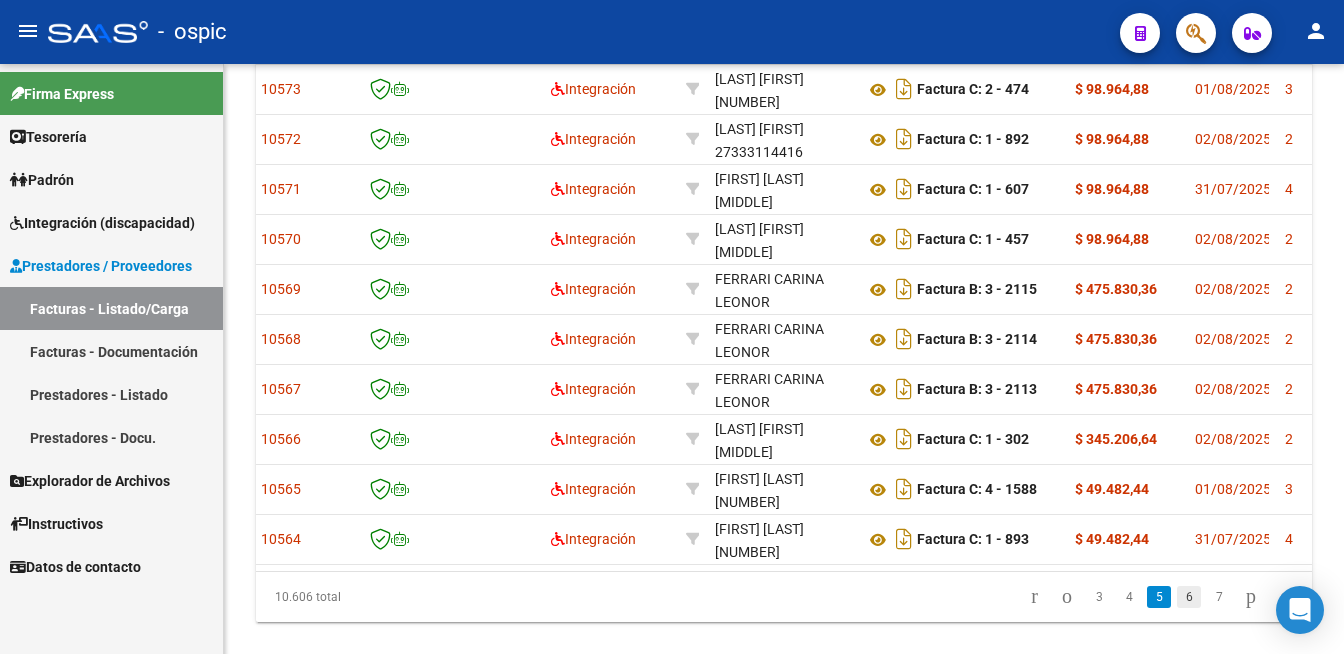 click on "6" 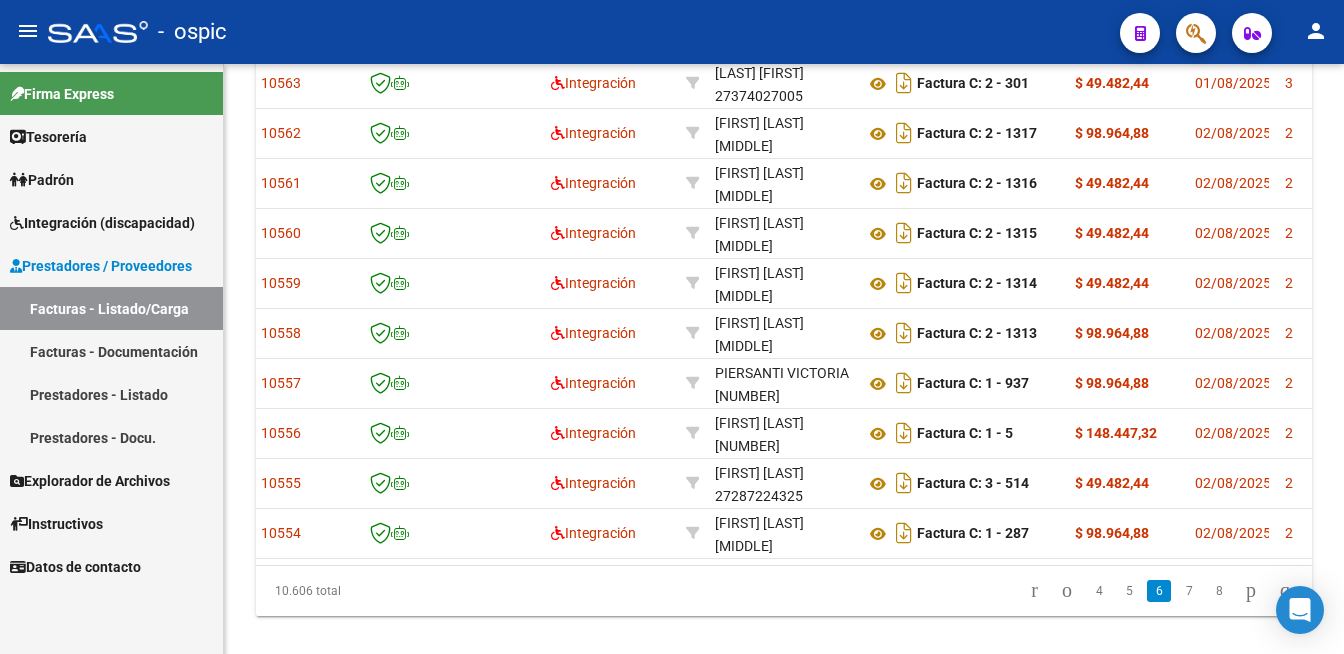scroll, scrollTop: 688, scrollLeft: 0, axis: vertical 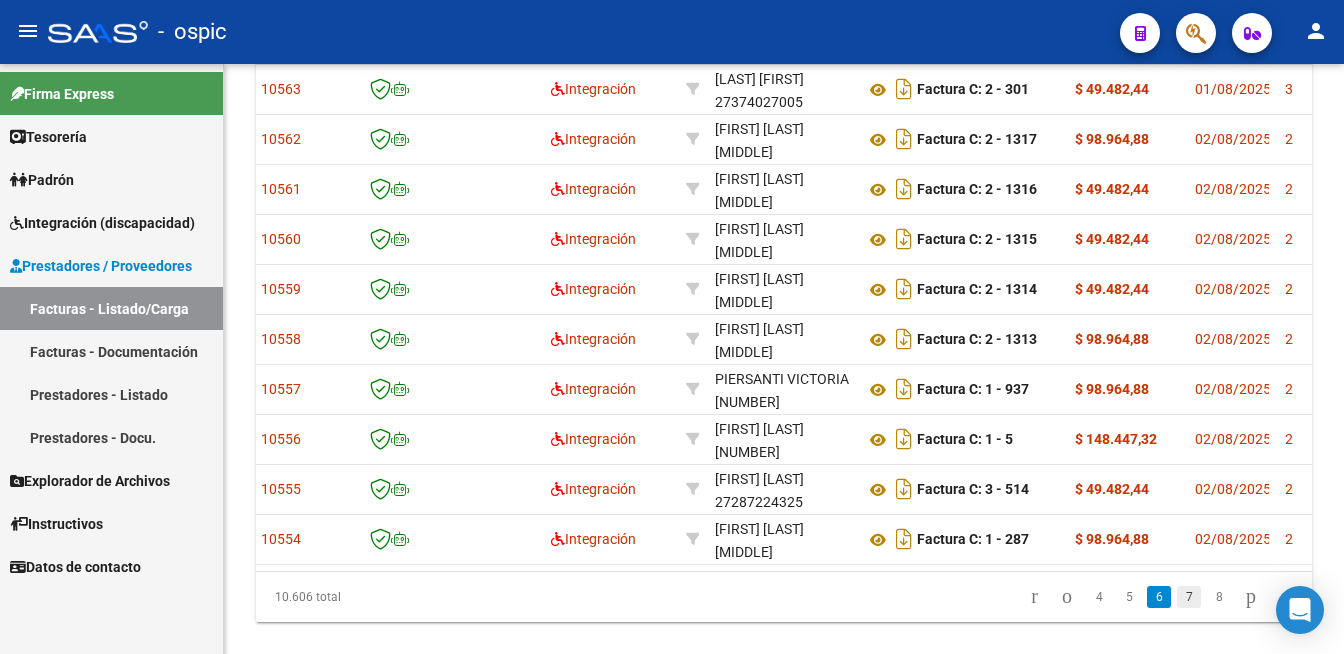 click on "7" 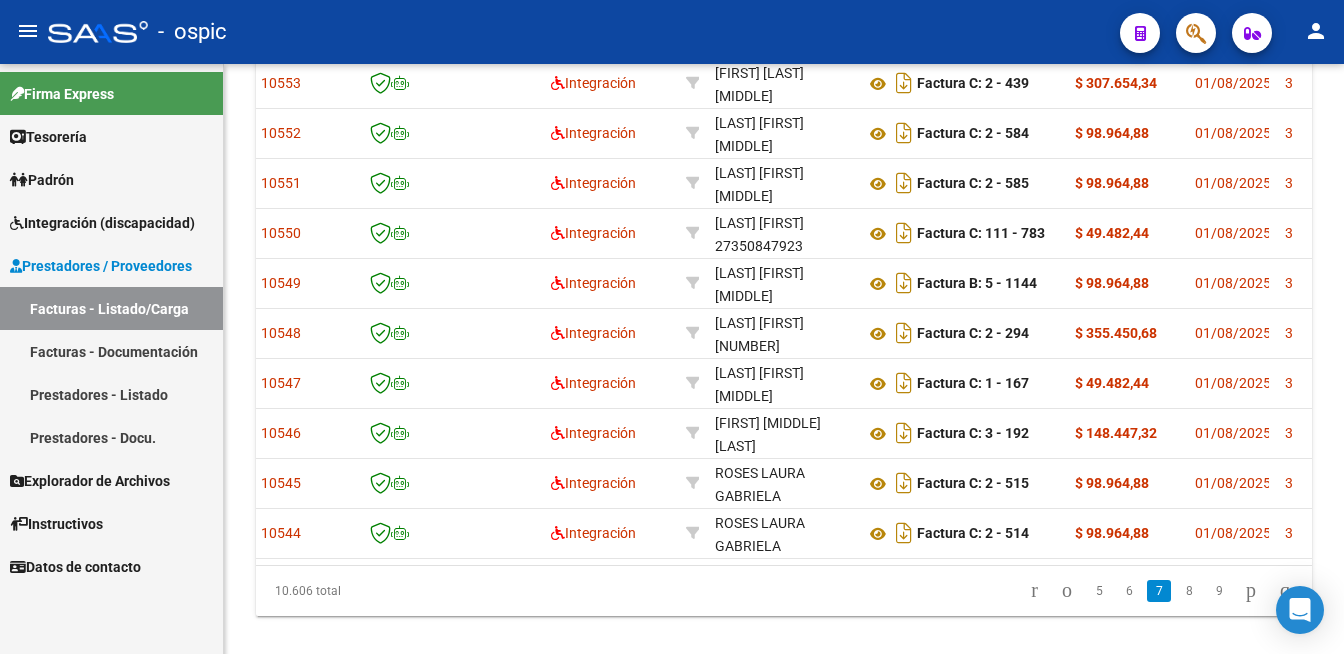 scroll, scrollTop: 688, scrollLeft: 0, axis: vertical 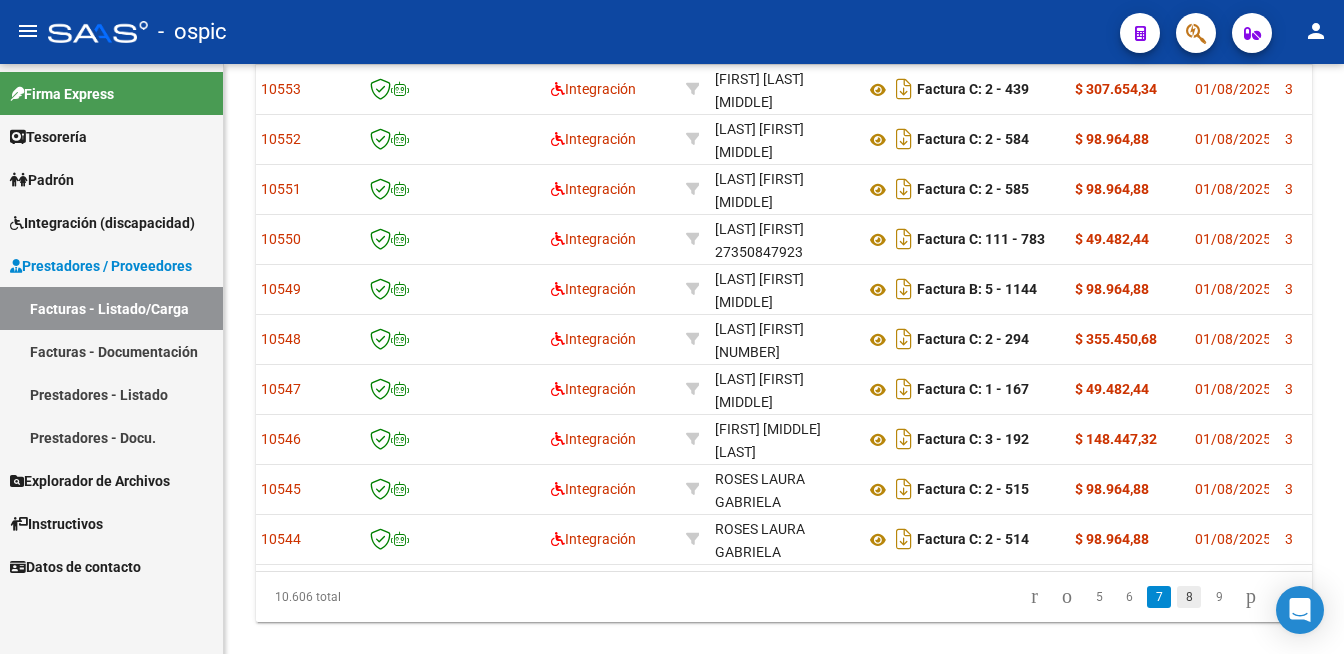 click on "8" 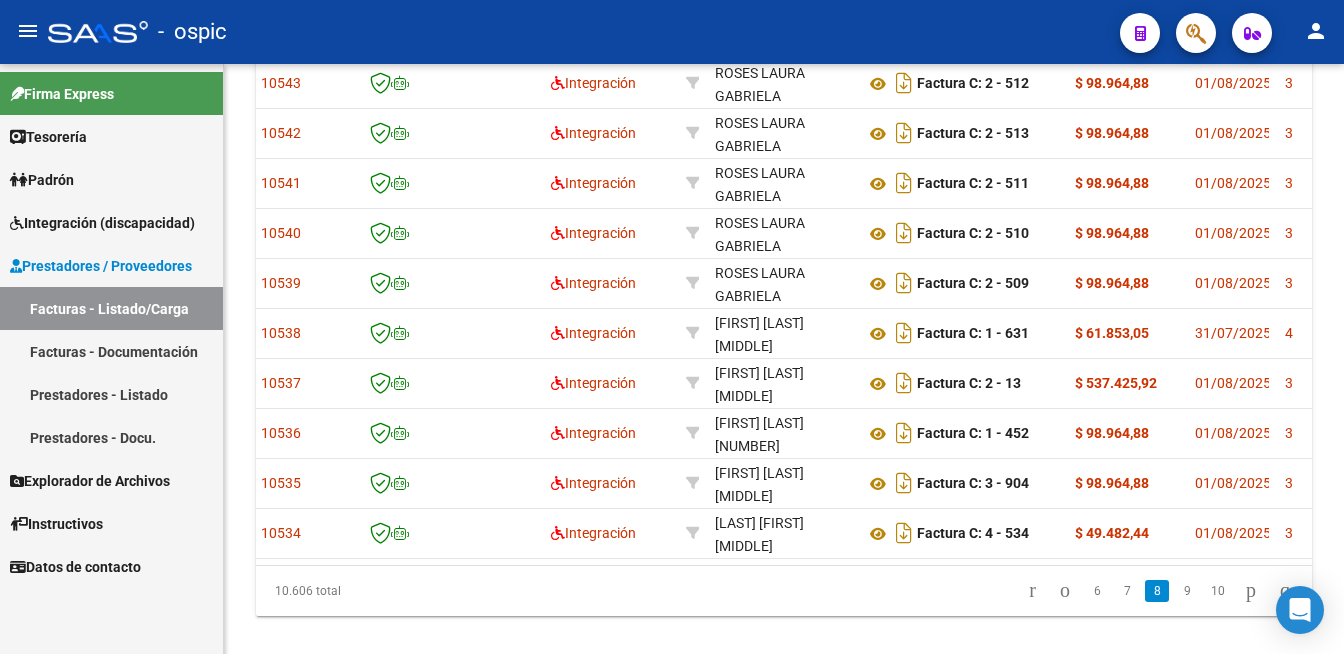 scroll, scrollTop: 688, scrollLeft: 0, axis: vertical 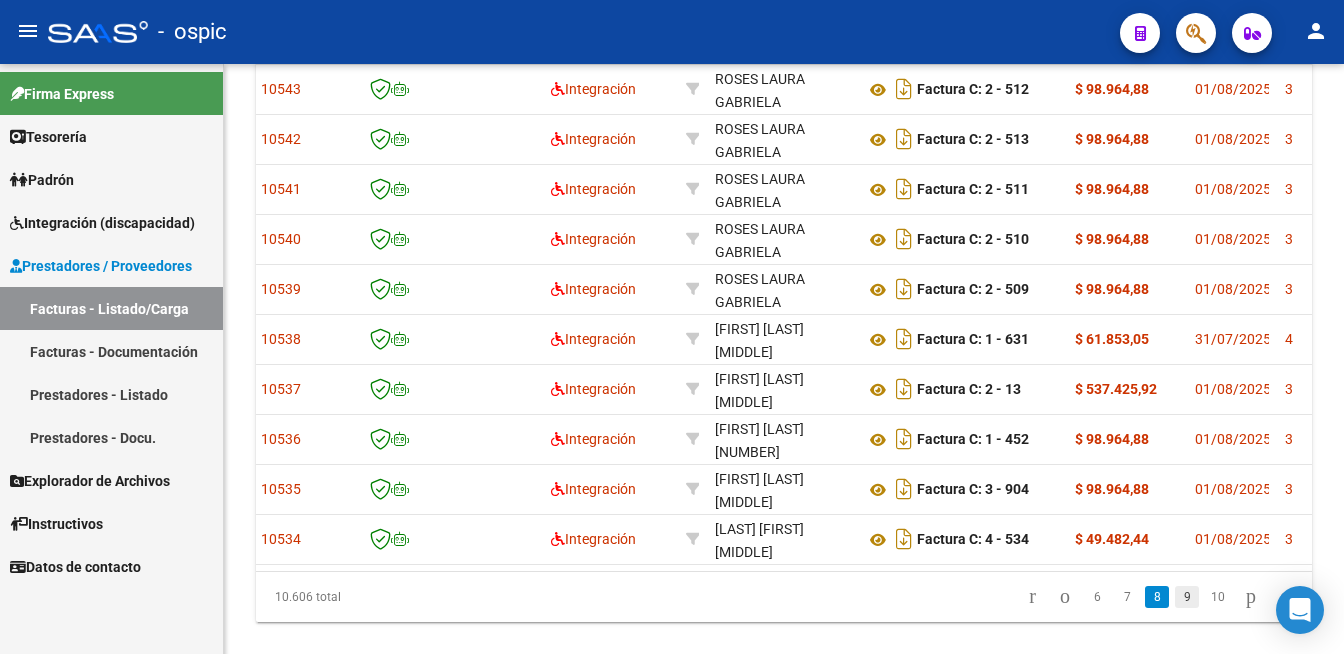click on "9" 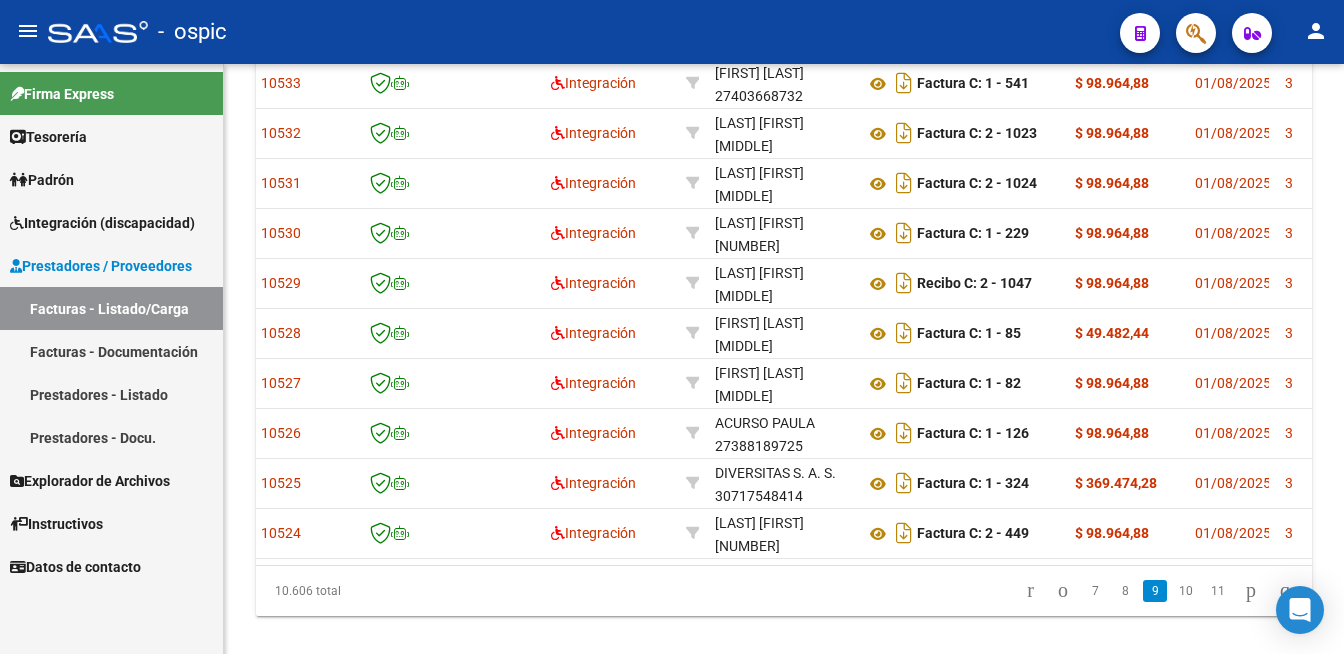scroll, scrollTop: 688, scrollLeft: 0, axis: vertical 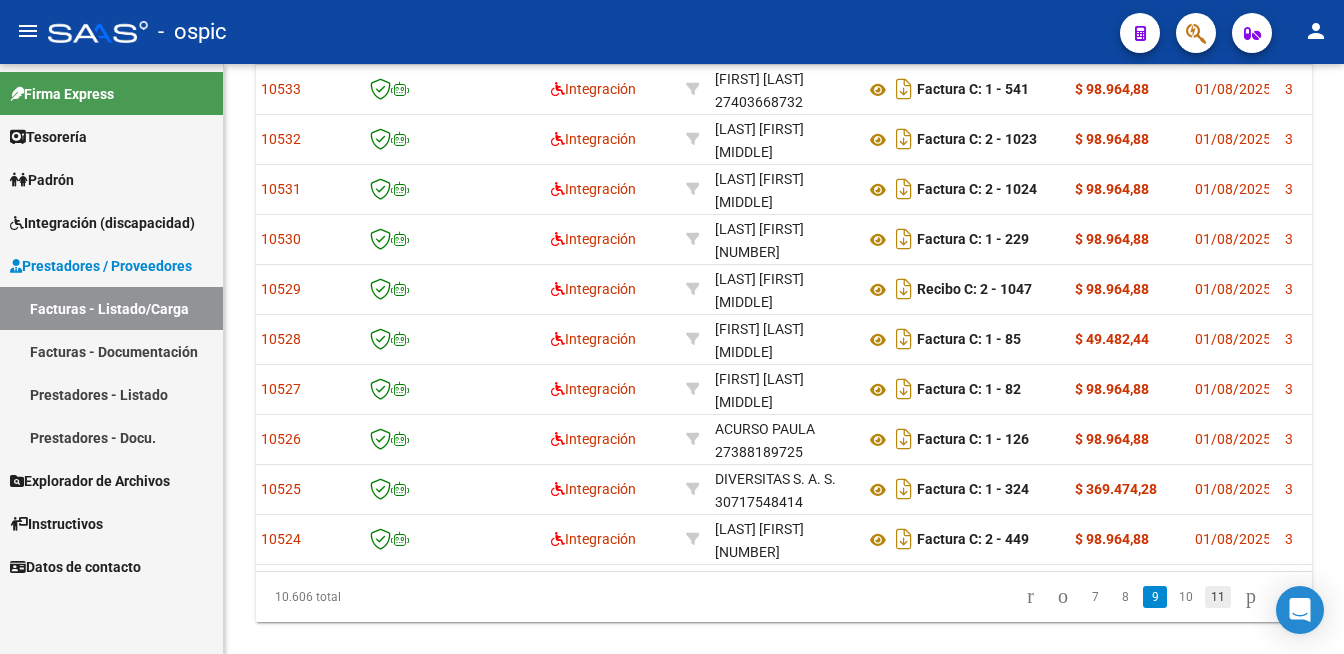 click on "11" 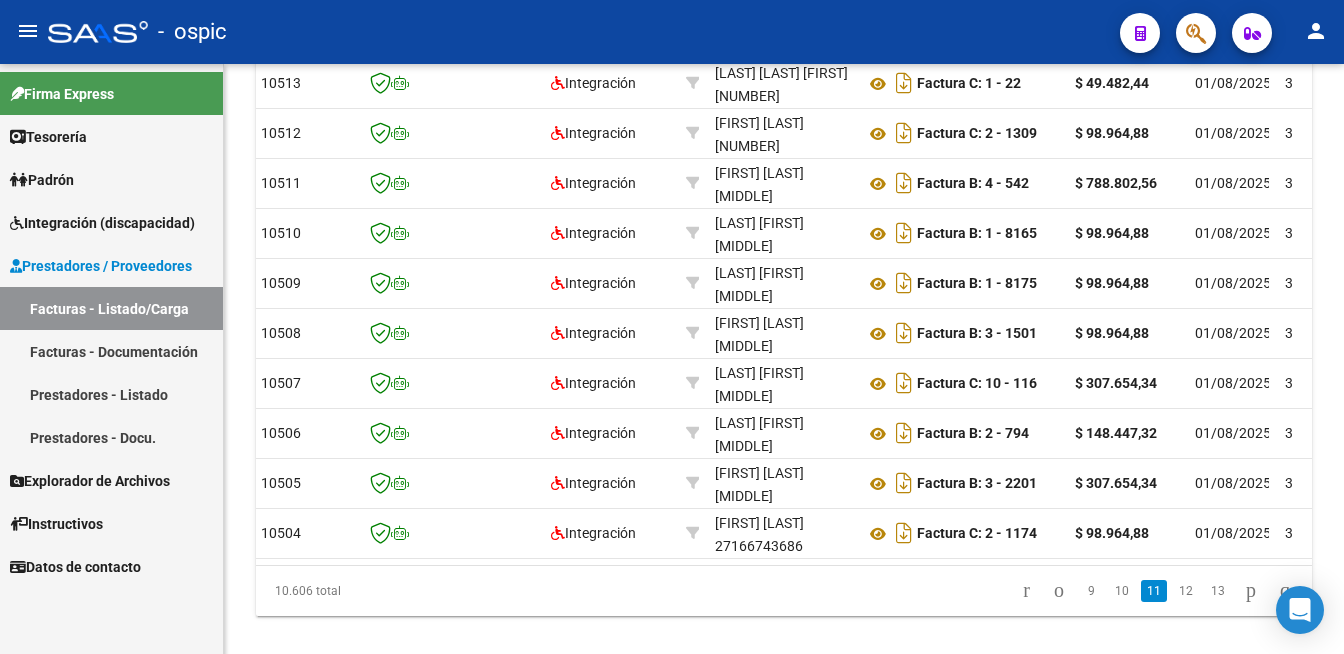 scroll, scrollTop: 688, scrollLeft: 0, axis: vertical 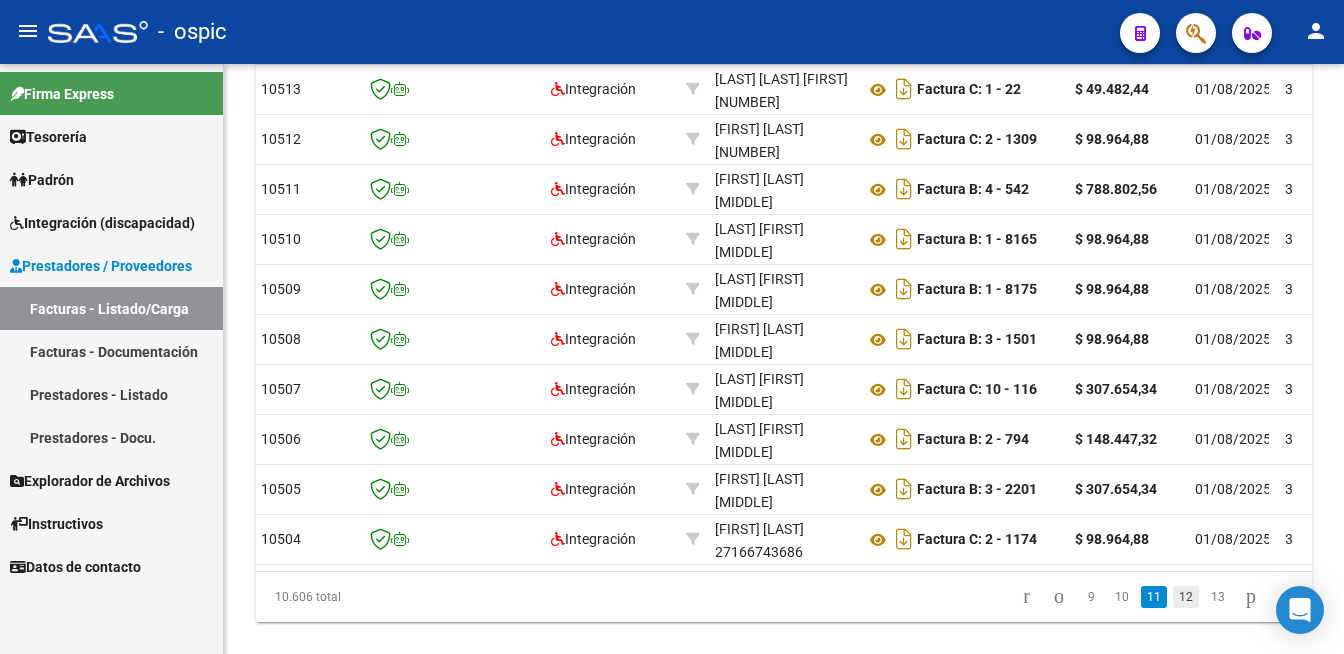 click on "12" 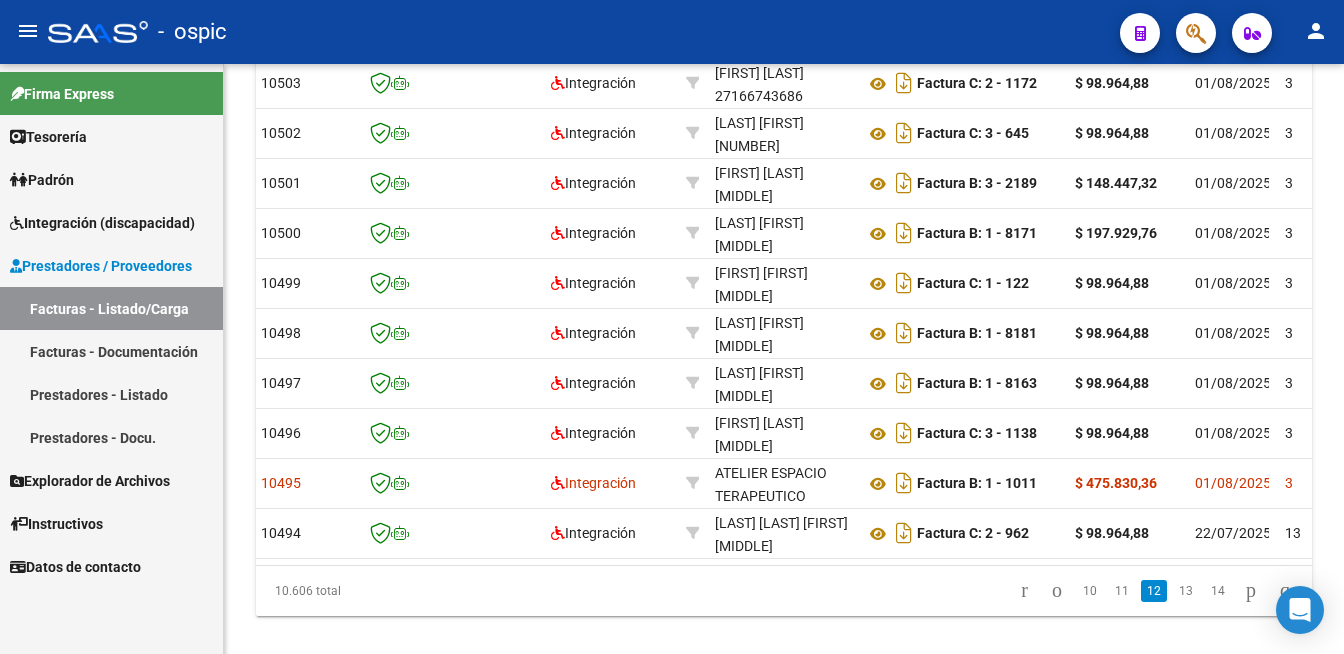 scroll, scrollTop: 688, scrollLeft: 0, axis: vertical 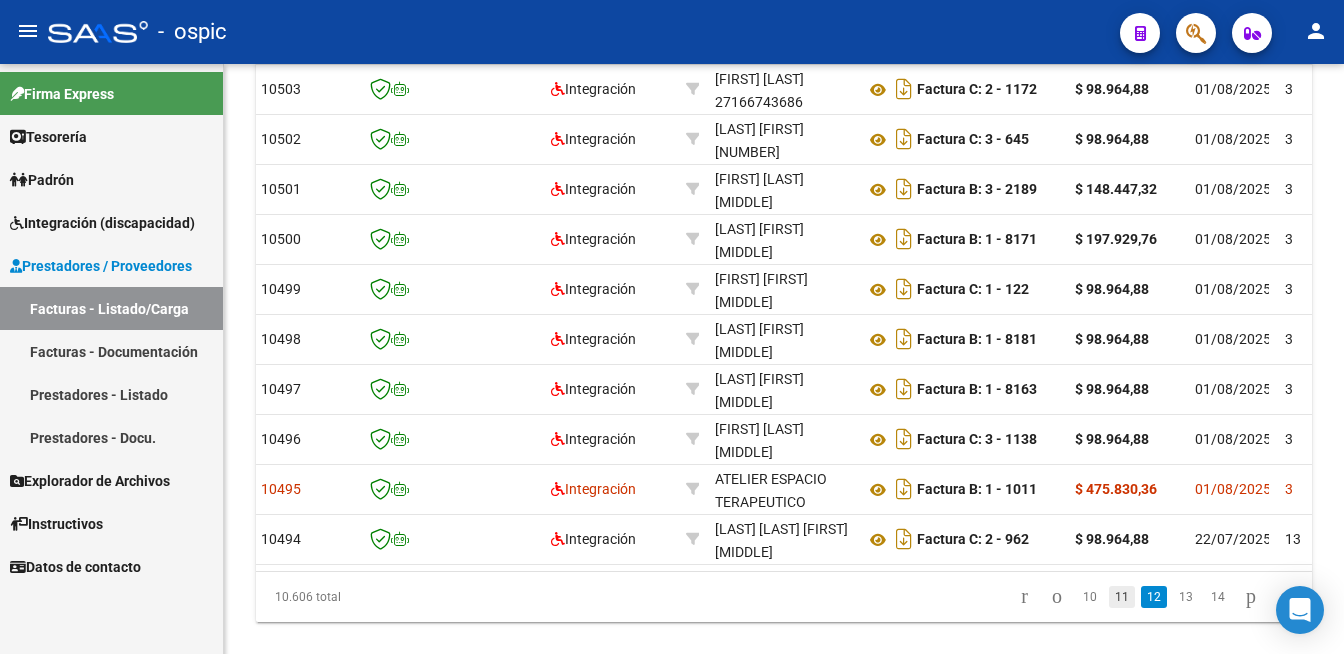 click on "11" 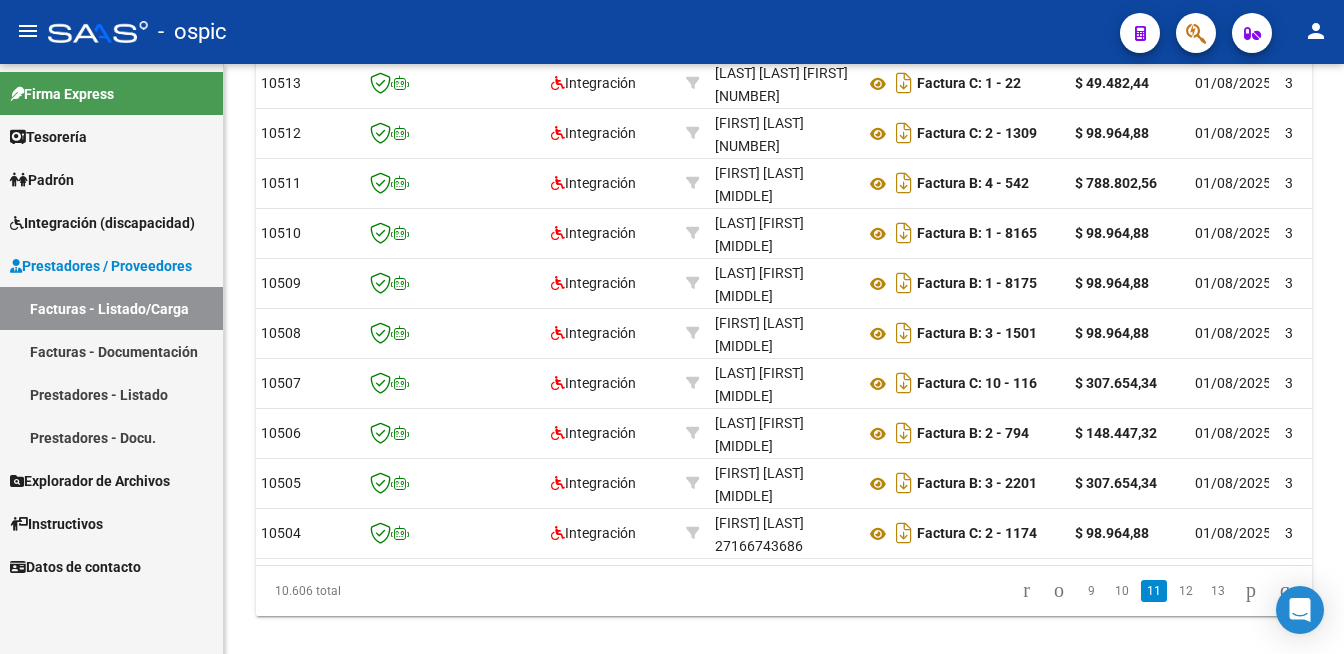 scroll, scrollTop: 688, scrollLeft: 0, axis: vertical 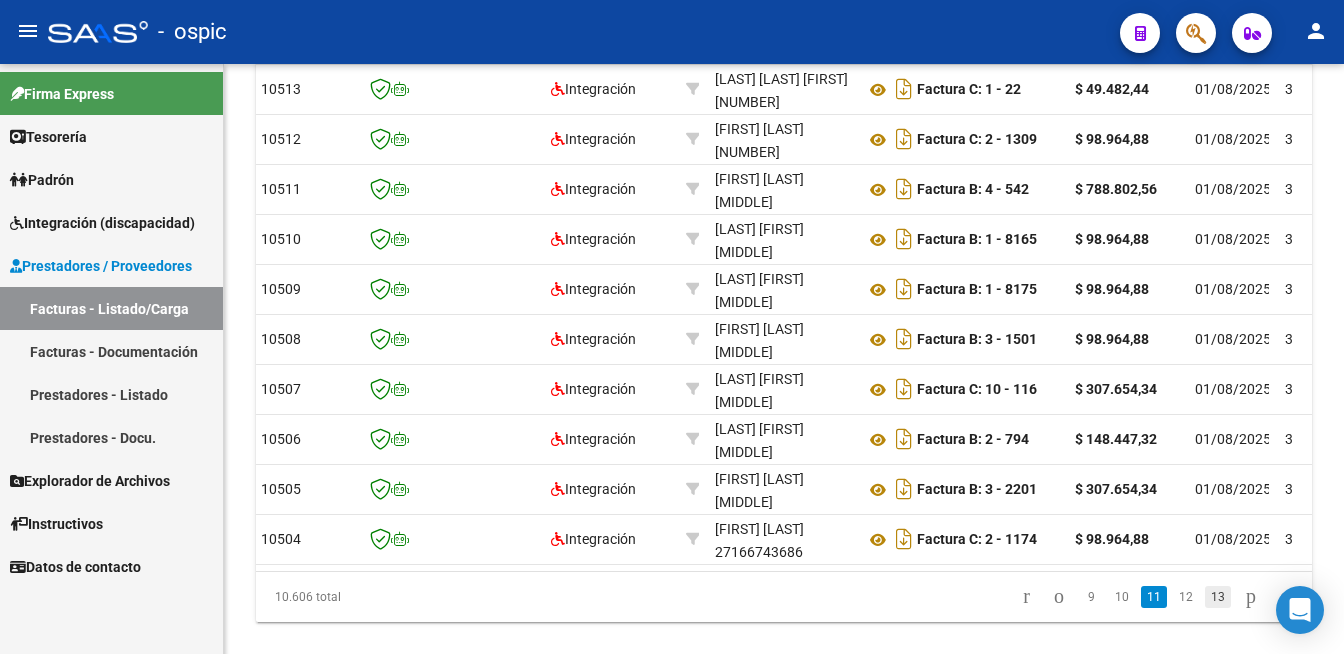 click on "13" 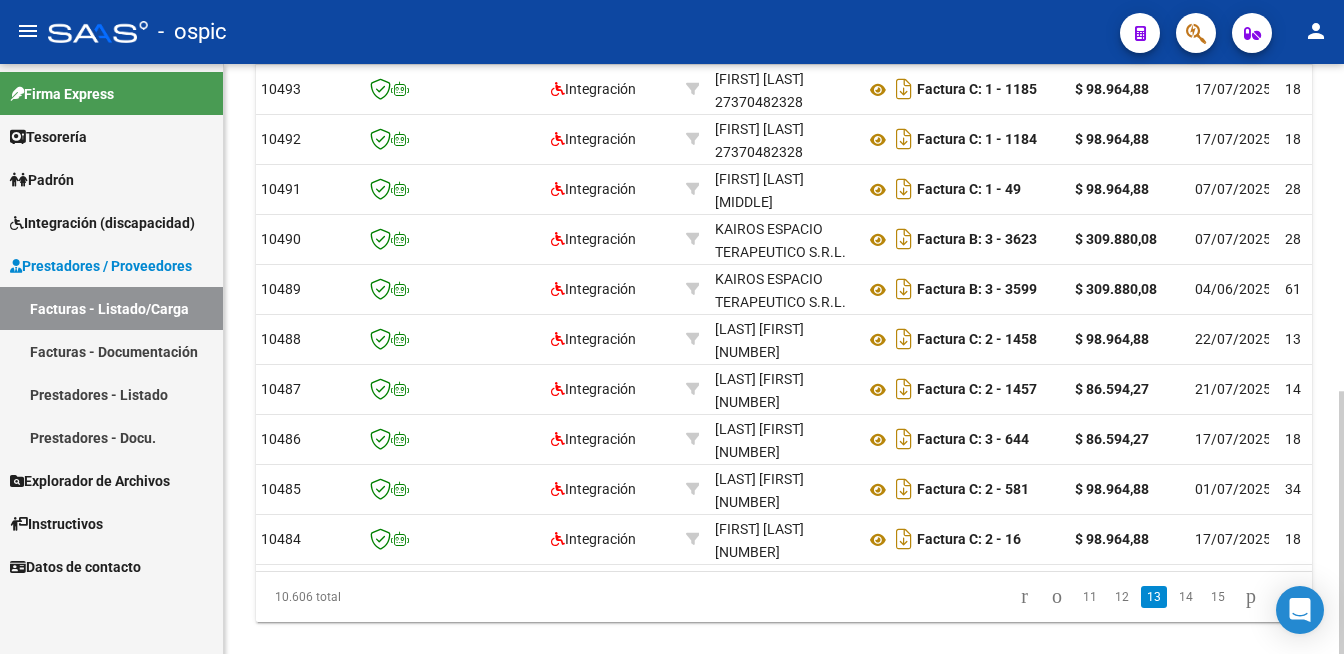scroll, scrollTop: 657, scrollLeft: 0, axis: vertical 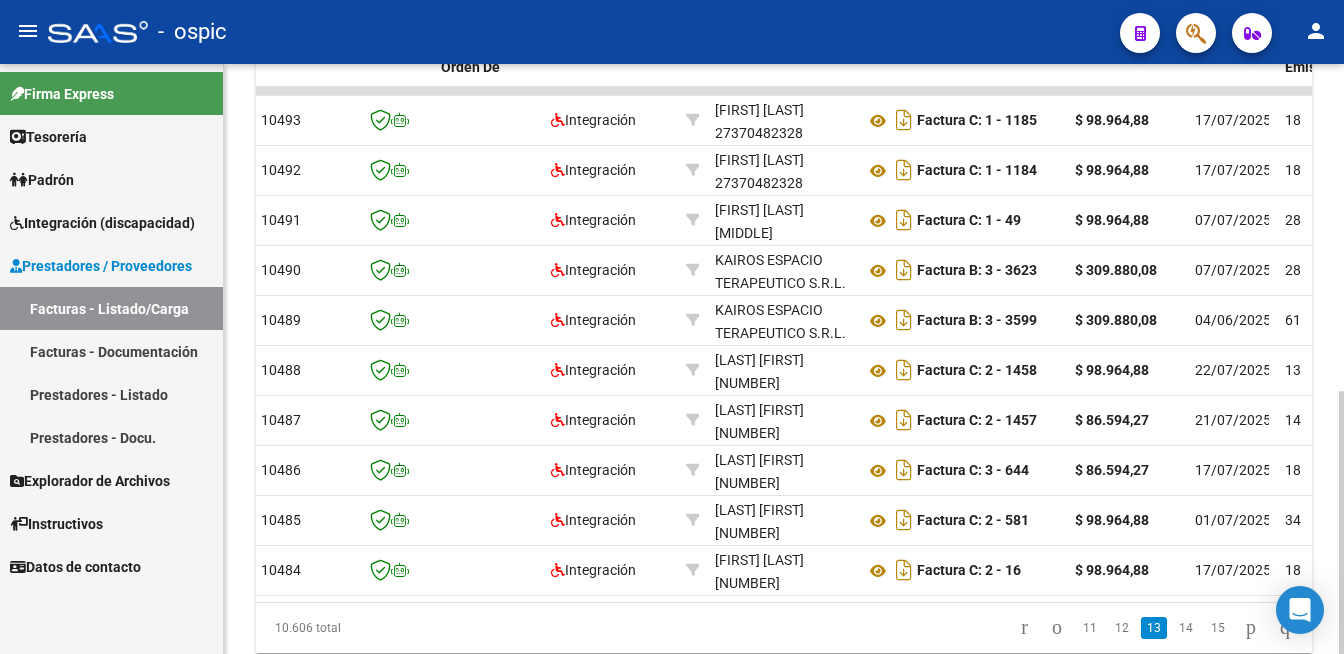 click 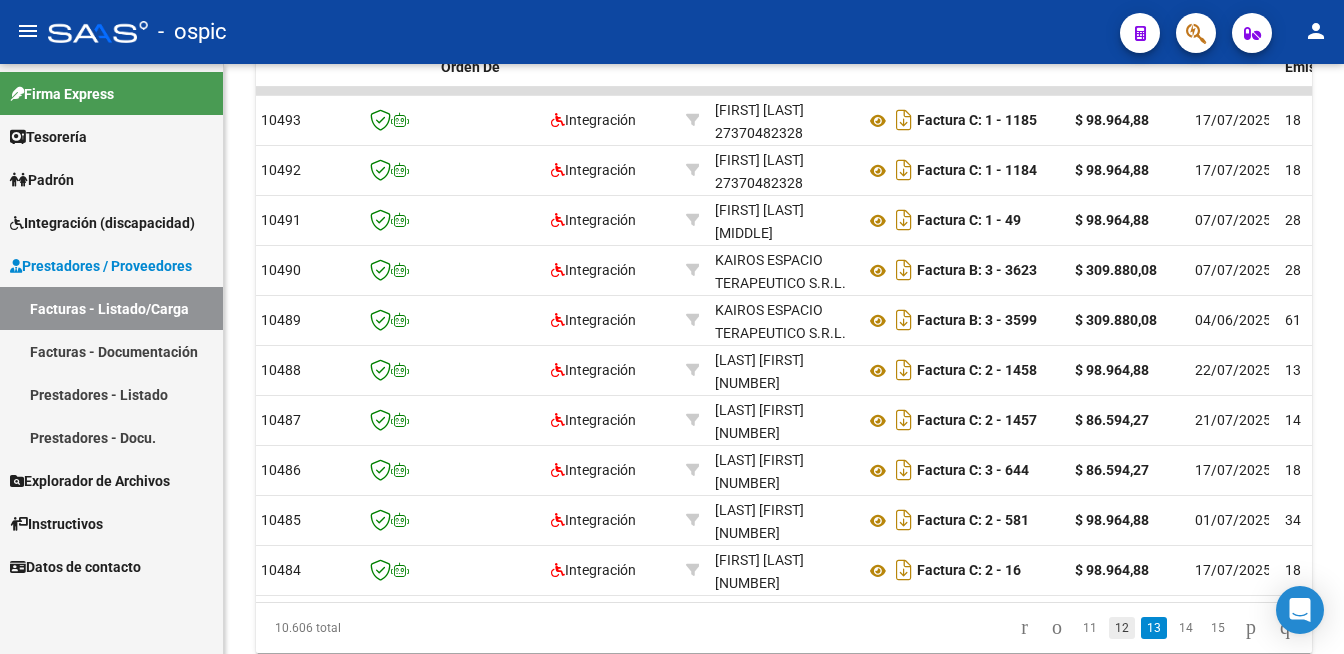 click on "12" 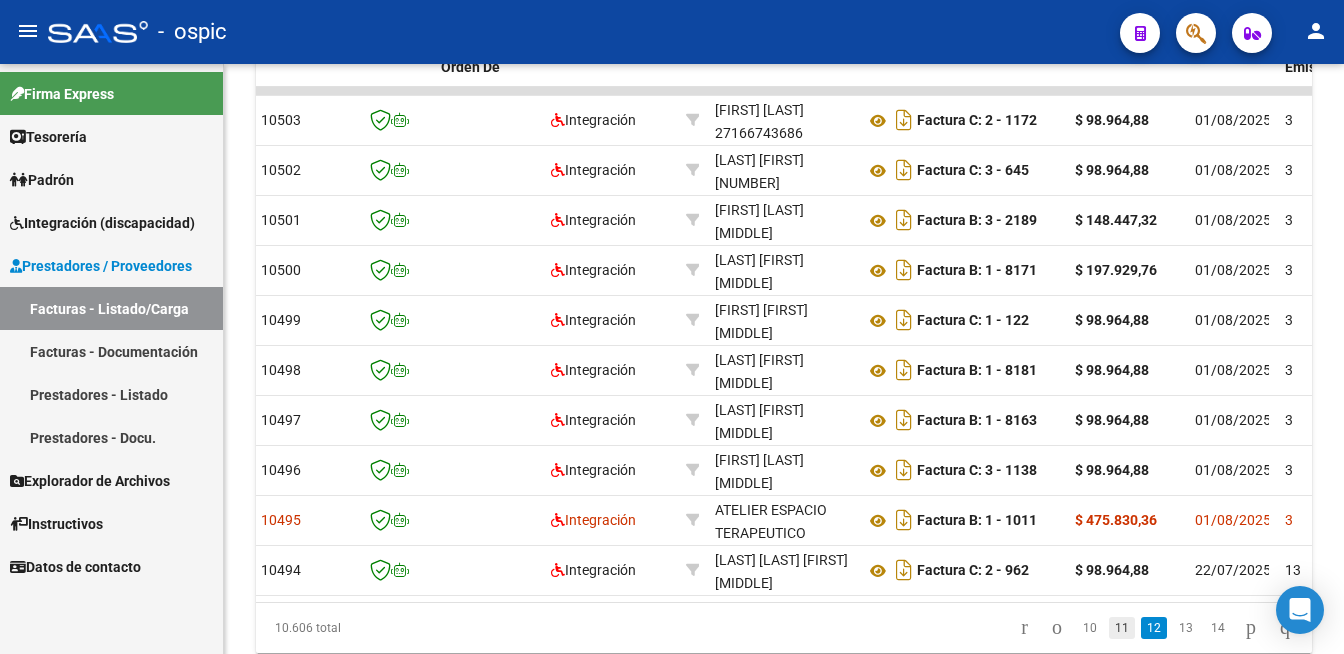 click on "11" 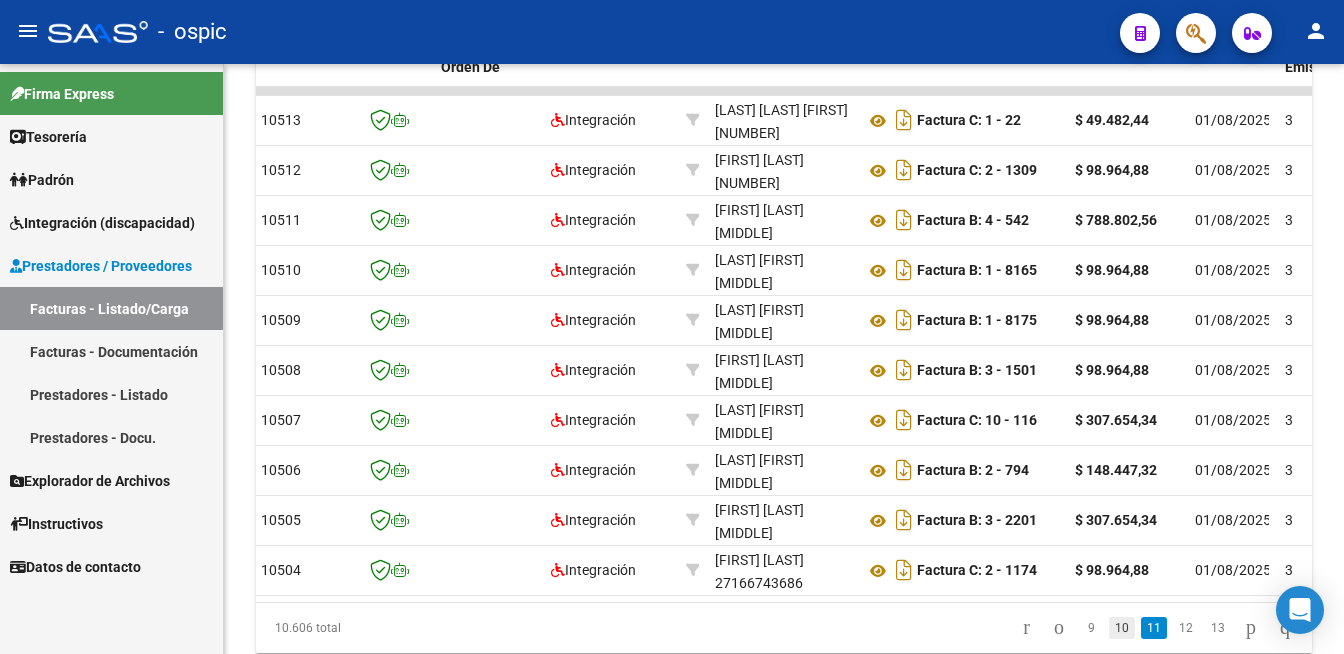 click on "10" 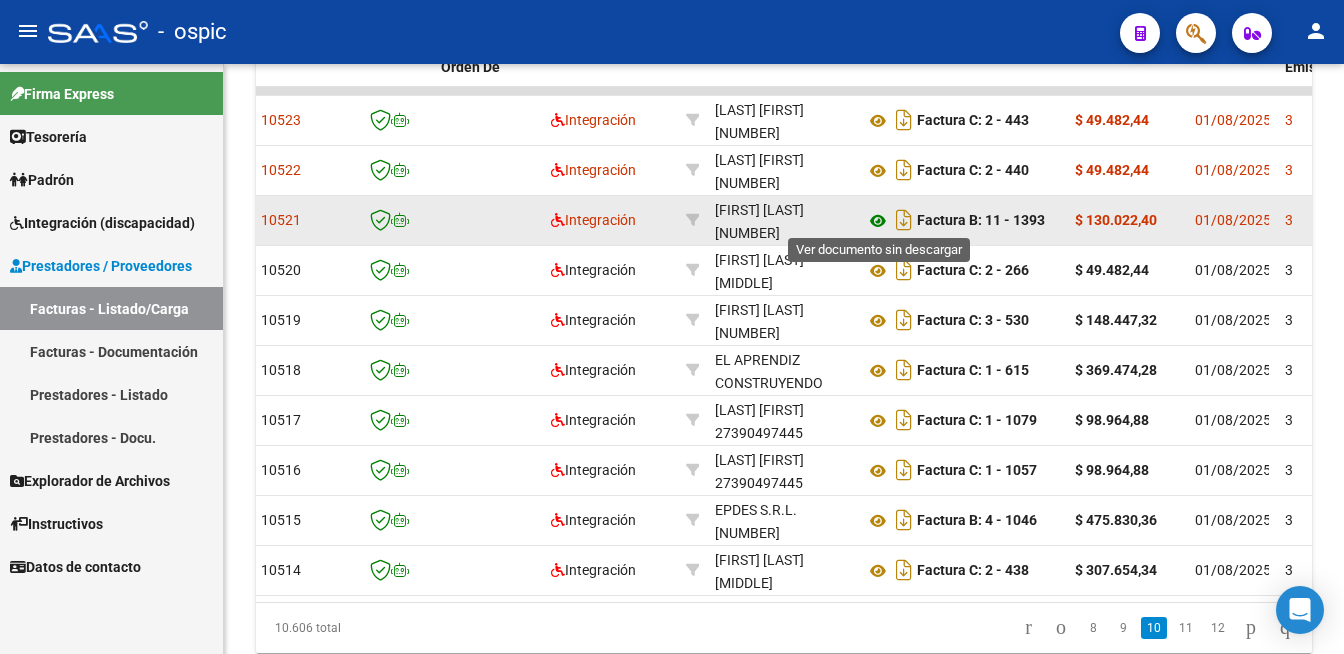click 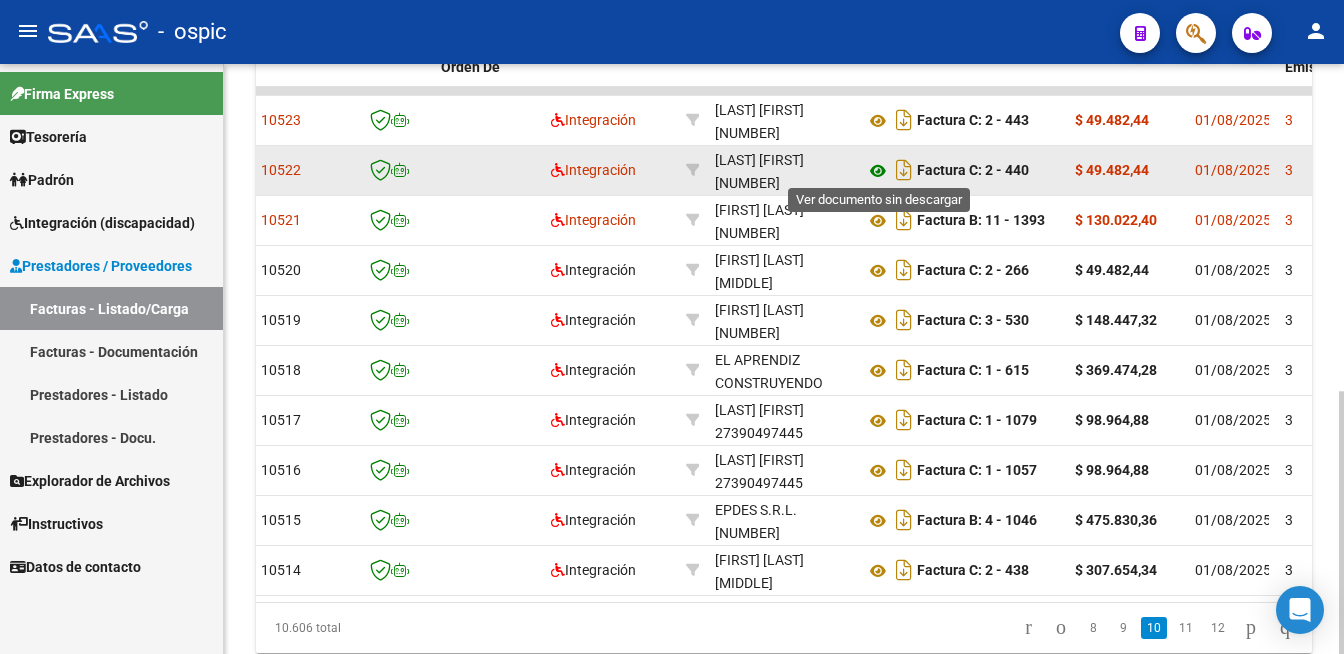 click 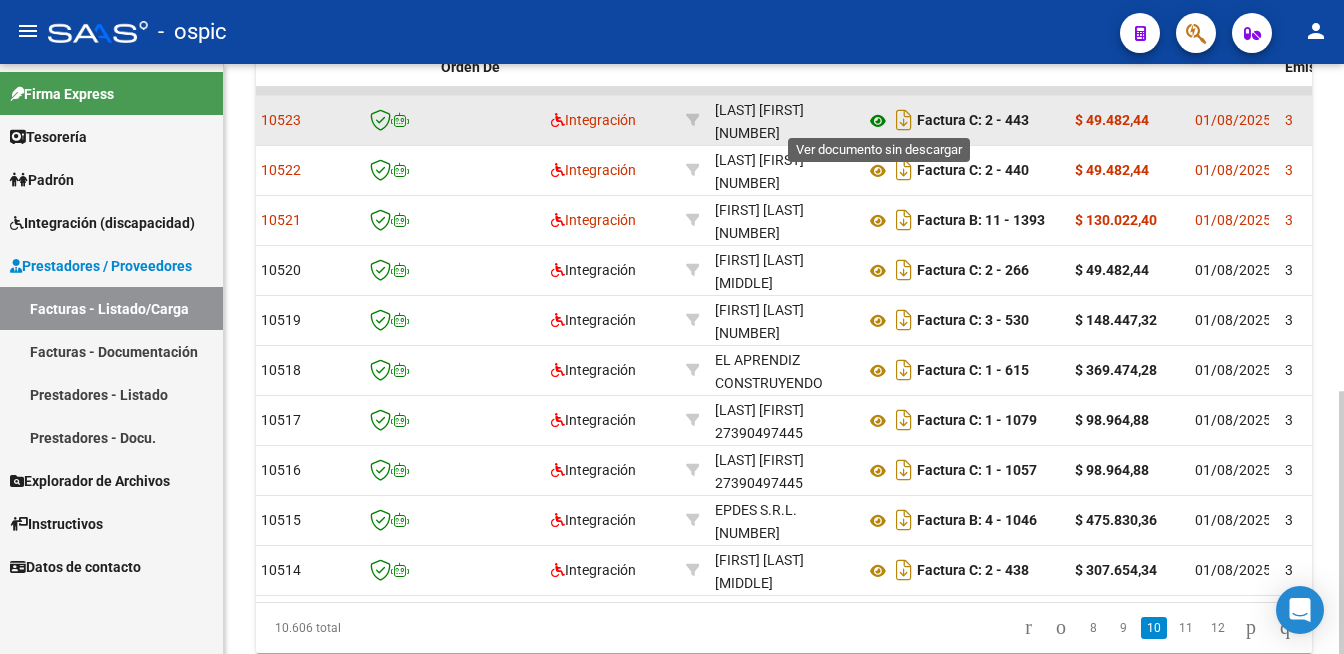 click 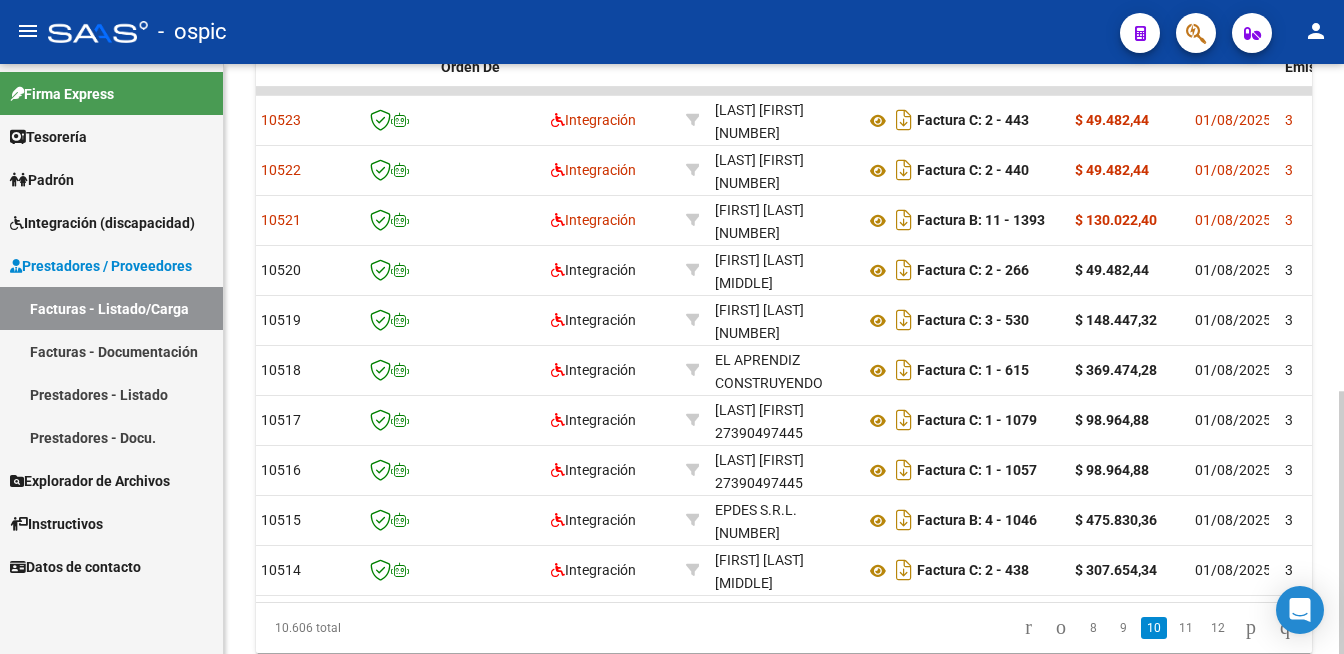 scroll, scrollTop: 643, scrollLeft: 0, axis: vertical 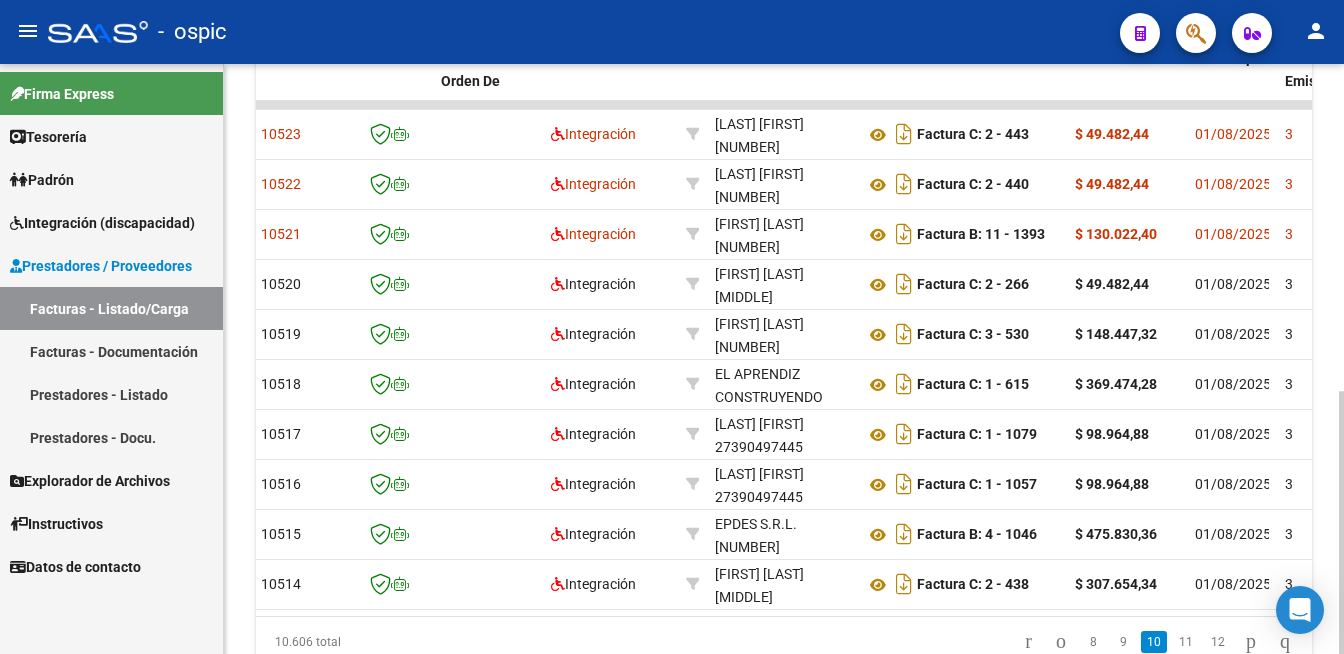 click 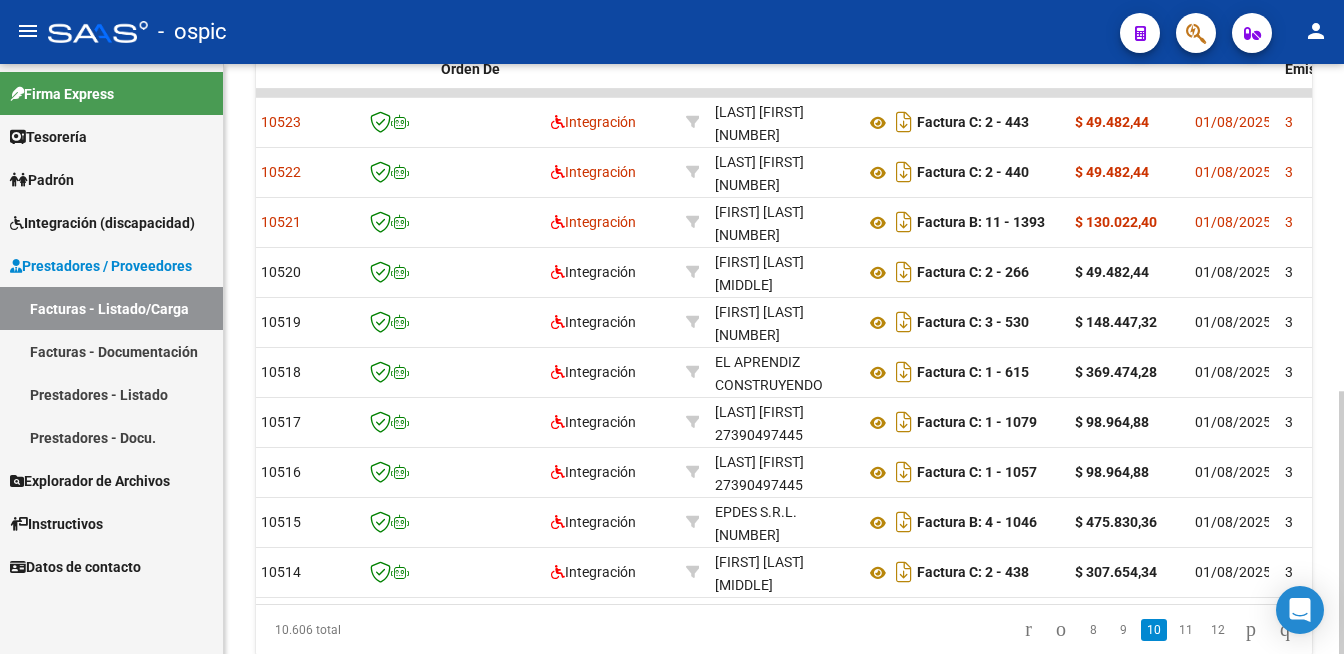 click 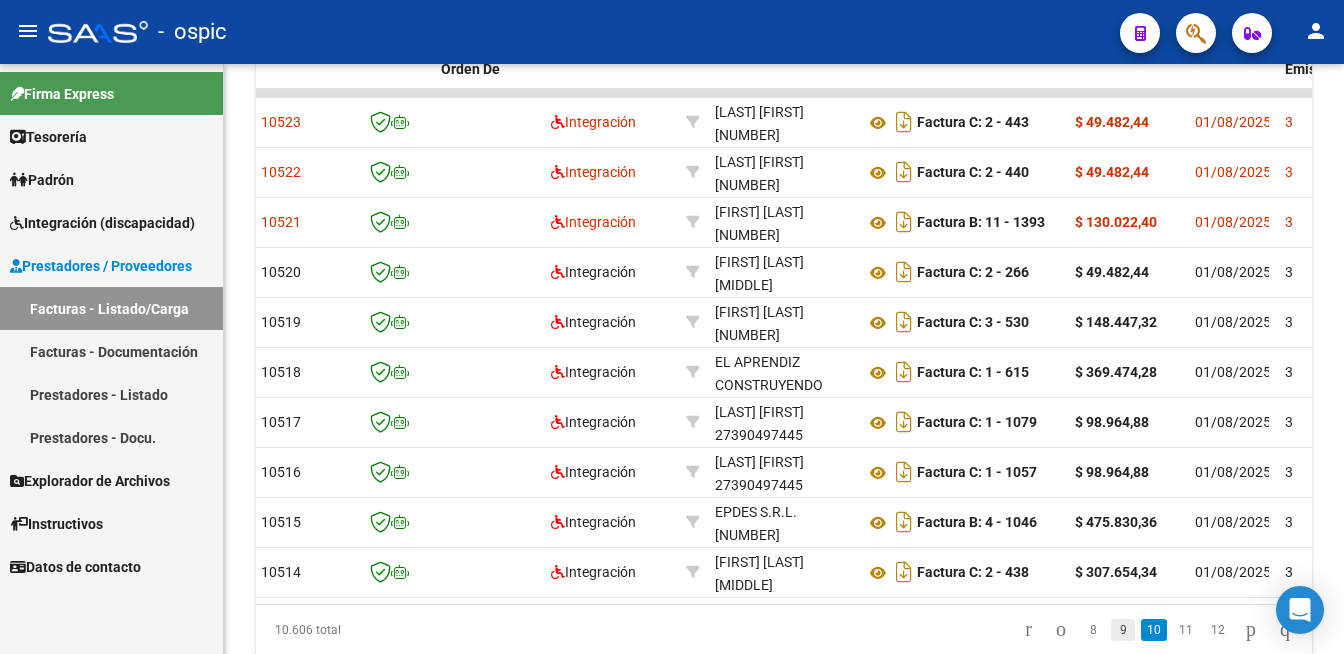 click on "9" 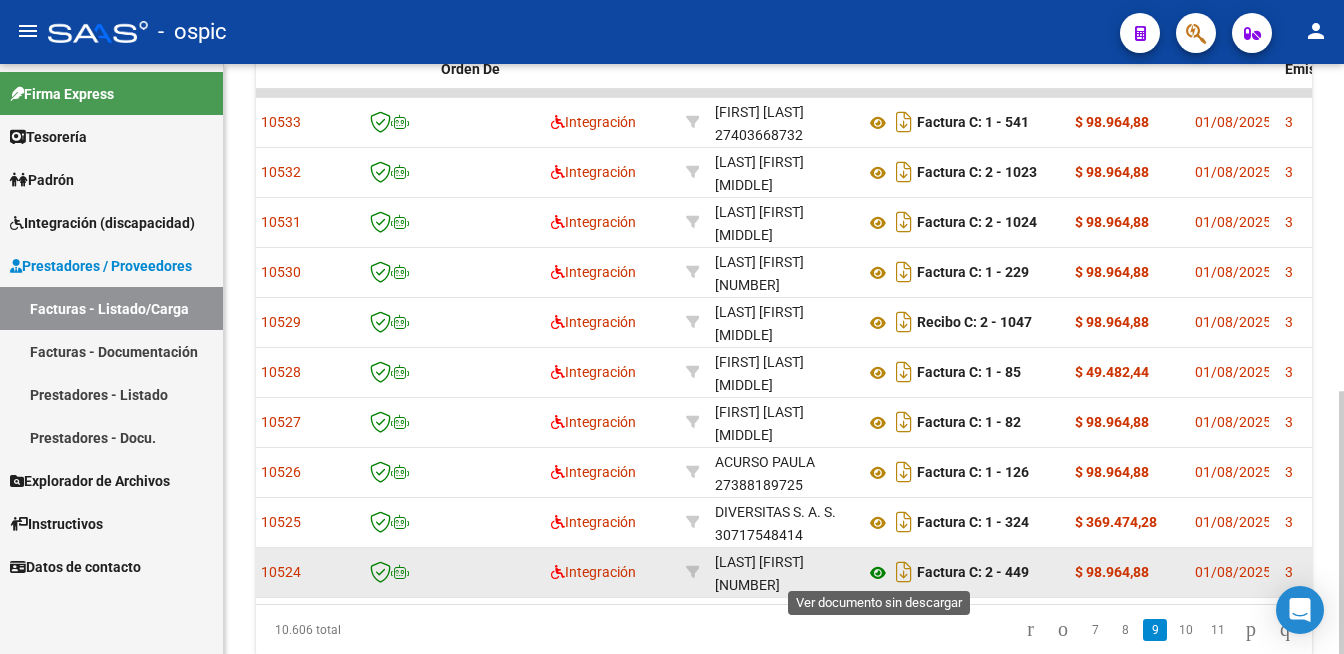 click 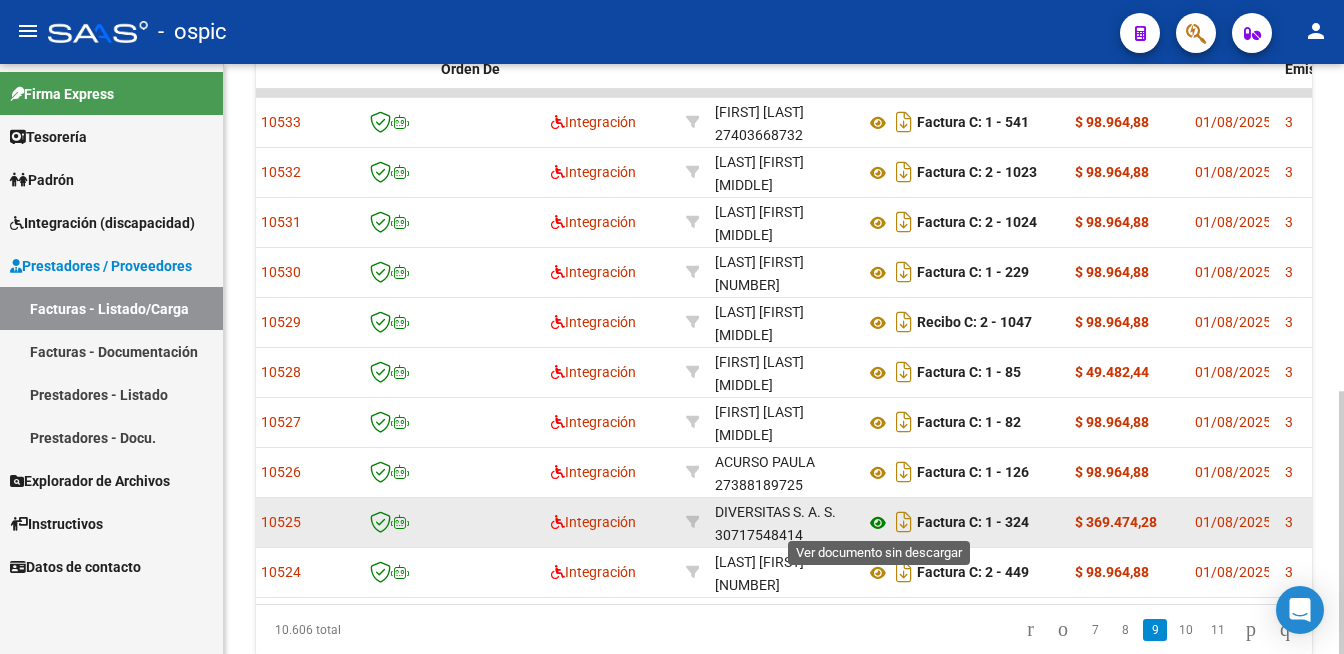 click 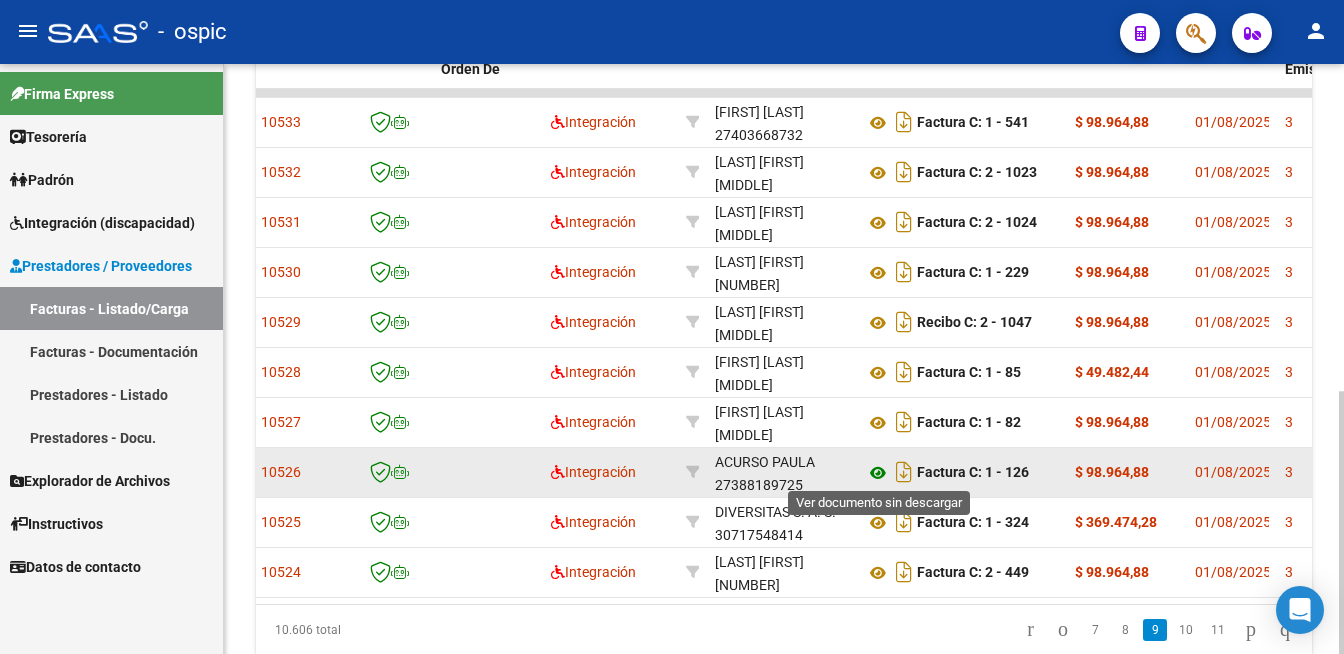 click 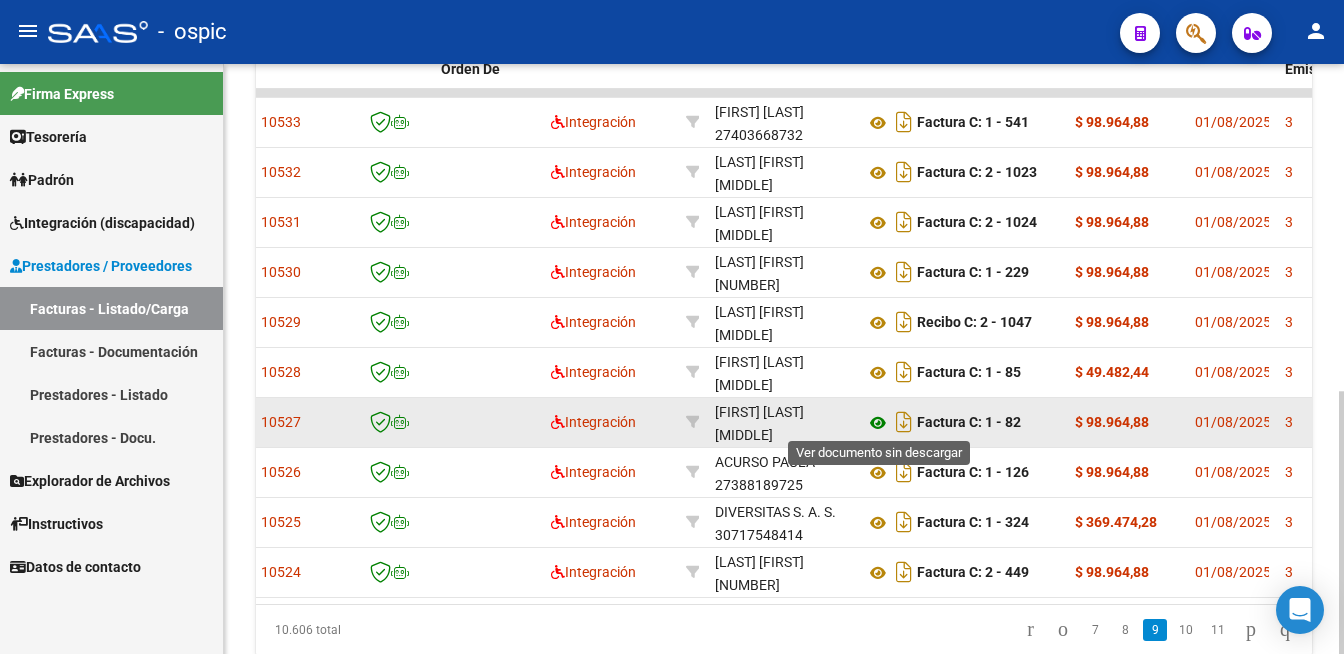 click 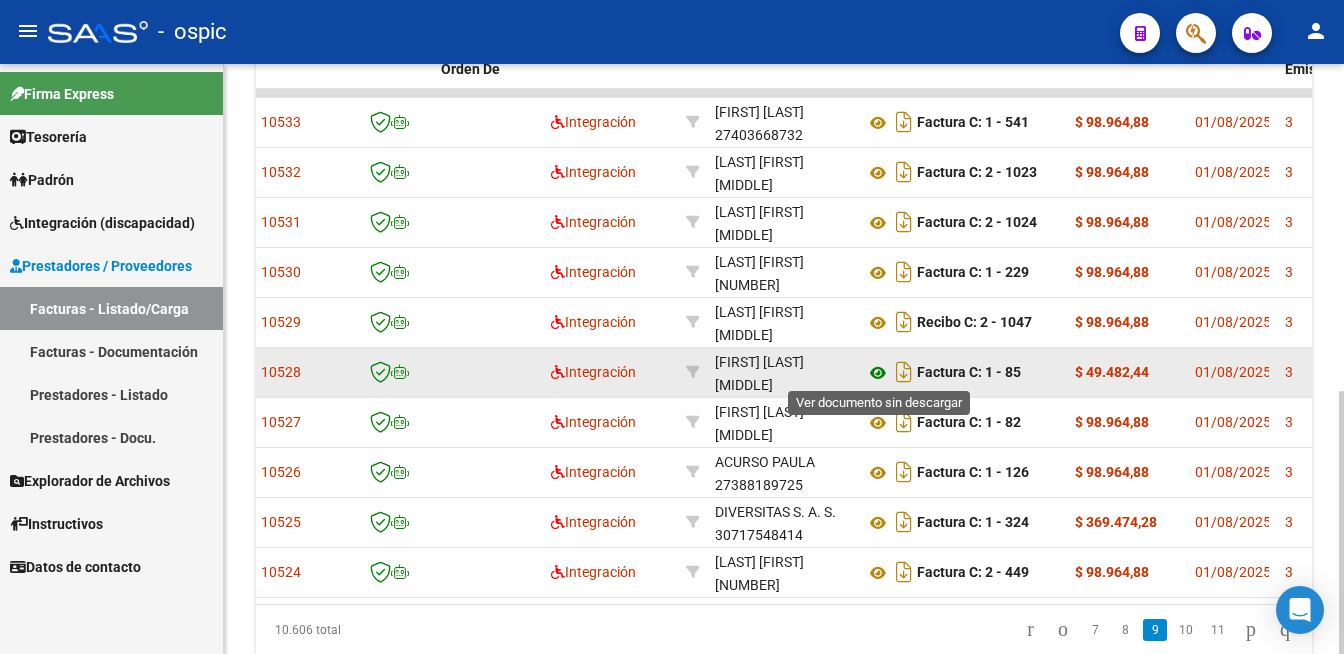 click 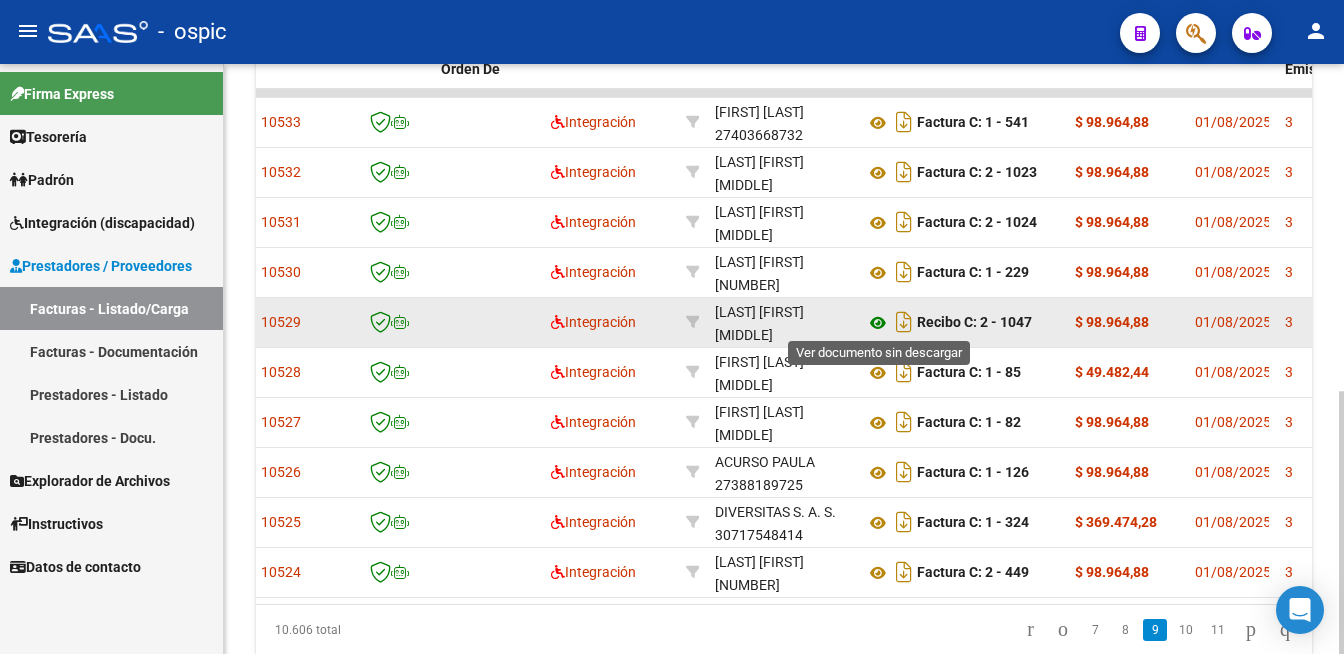 click 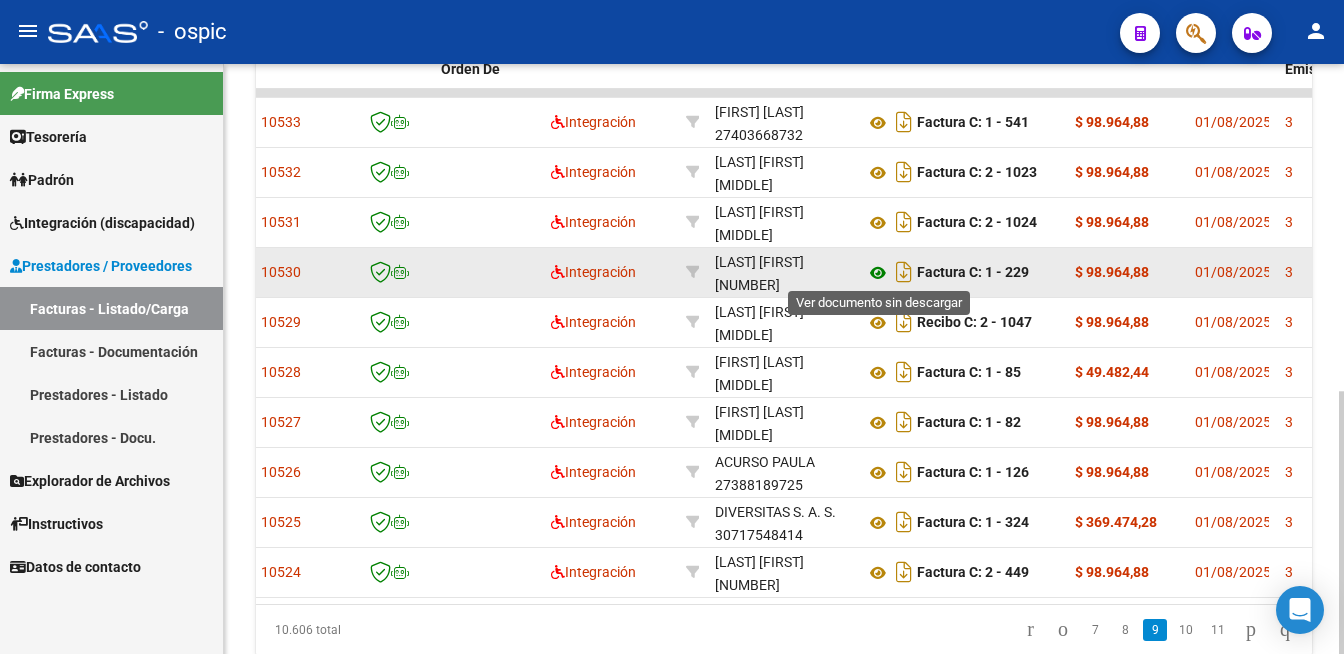 click 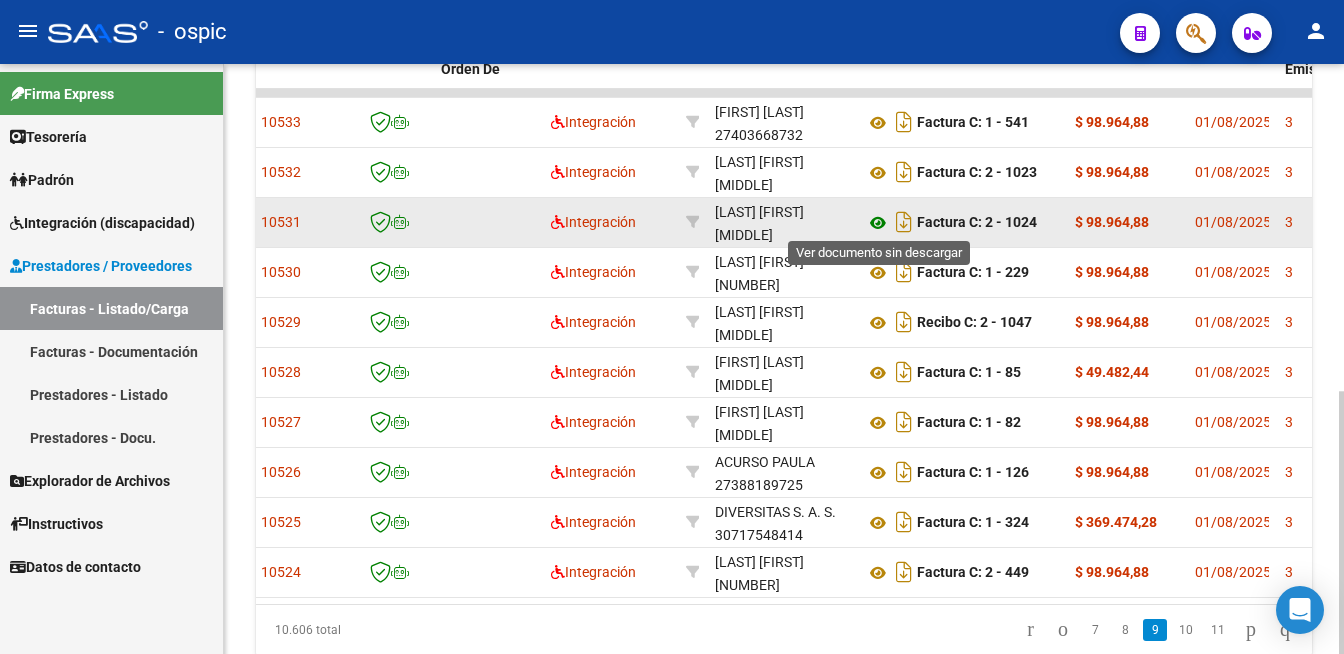 click 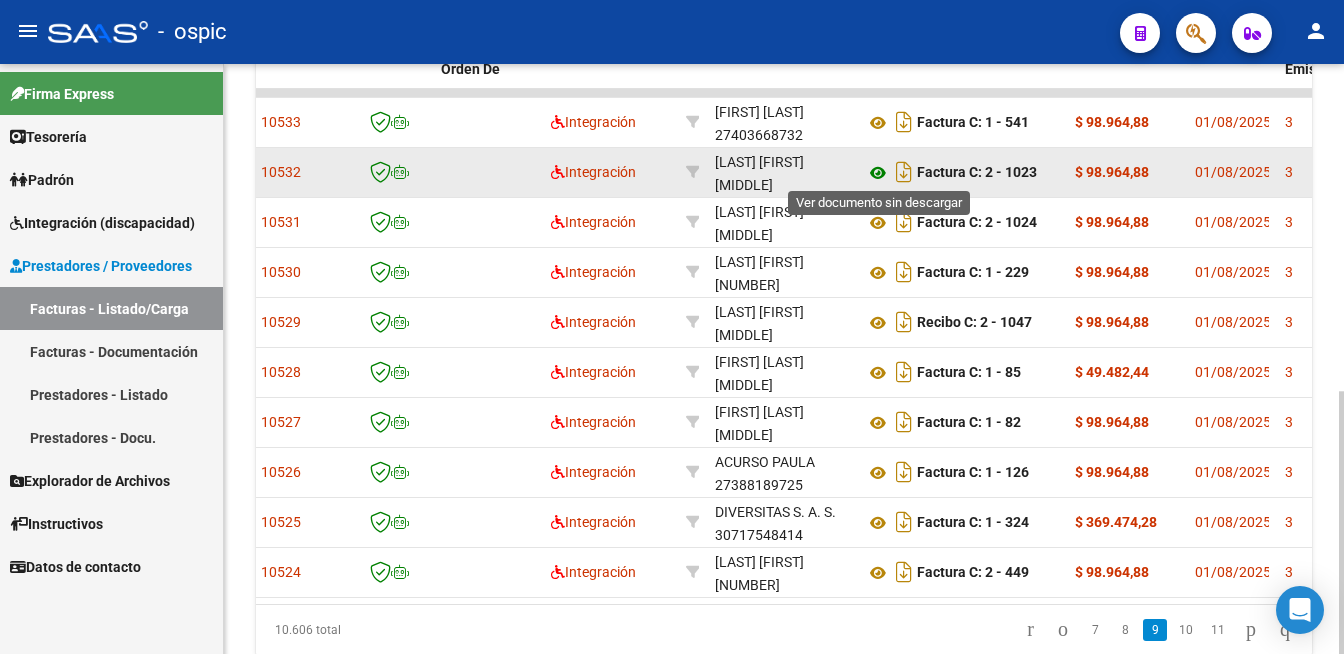 click 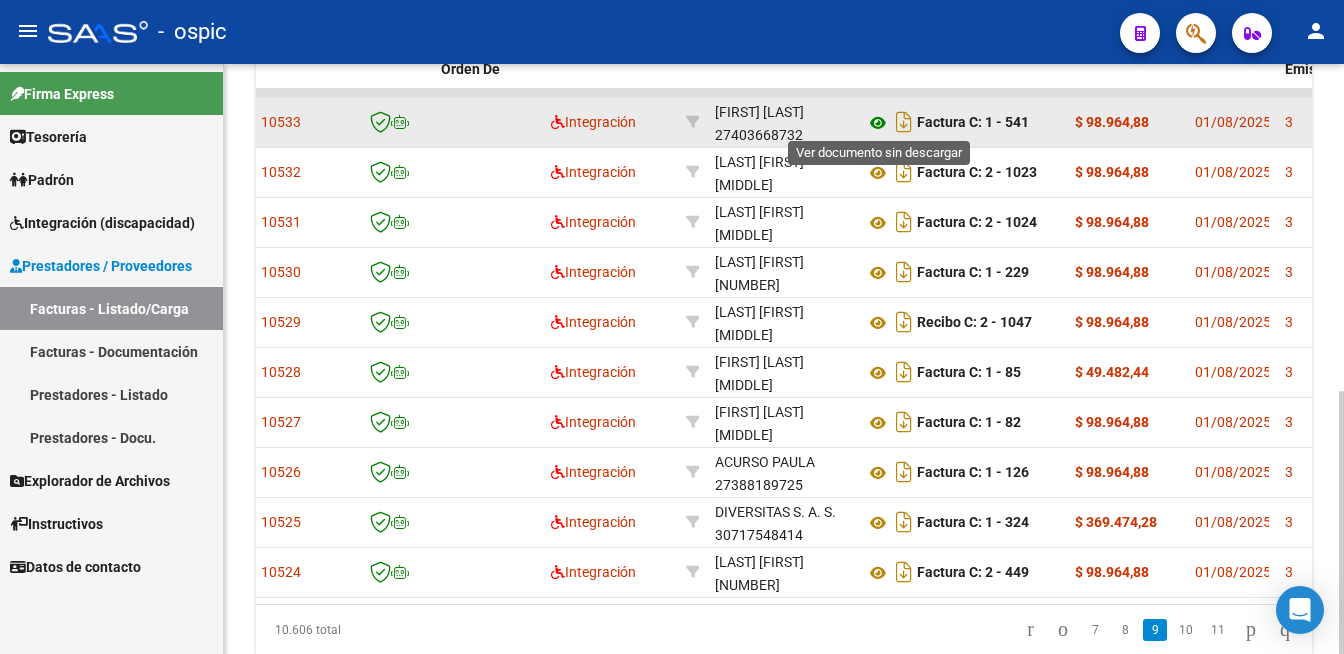 click 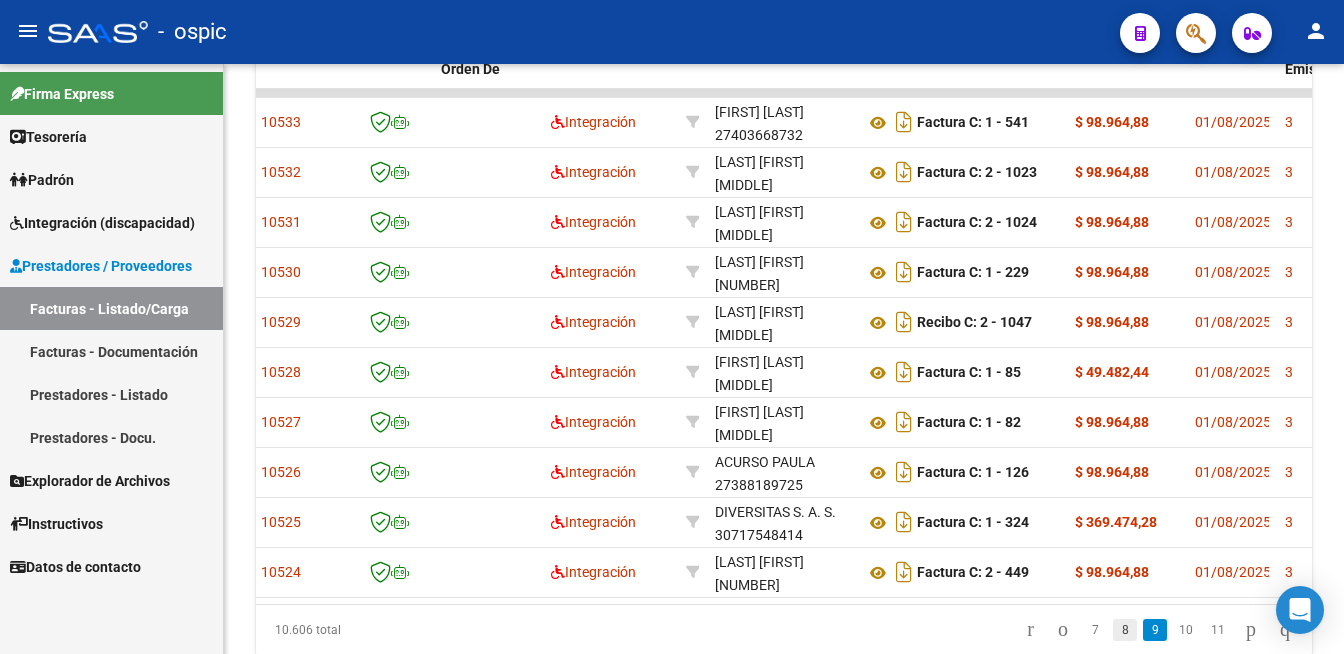 click on "8" 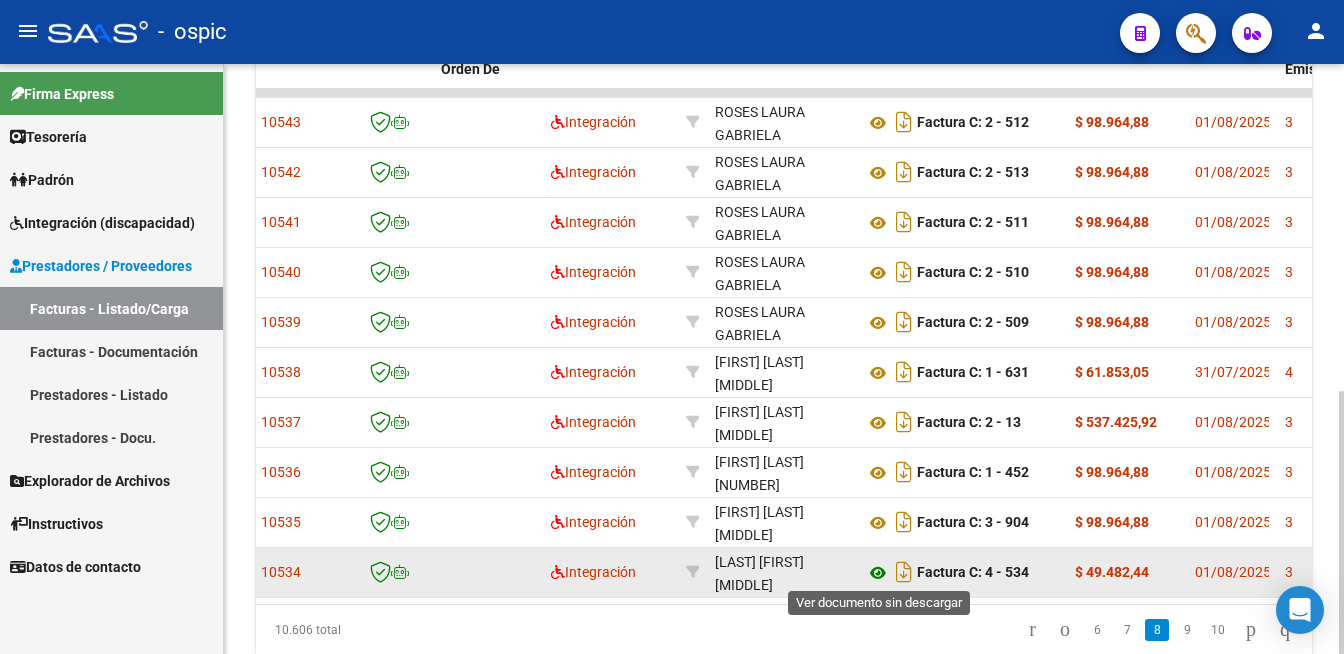 click 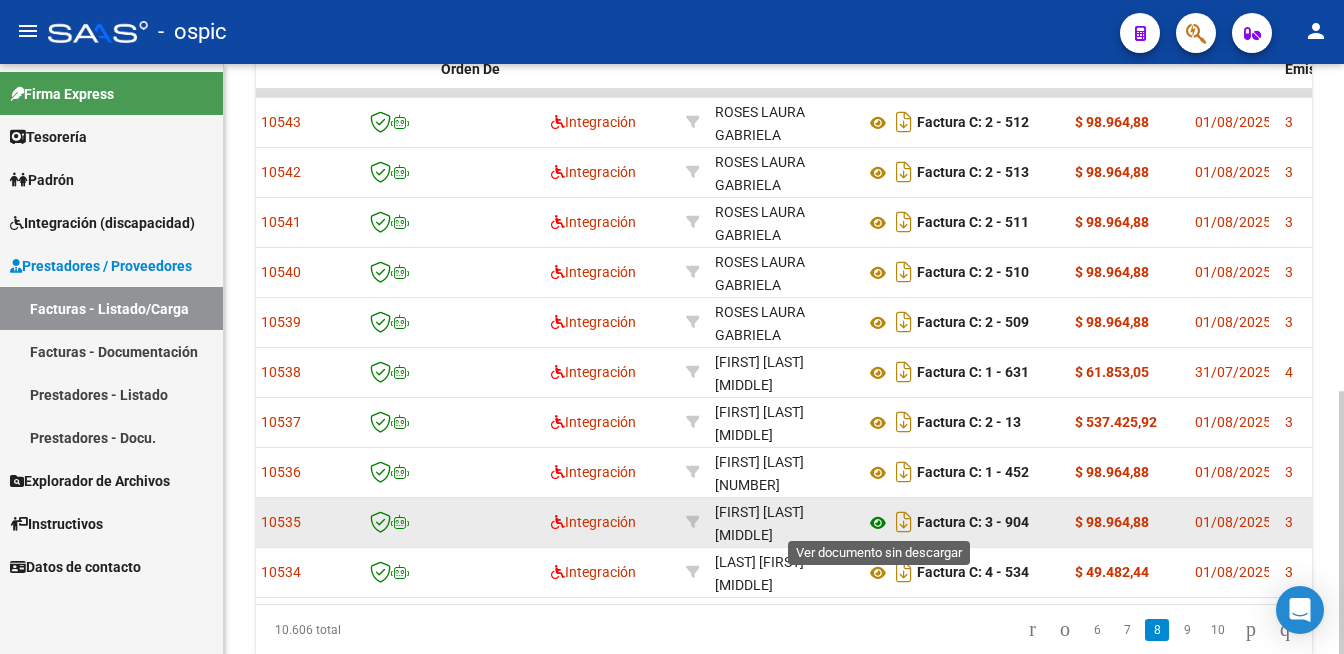 click 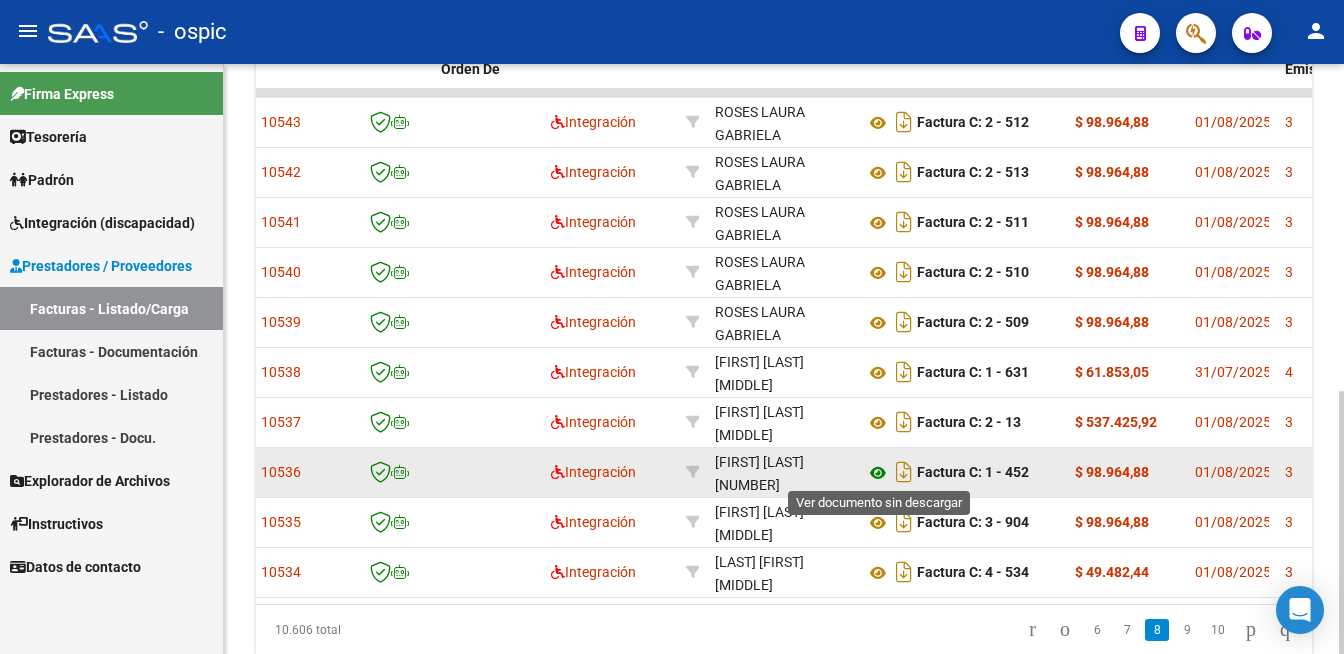 click 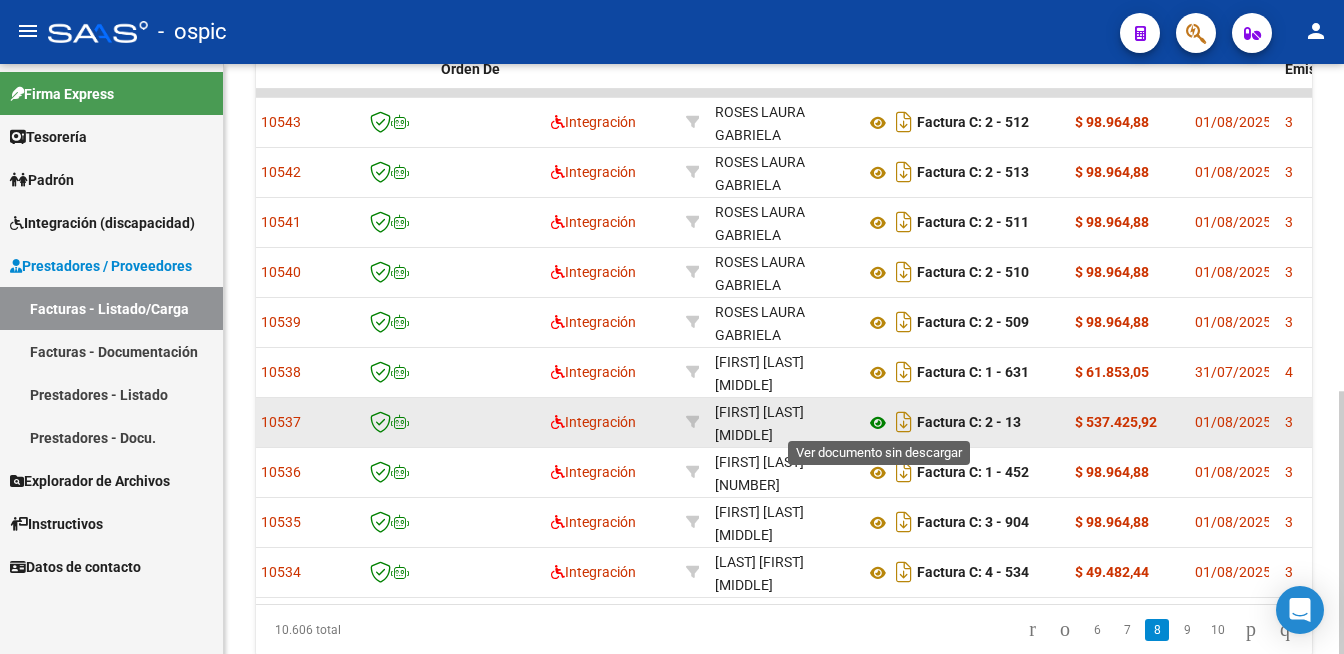 click 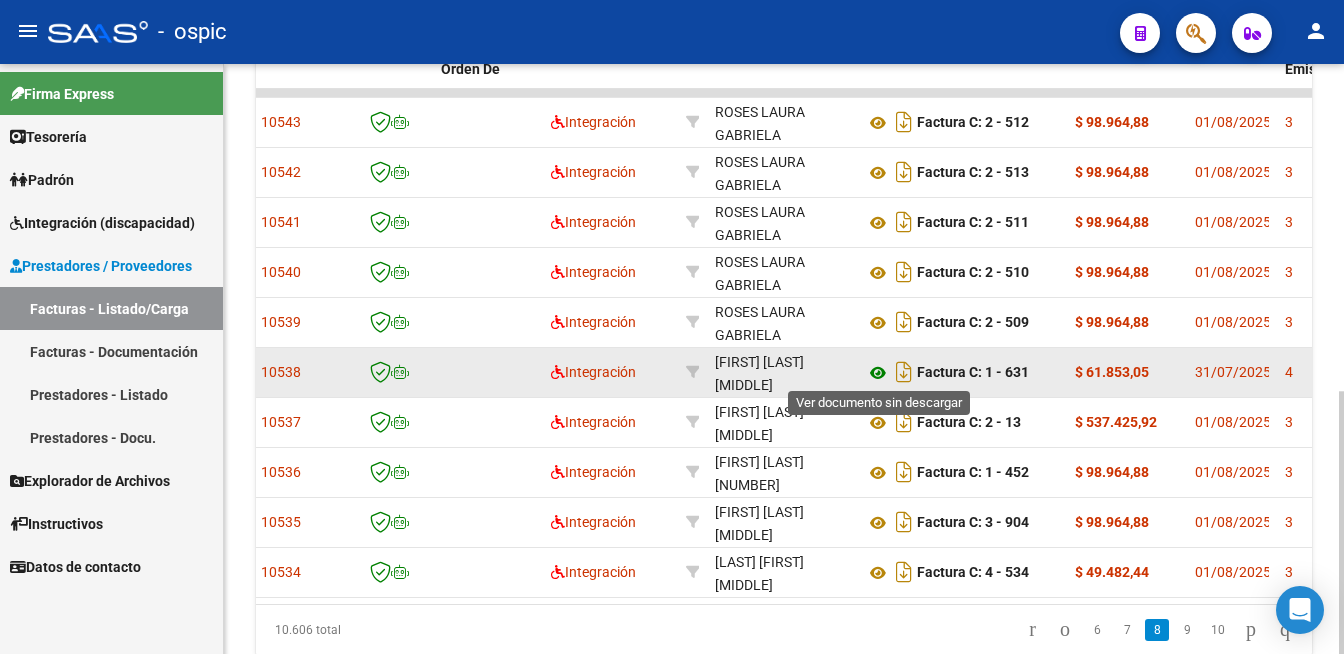 click 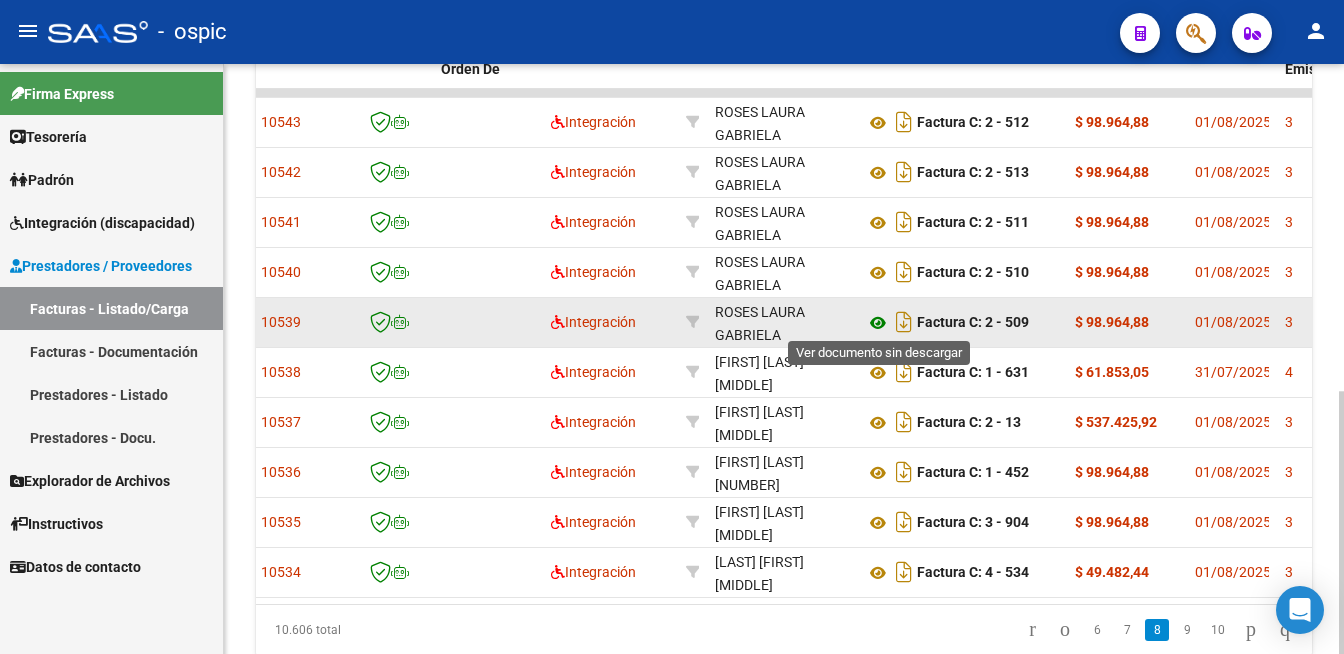 click 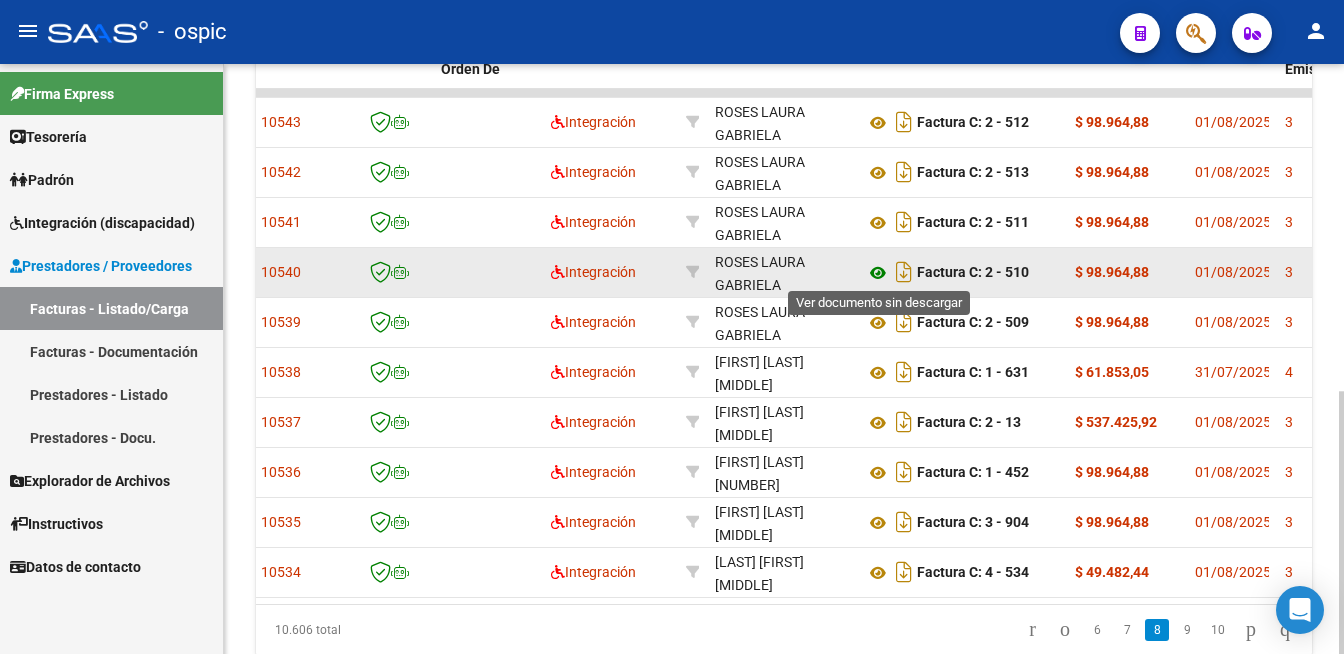 click 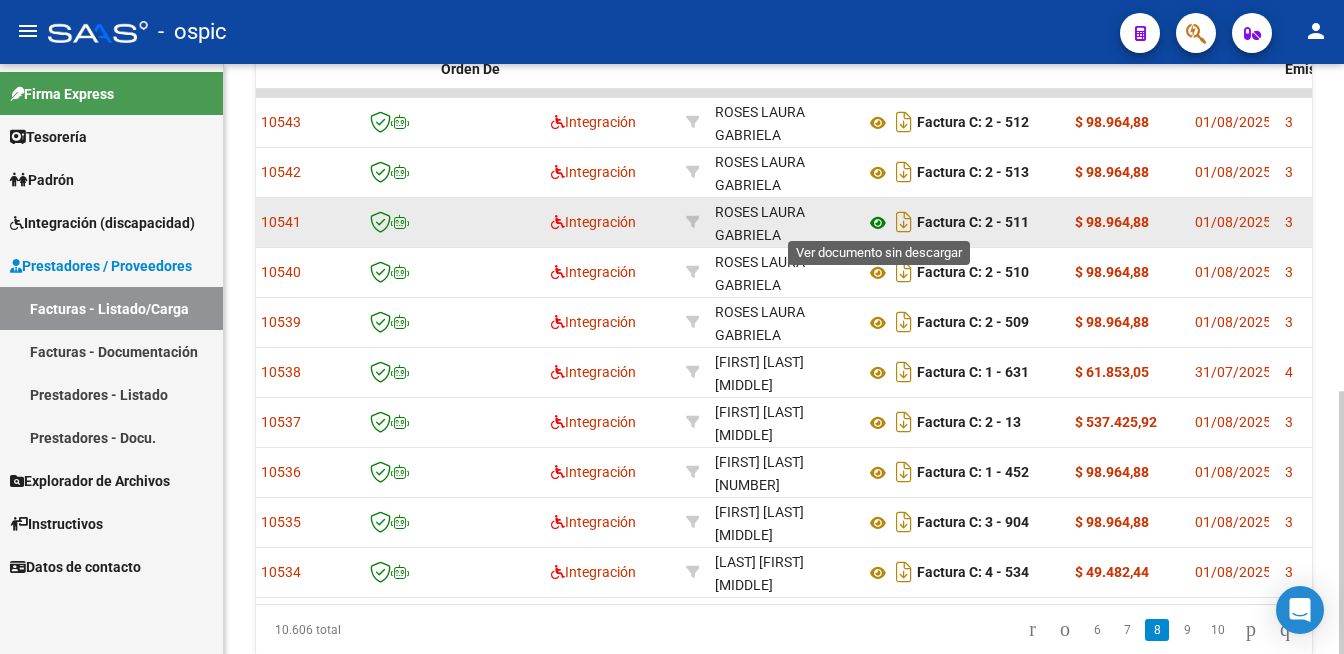 click 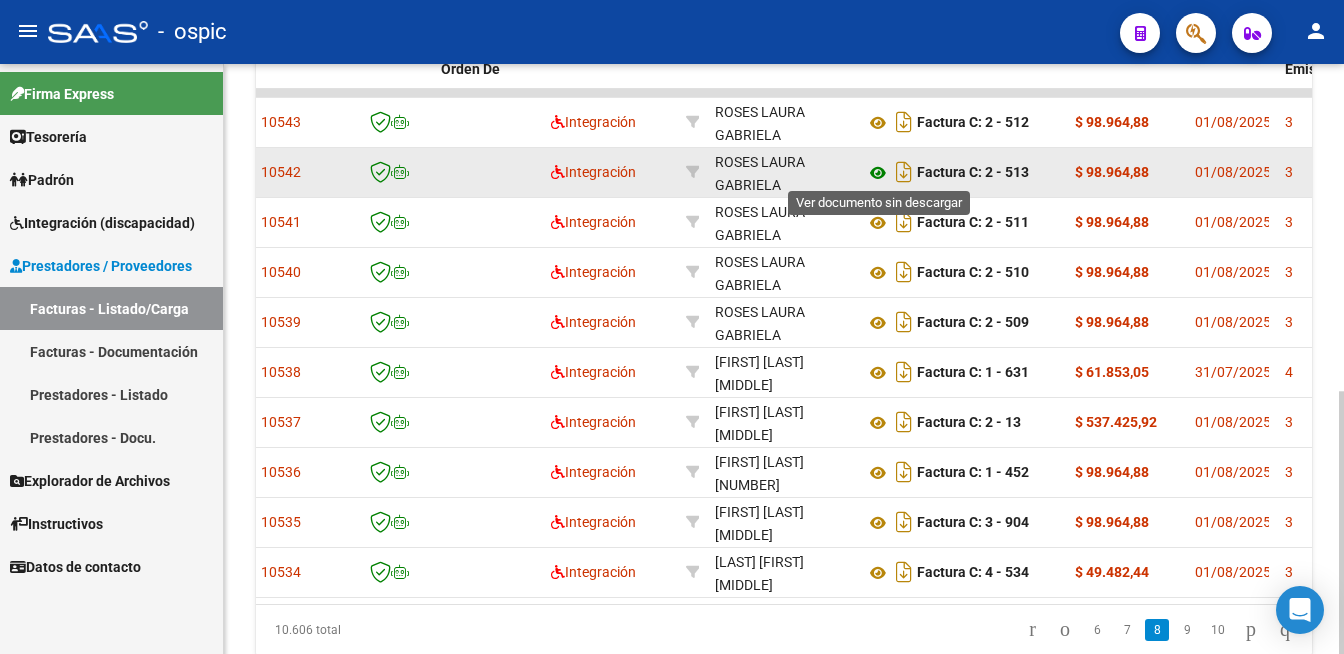 click 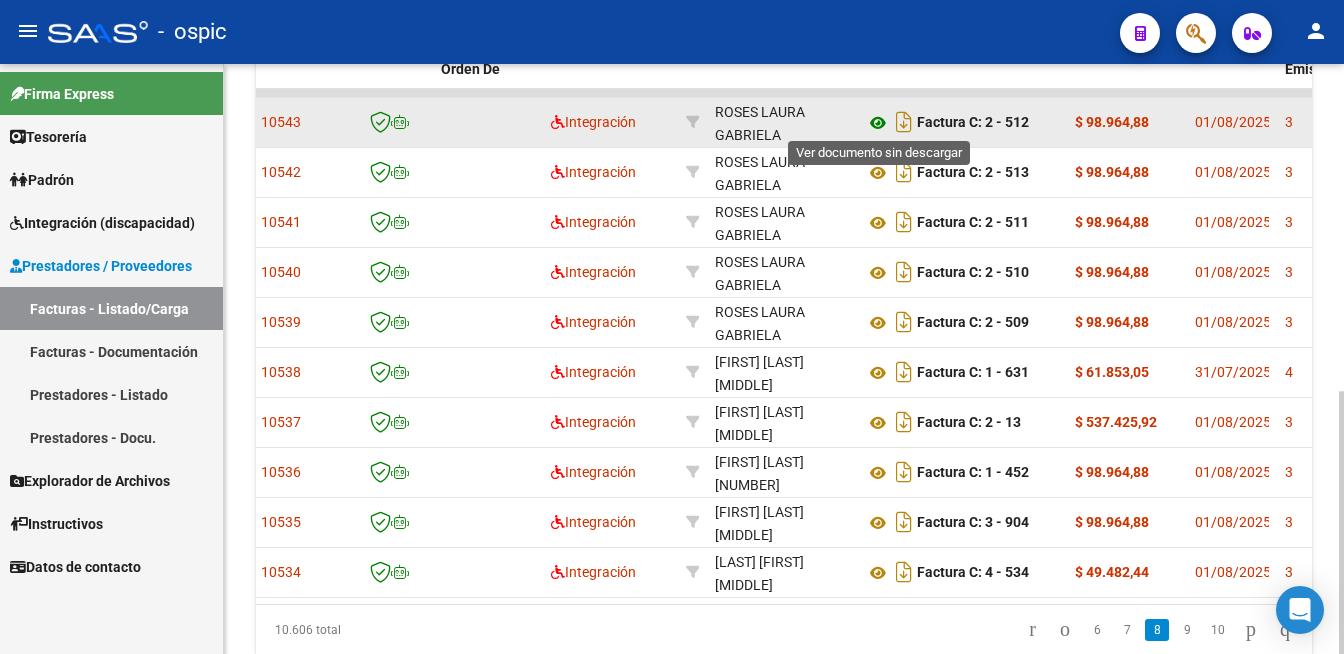 click 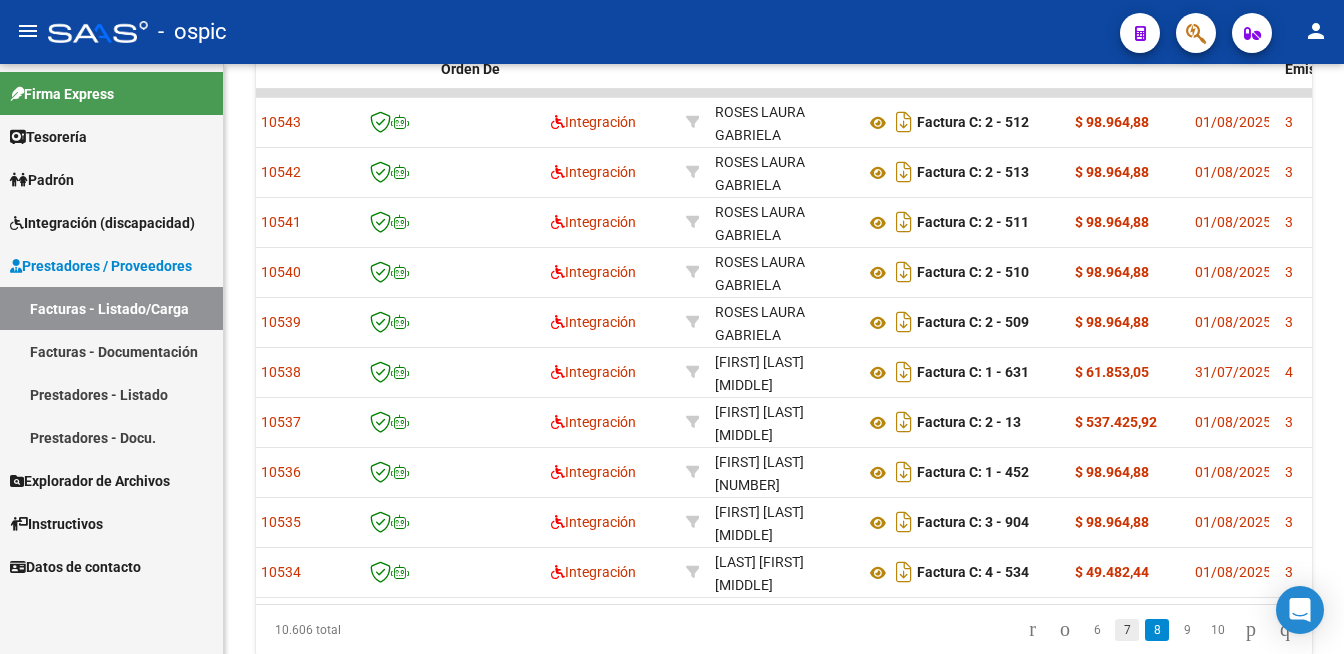 click on "7" 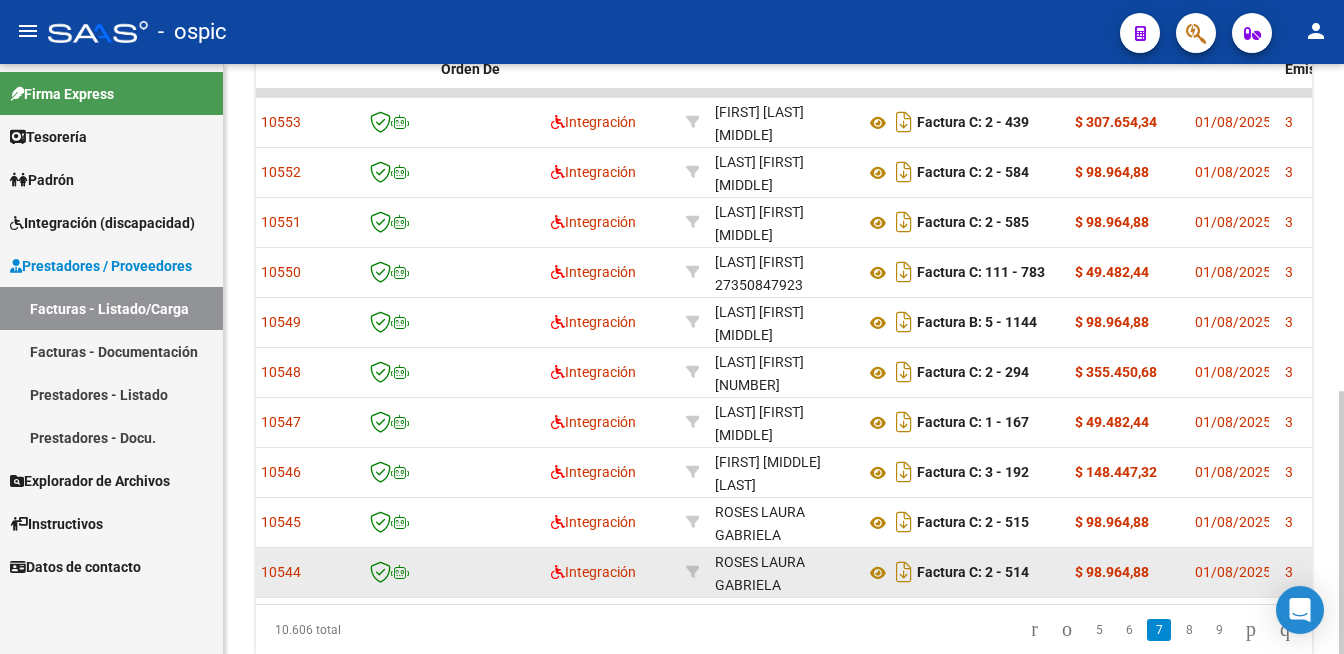 scroll, scrollTop: 735, scrollLeft: 0, axis: vertical 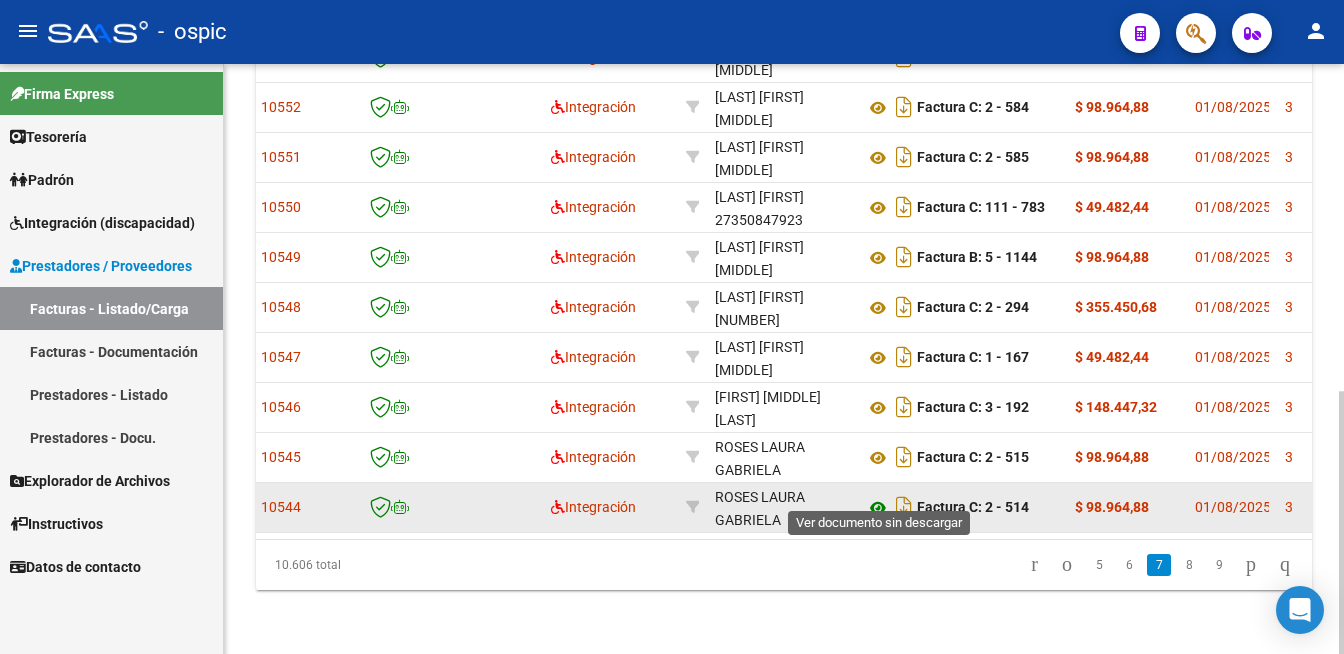 click 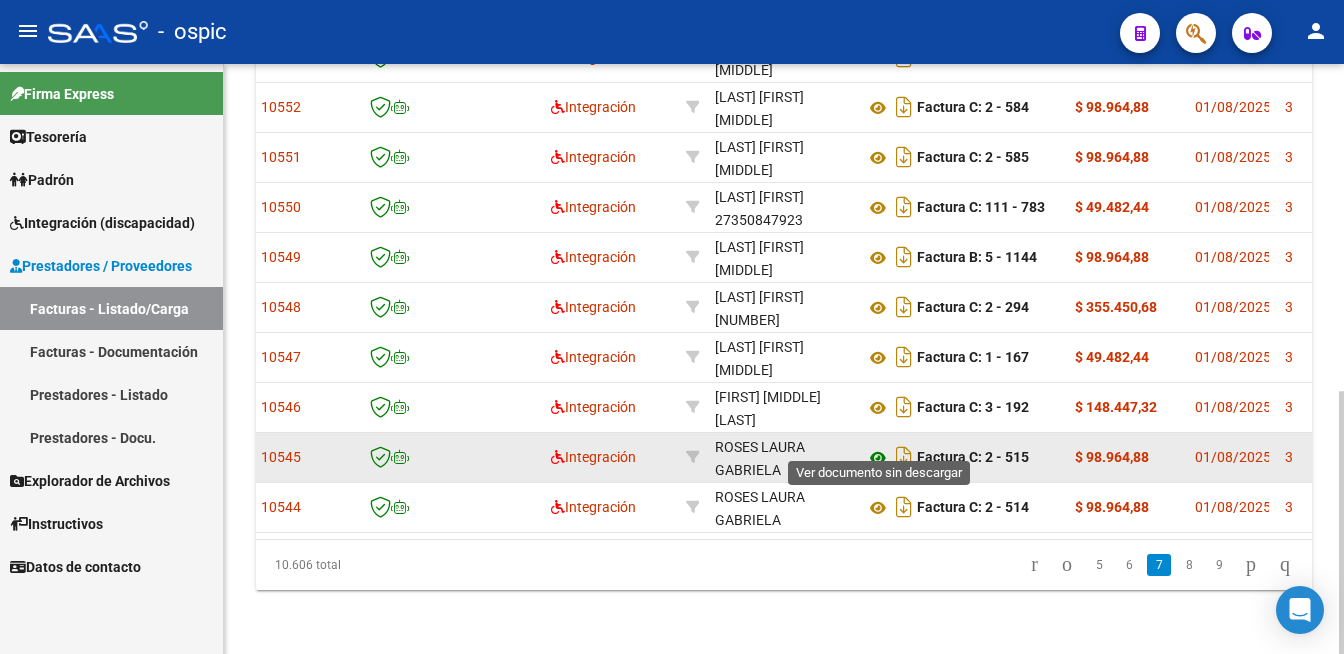 click 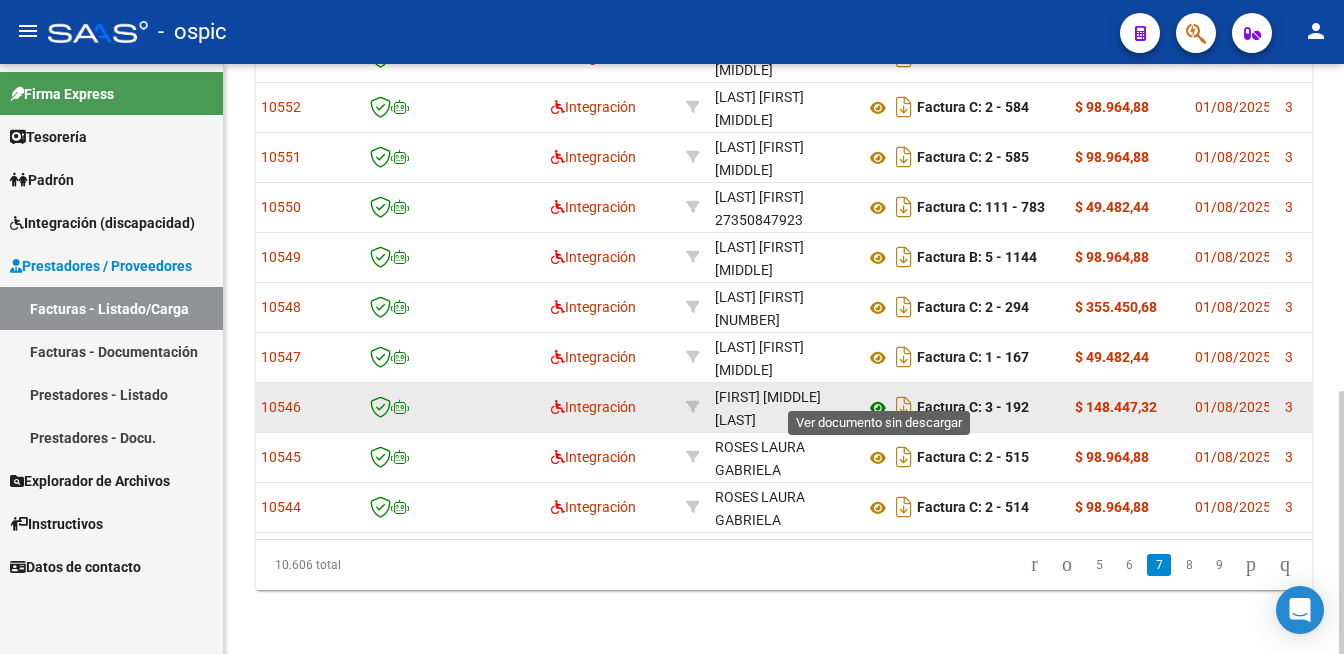 click 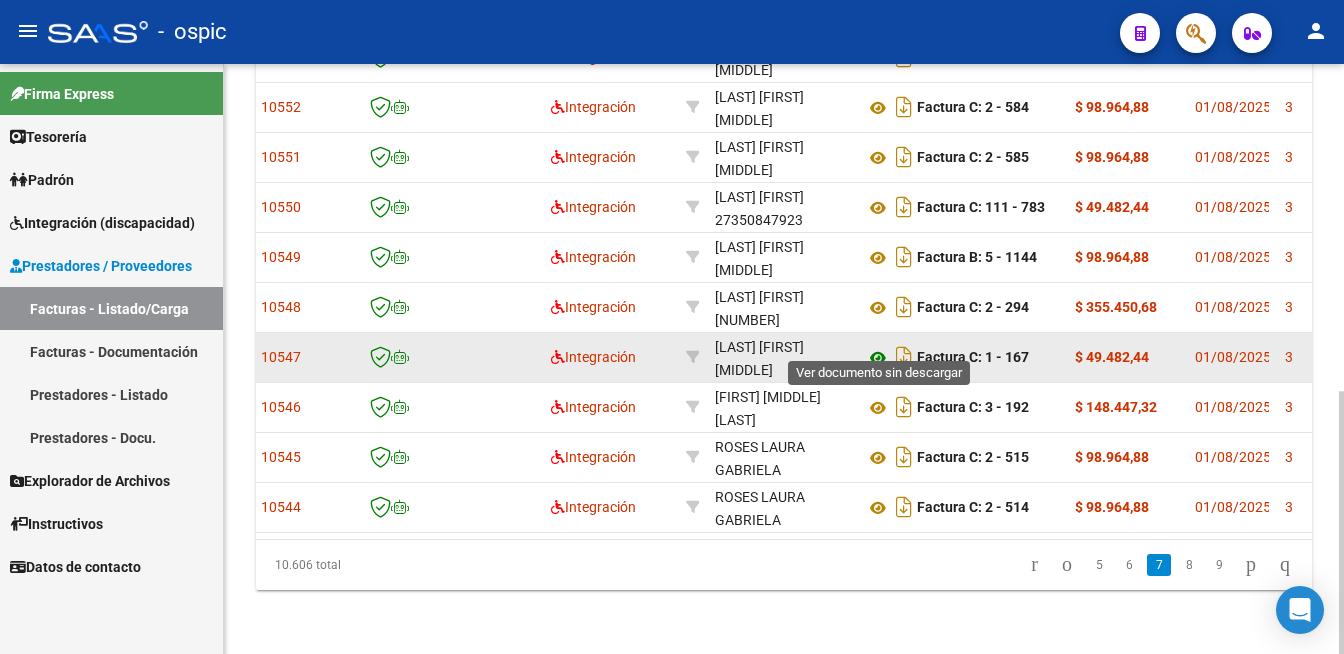 click 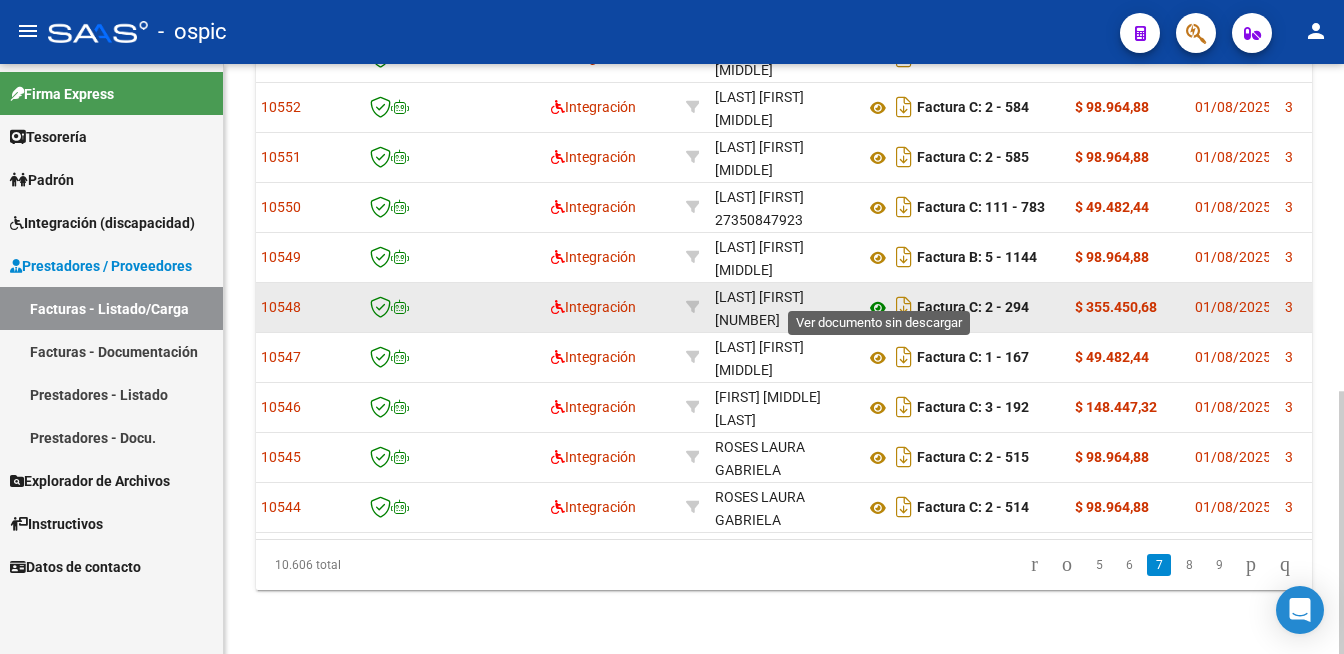 click 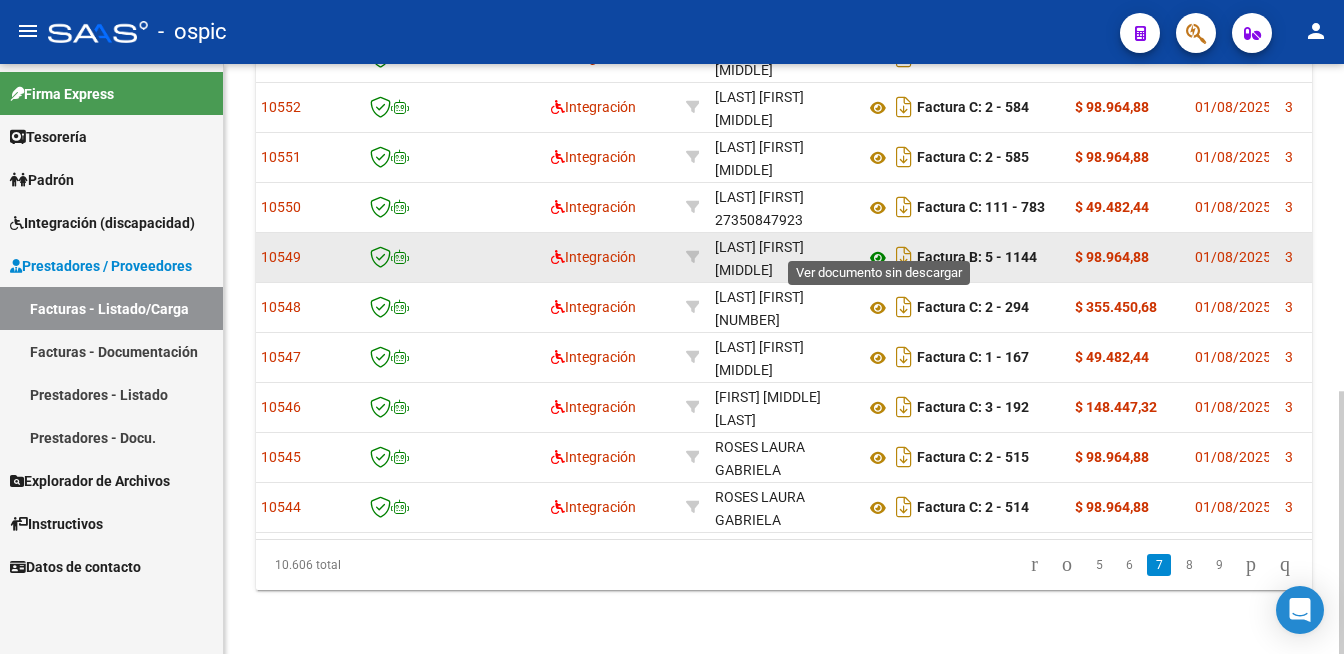 click 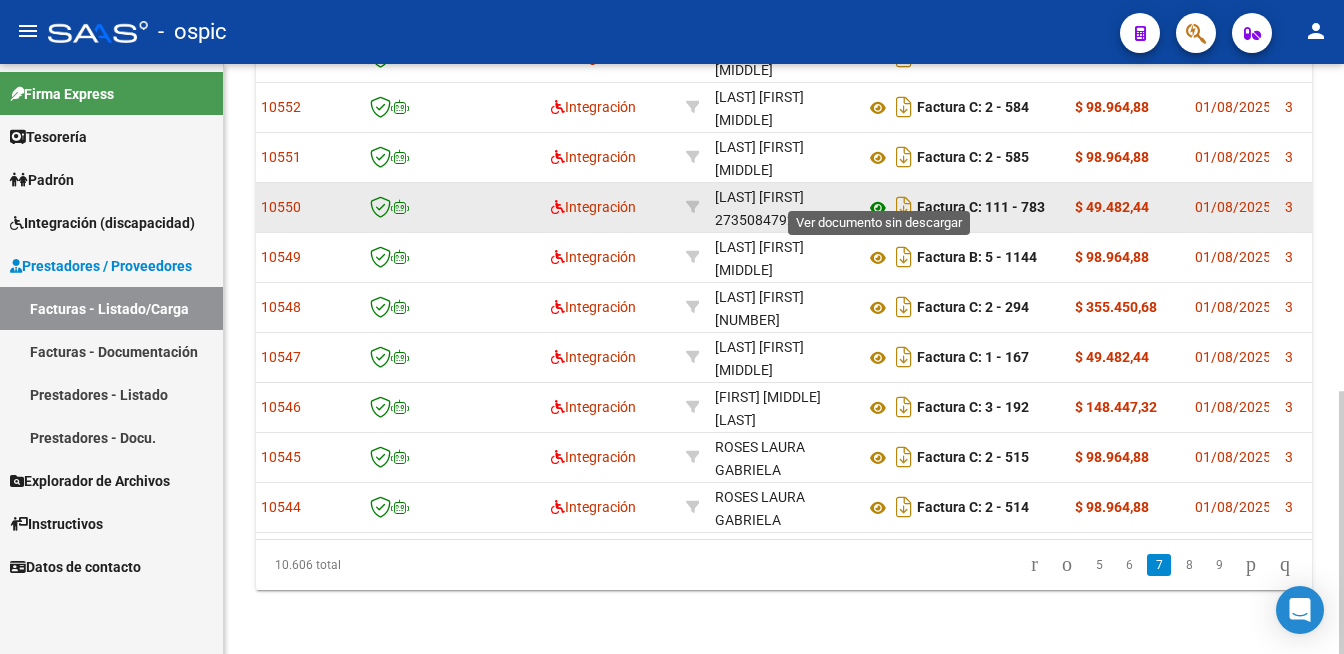 click 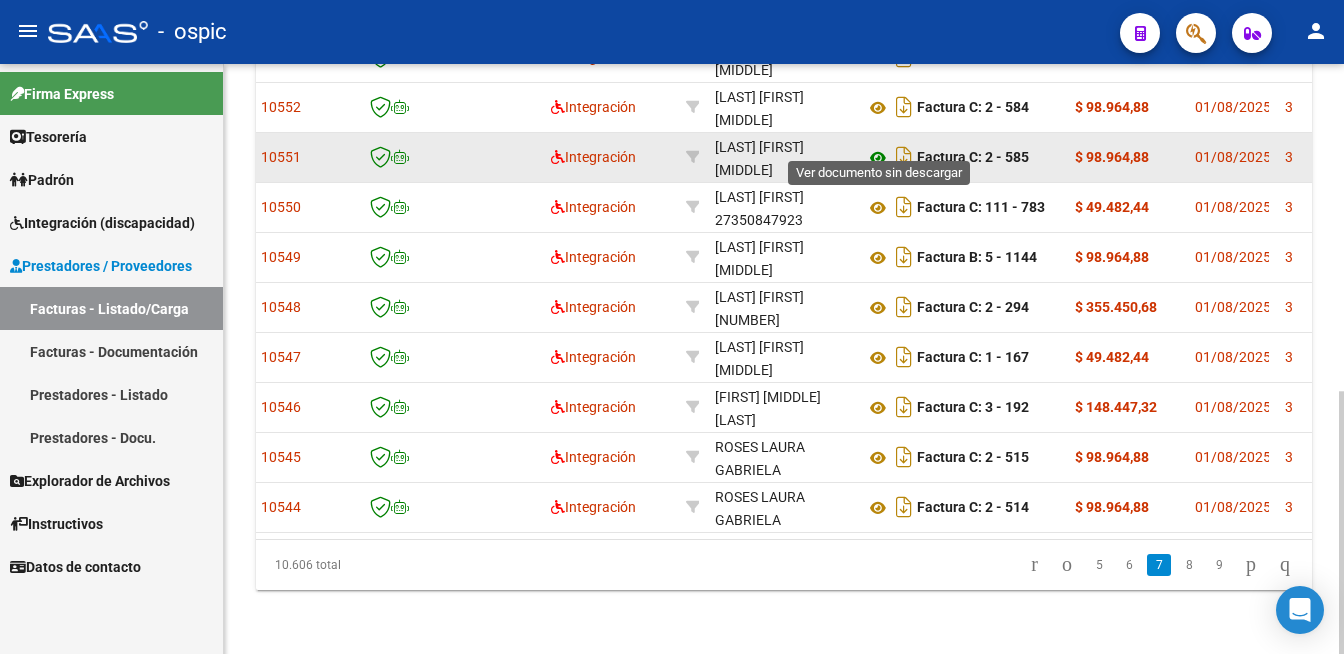 click 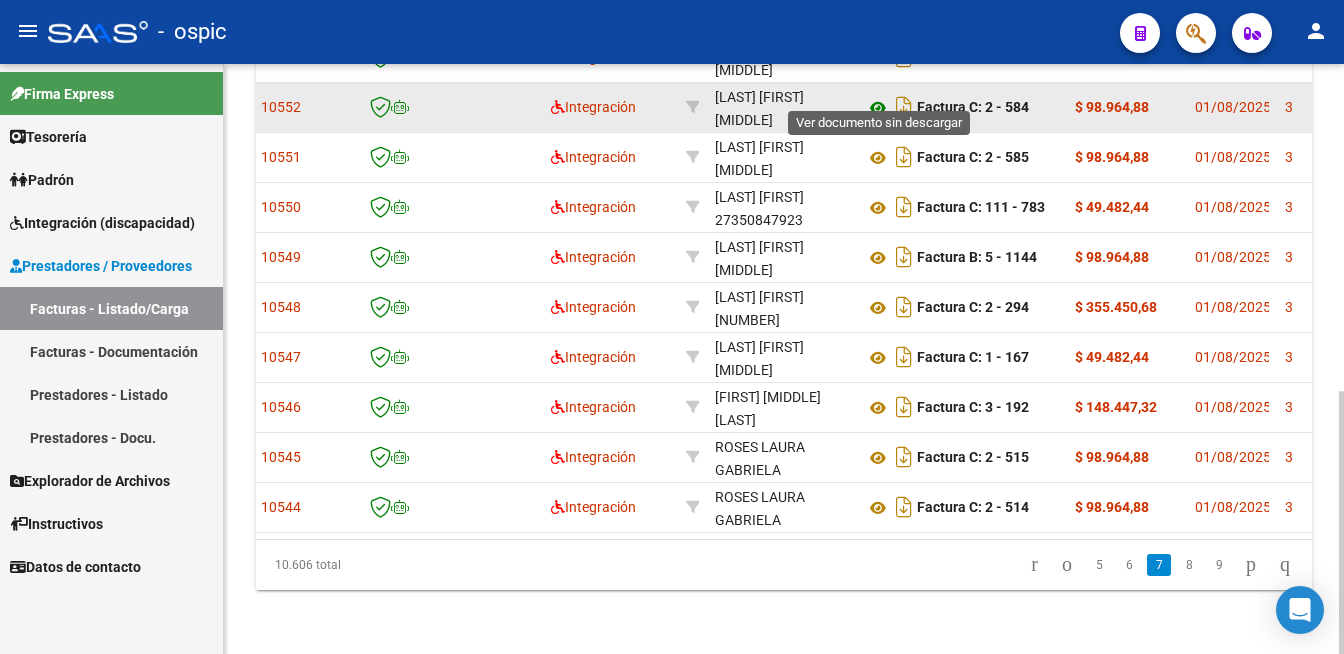 click 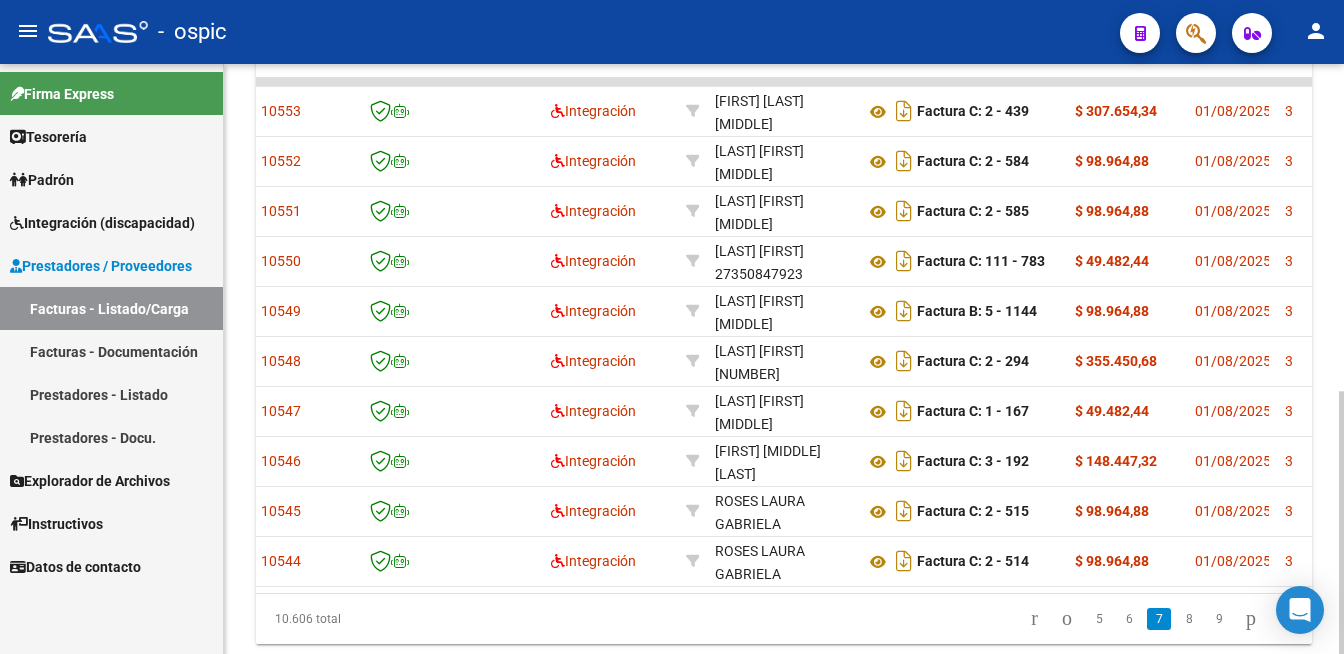scroll, scrollTop: 659, scrollLeft: 0, axis: vertical 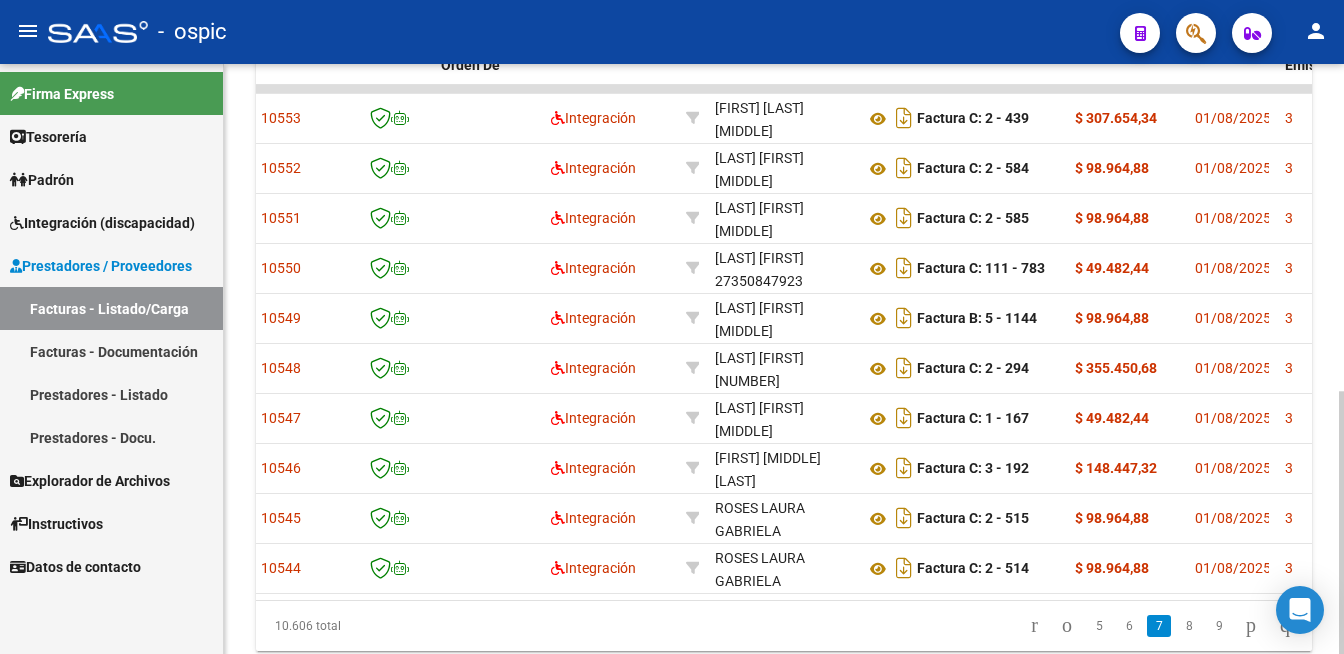 click on "Video tutorial   PRESTADORES -> Listado de CPBTs Emitidos por Prestadores / Proveedores (alt+q) cloud_download  CSV  cloud_download  EXCEL  cloud_download  Estandar   Descarga Masiva
Filtros Id Area Area Seleccionar Gerenciador Seleccionar Gerenciador Todos Confirmado Todos Cargado desde Masivo   Mostrar totalizadores   FILTROS DEL COMPROBANTE  Comprobante Tipo Comprobante Tipo Start date – End date Fec. Comprobante Desde / Hasta Días Emisión Desde(cant. días) Días Emisión Hasta(cant. días) CUIT / Razón Social Pto. Venta Nro. Comprobante Código SSS CAE Válido CAE Válido Todos Cargado Módulo Hosp. Todos Tiene facturacion Apócrifa Hospital Refes  FILTROS DE INTEGRACION  Todos Cargado en Para Enviar SSS Período De Prestación Campos del Archivo de Rendición Devuelto x SSS (dr_envio) Todos Rendido x SSS (dr_envio) Tipo de Registro Tipo de Registro Período Presentación Período Presentación Campos del Legajo Asociado (preaprobación) Afiliado Legajo (cuil/nombre) Todos  MAS FILTROS  Todos –" 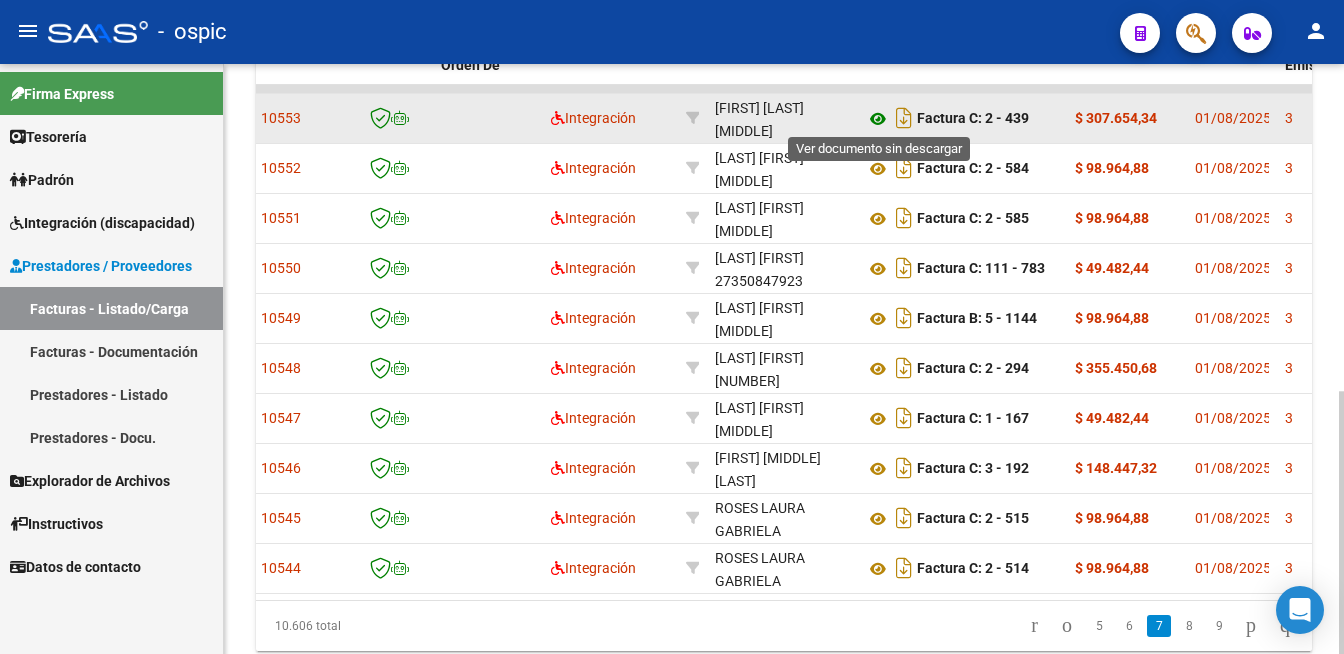 click 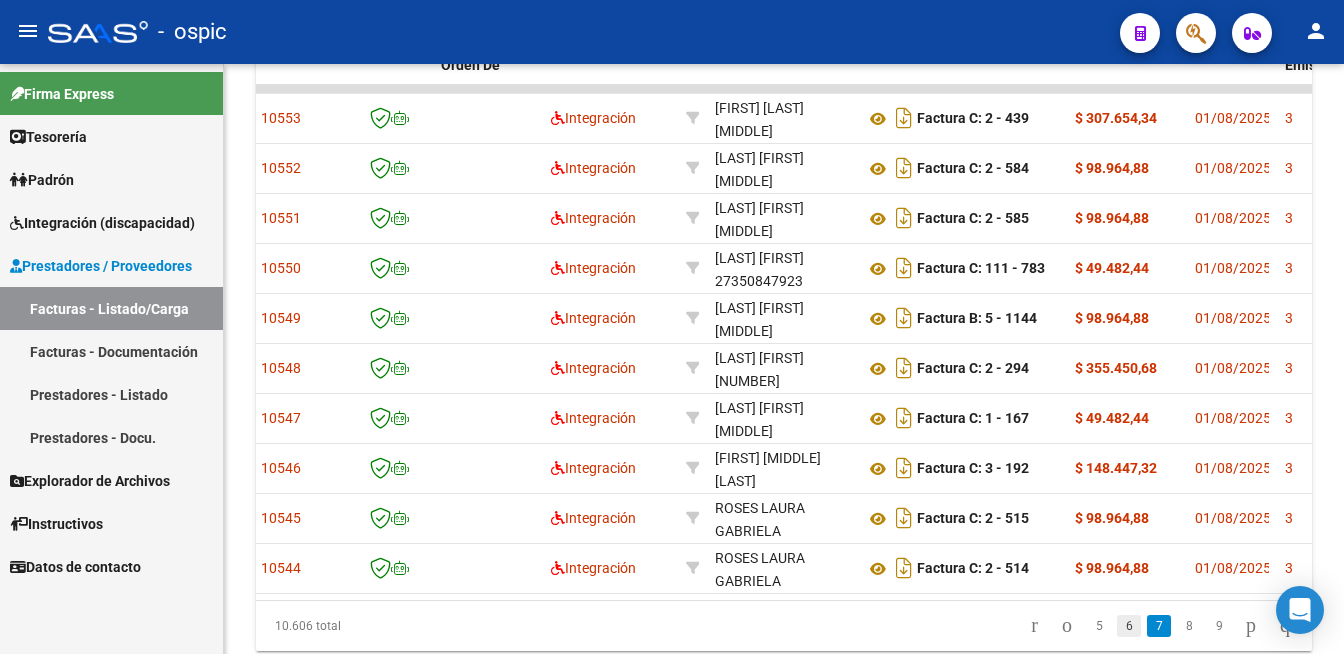 click on "6" 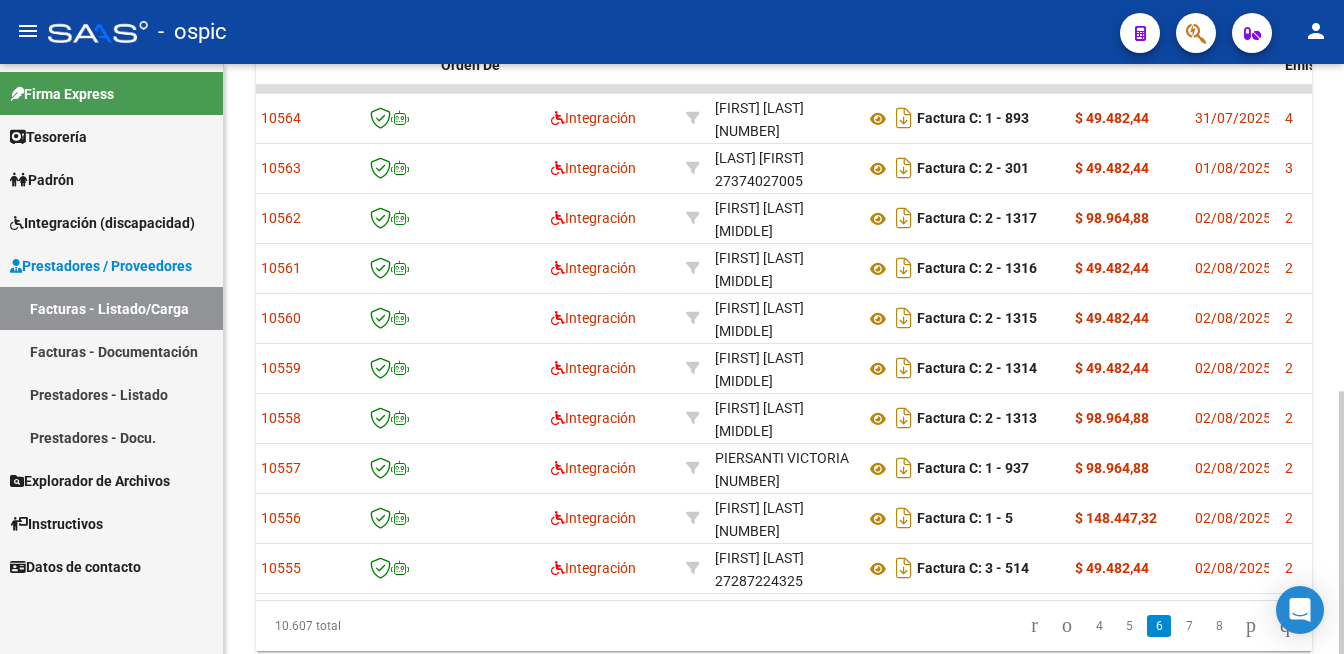 scroll, scrollTop: 680, scrollLeft: 0, axis: vertical 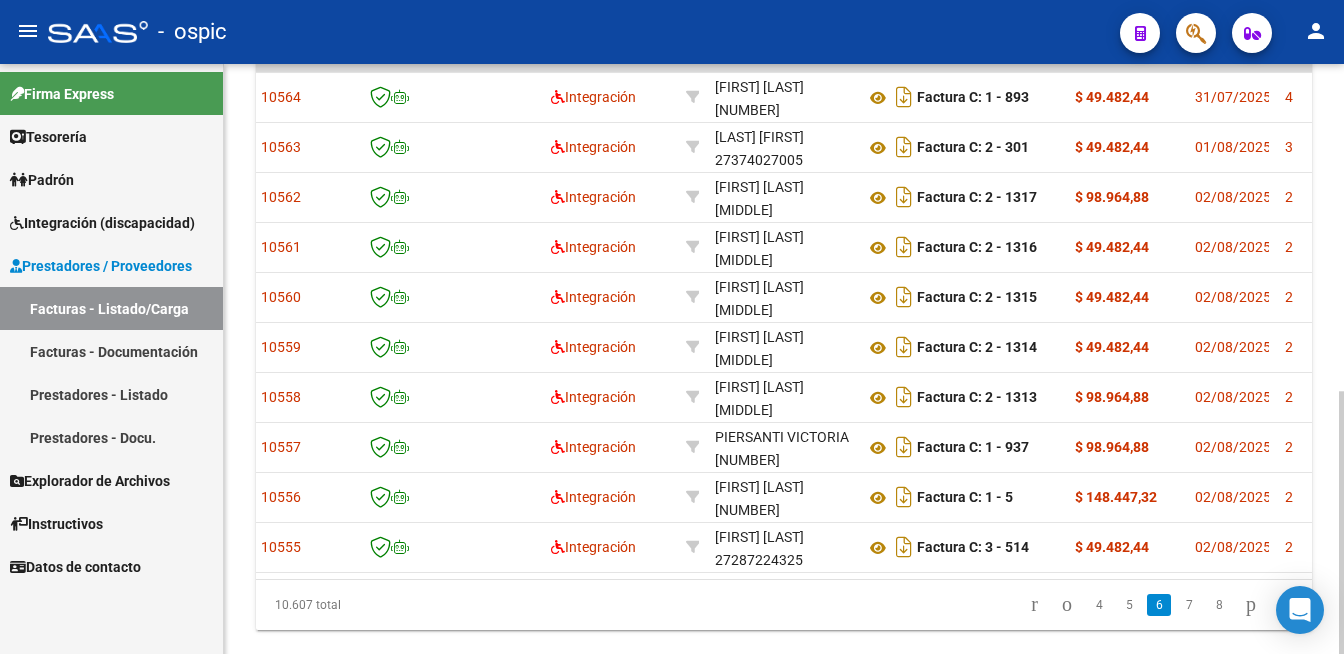 click 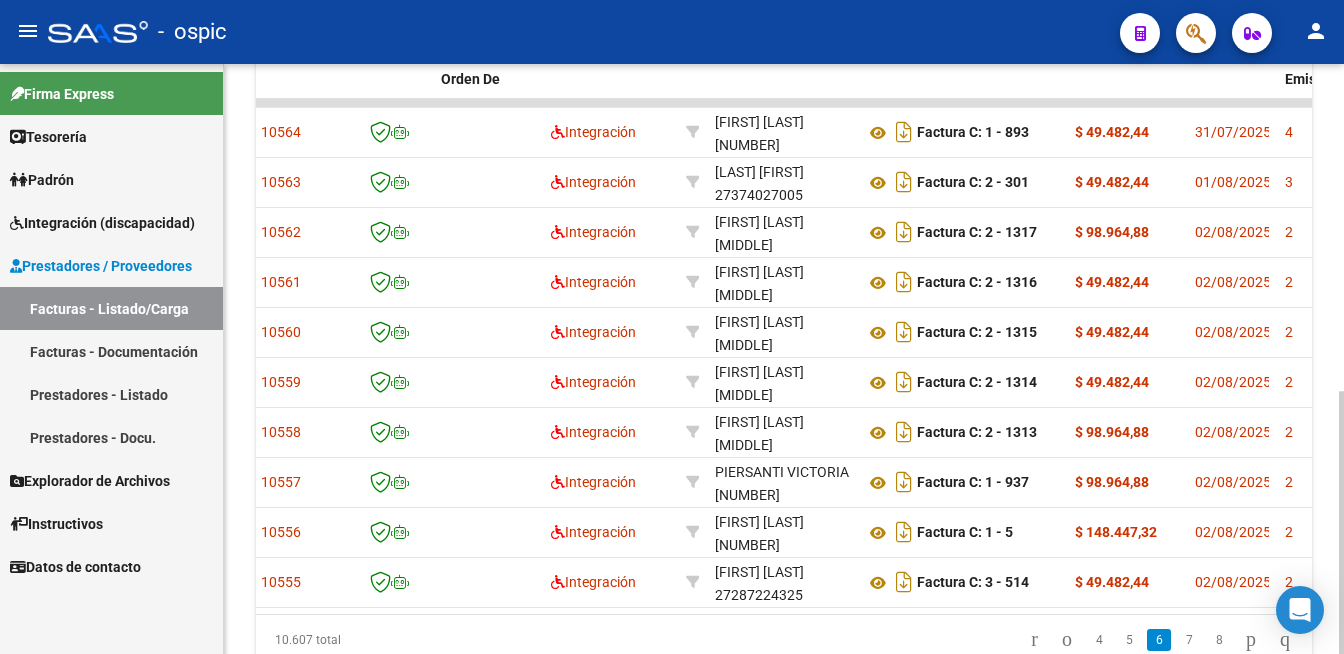 click 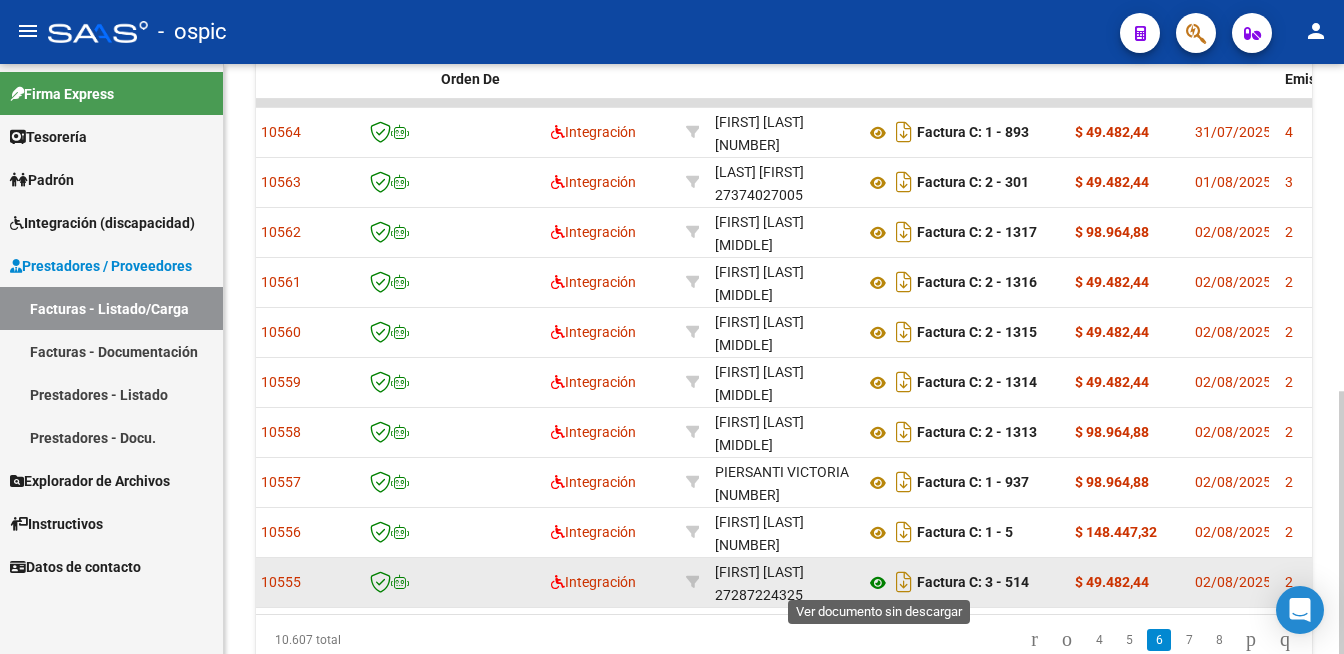 click 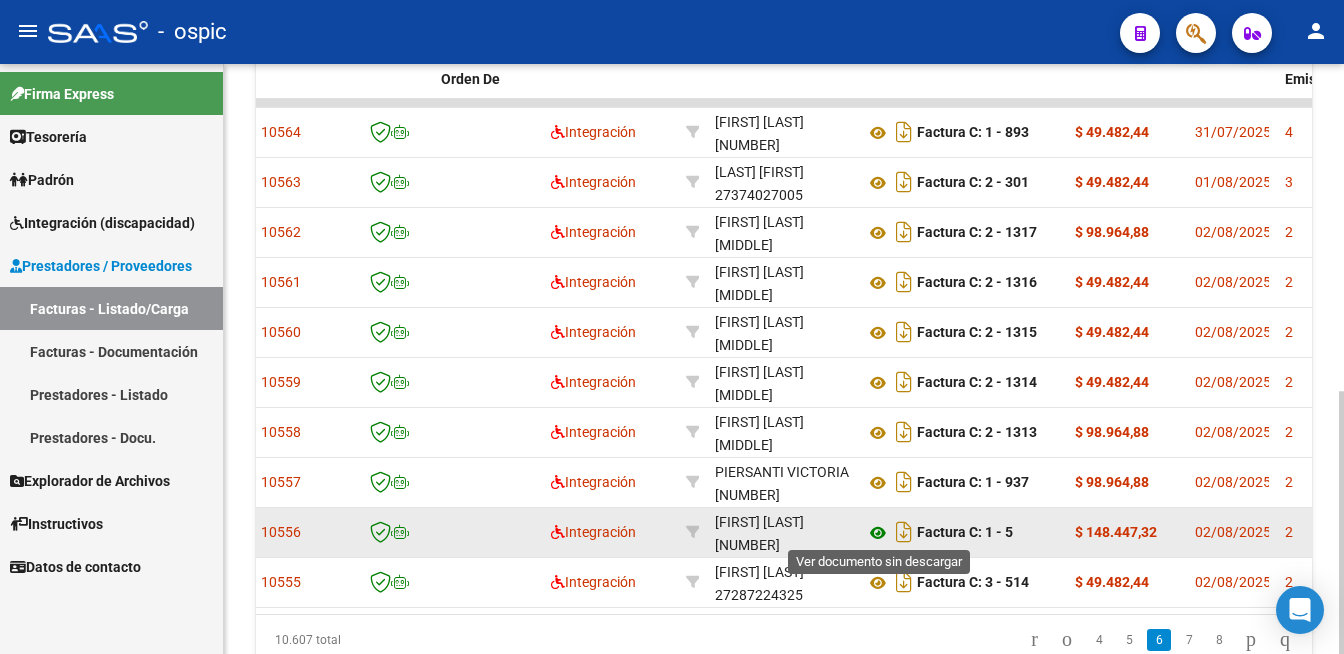 click 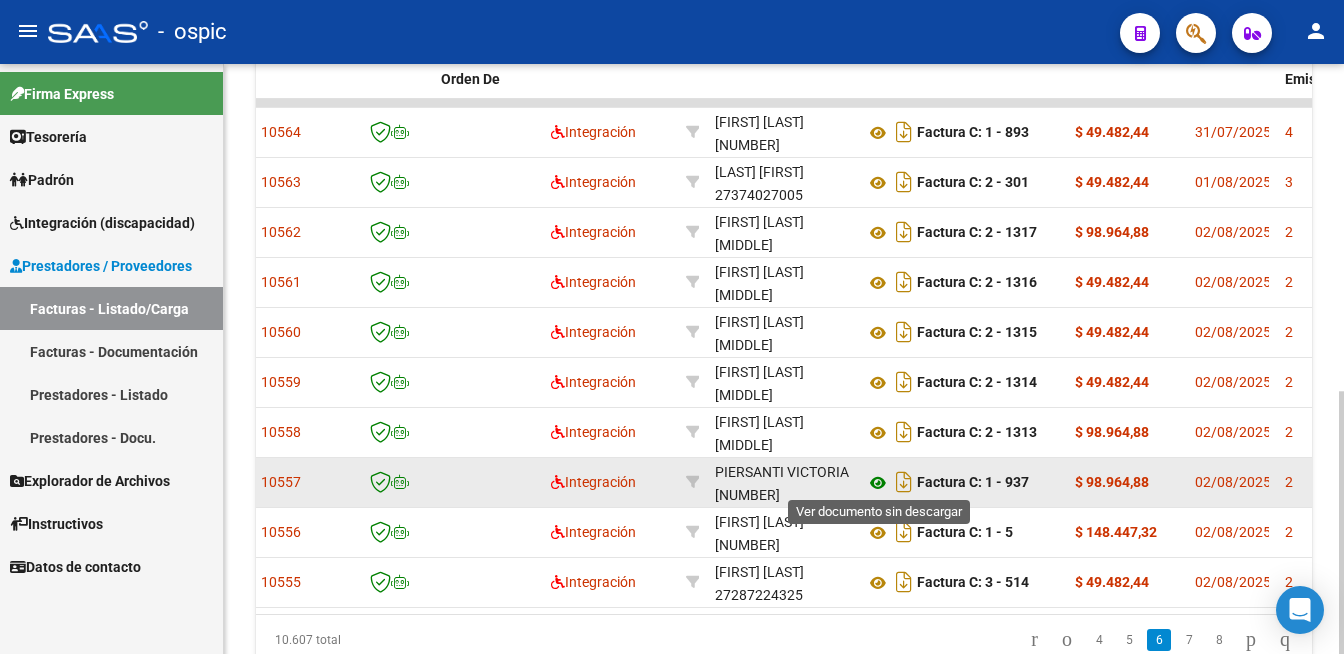 click 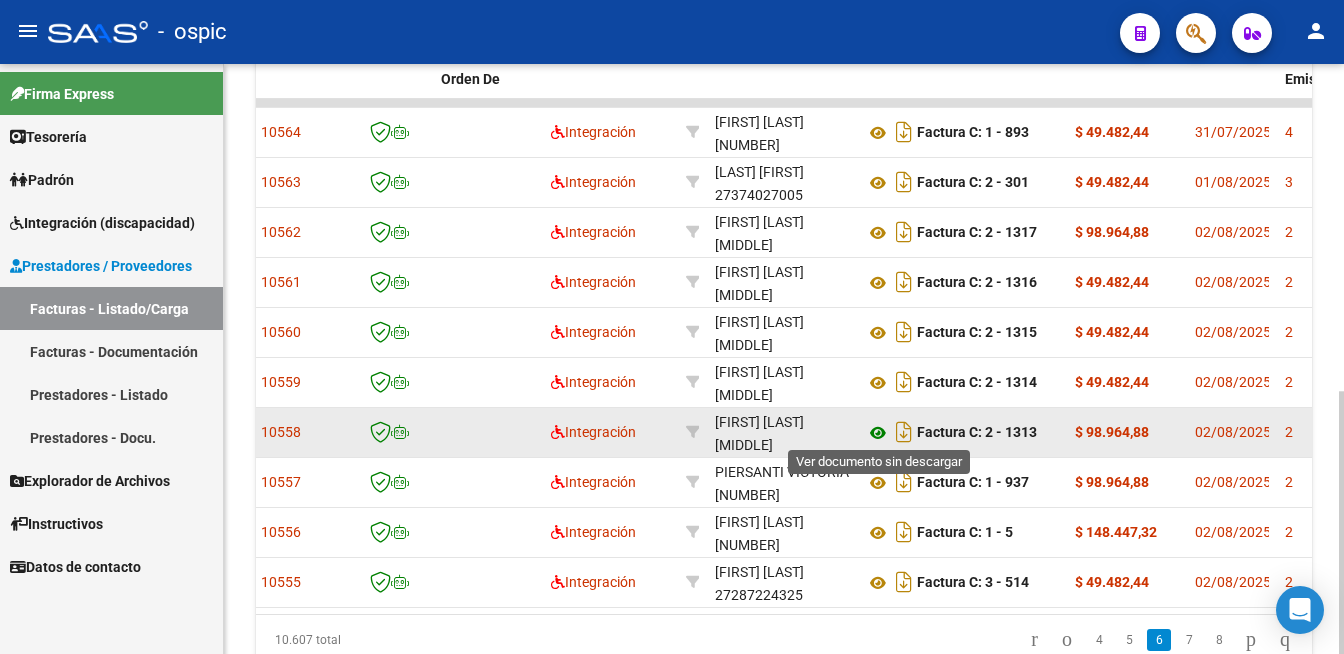 click 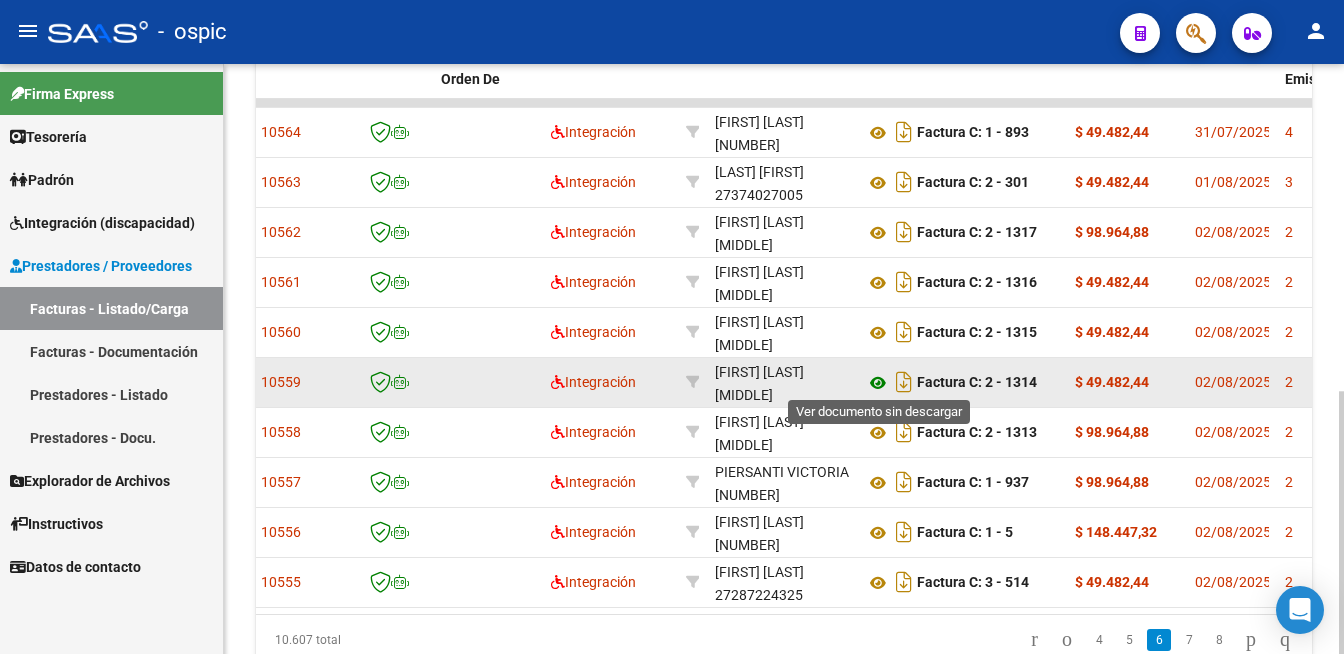 click 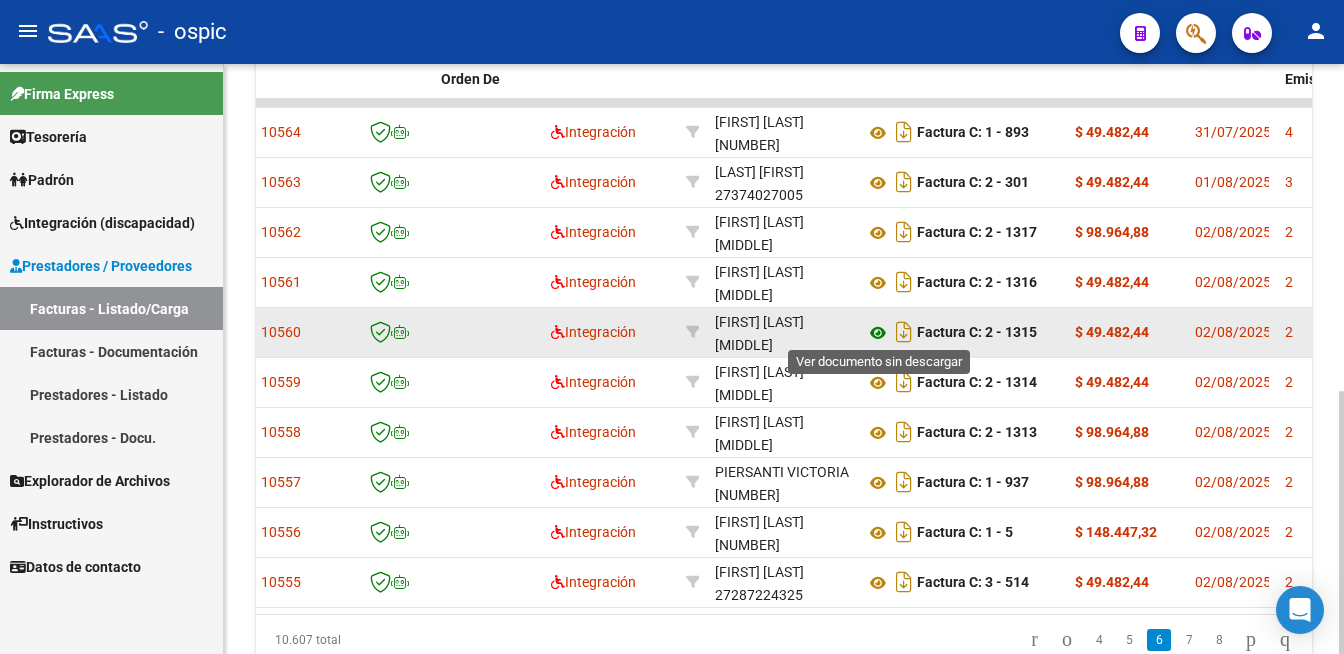 click 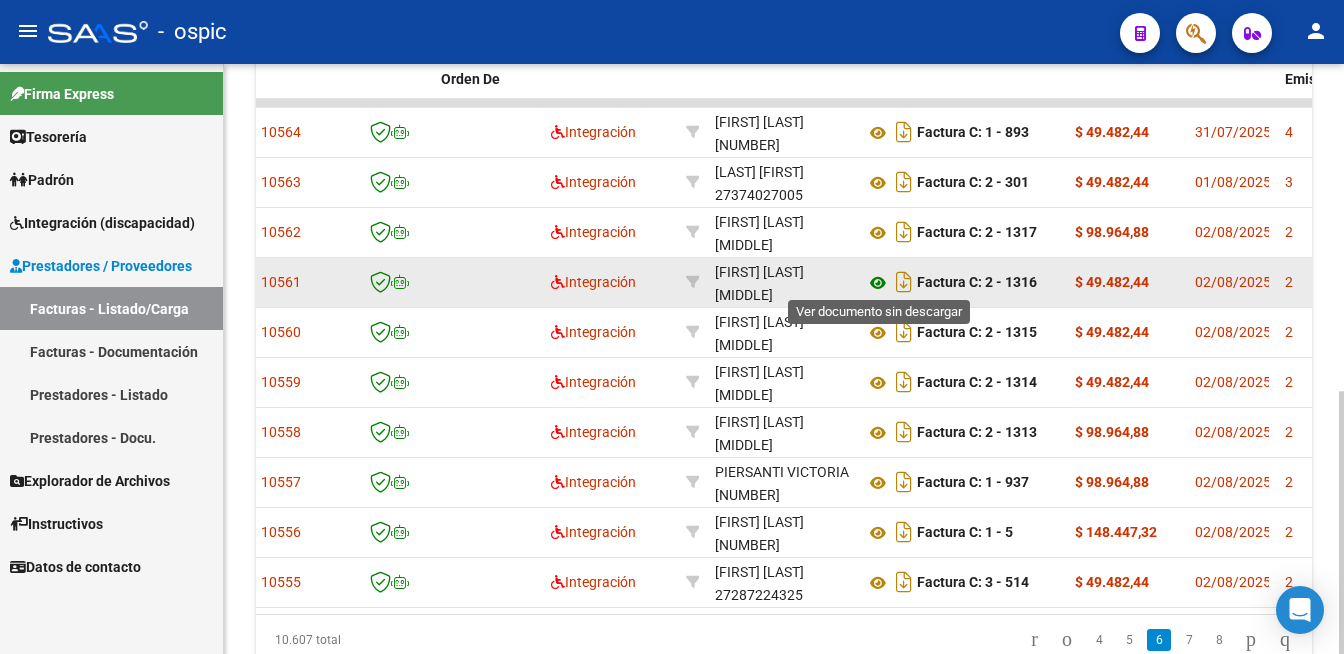 click 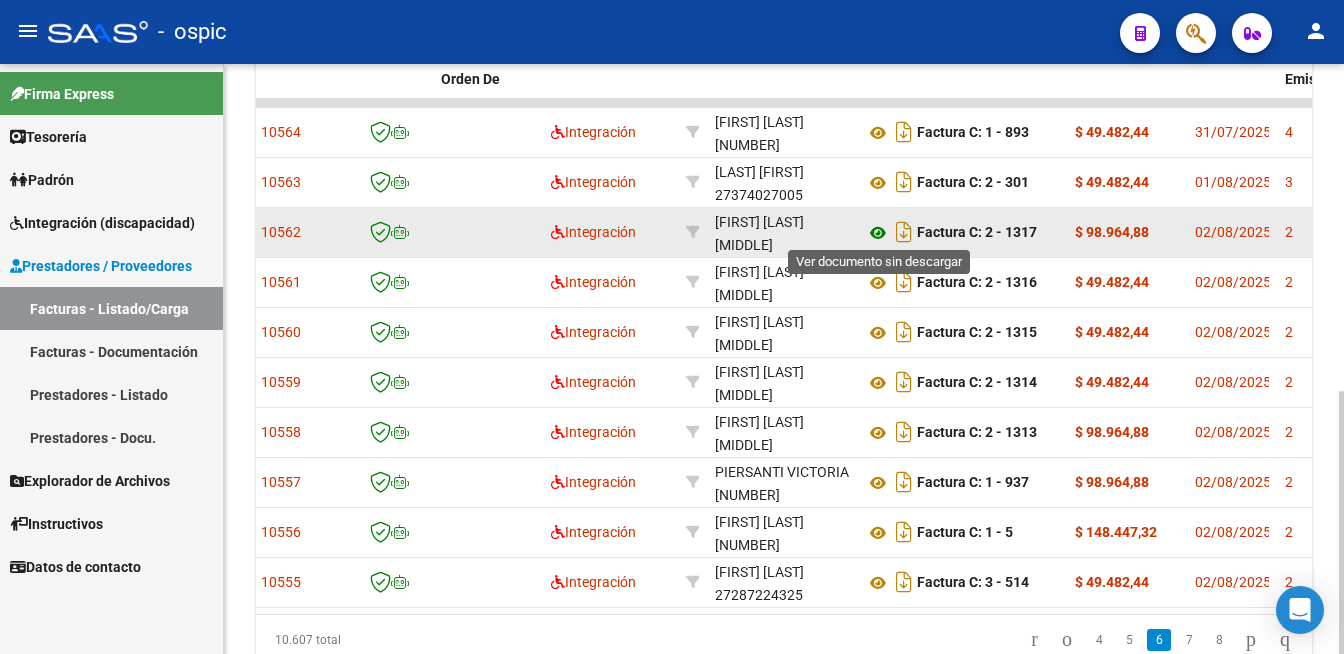 click 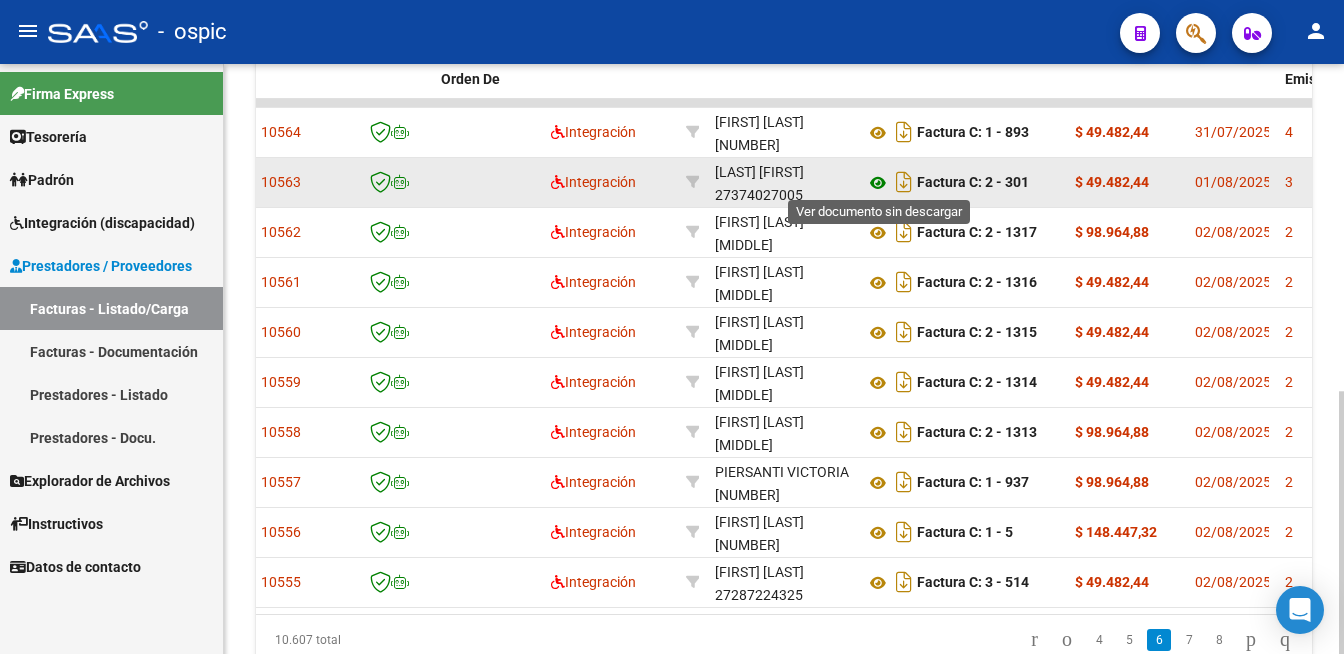 click 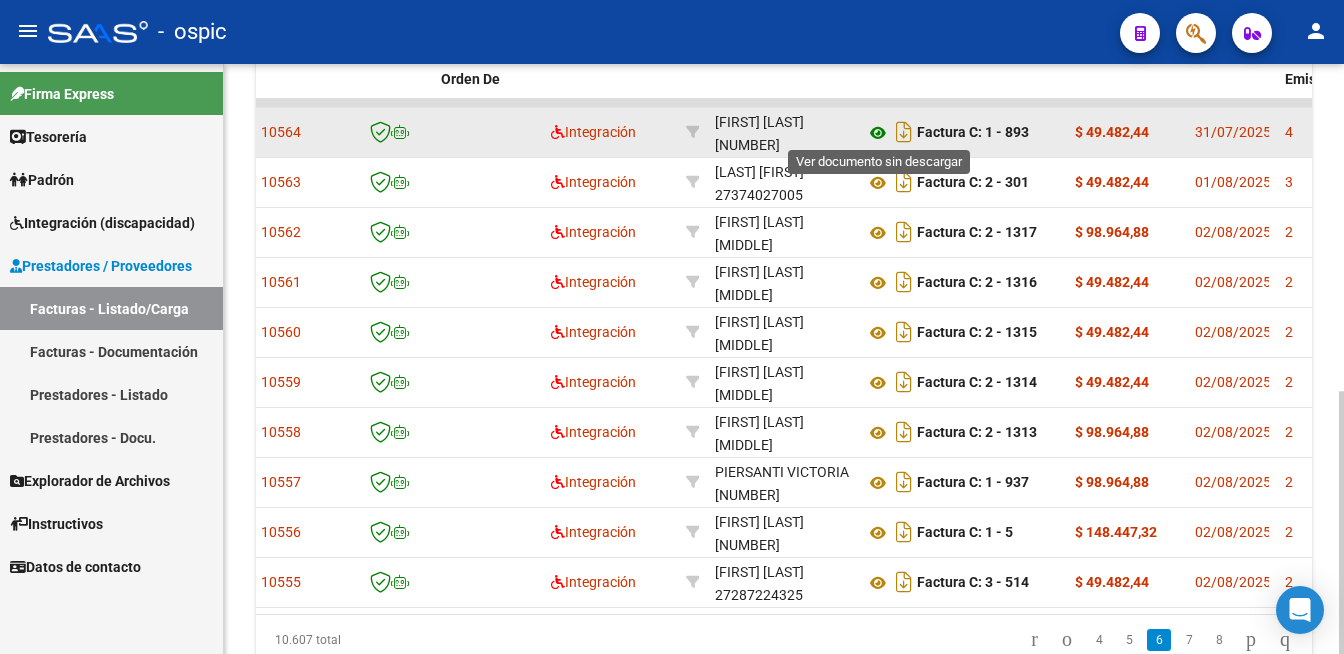 click 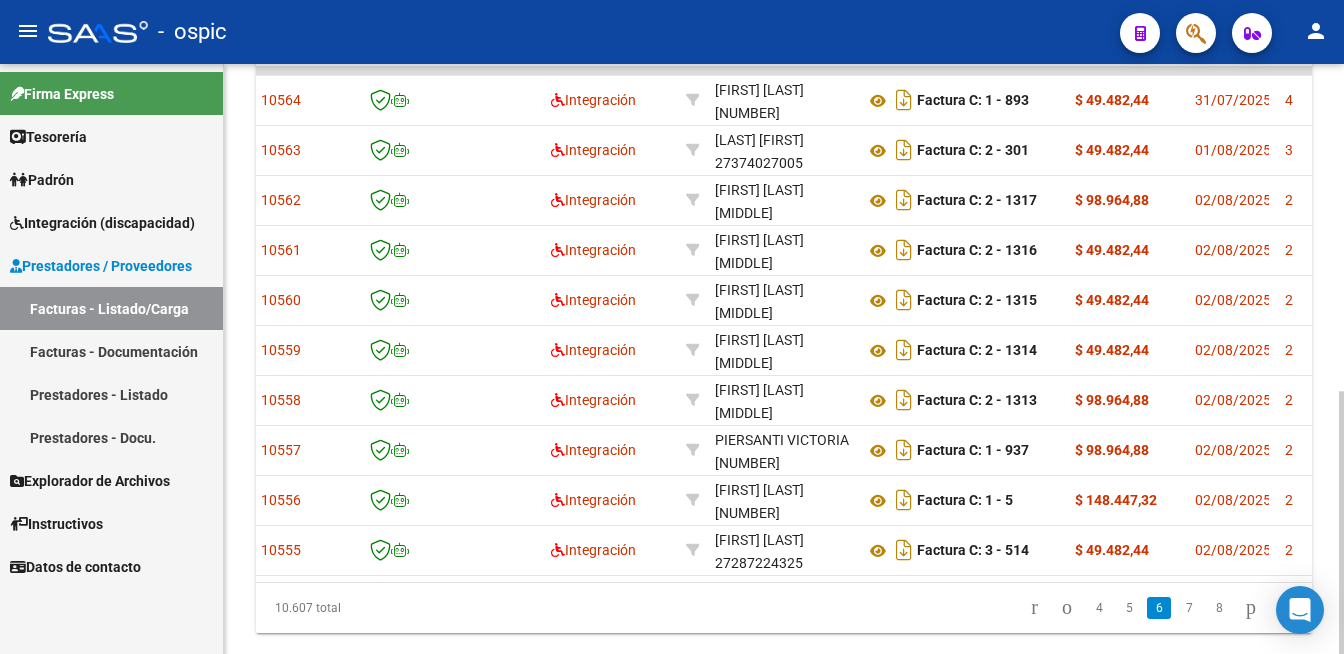 scroll, scrollTop: 712, scrollLeft: 0, axis: vertical 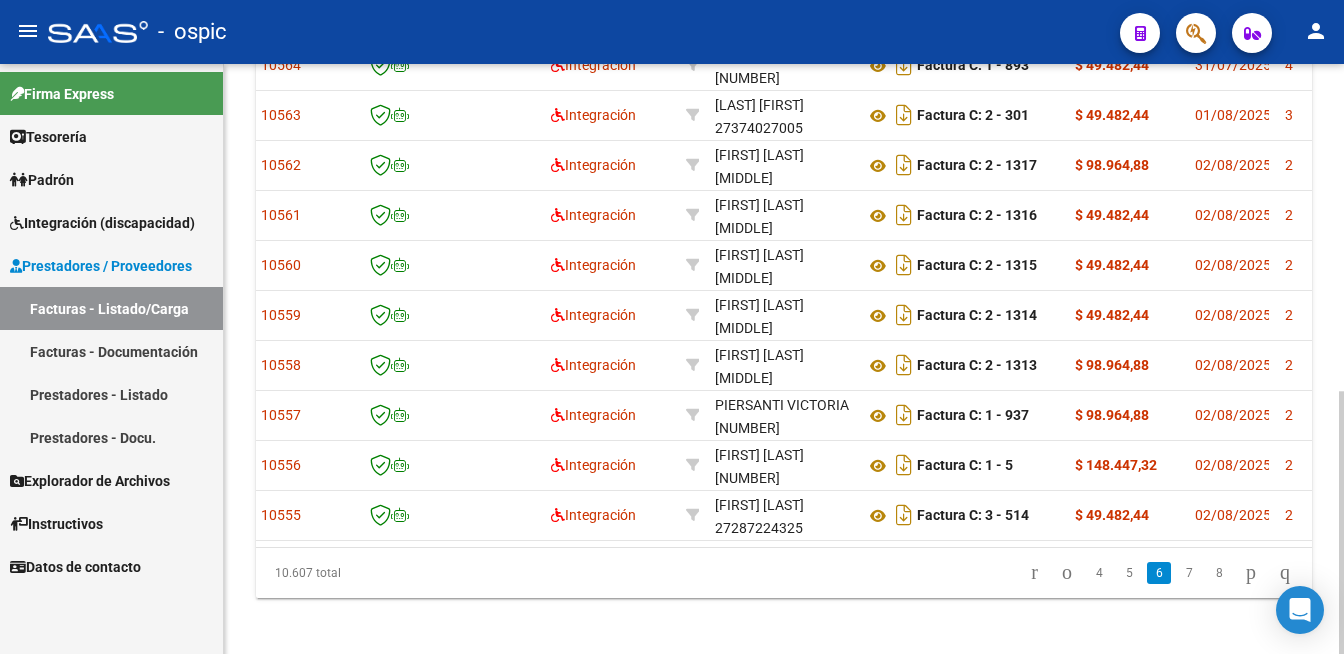 click 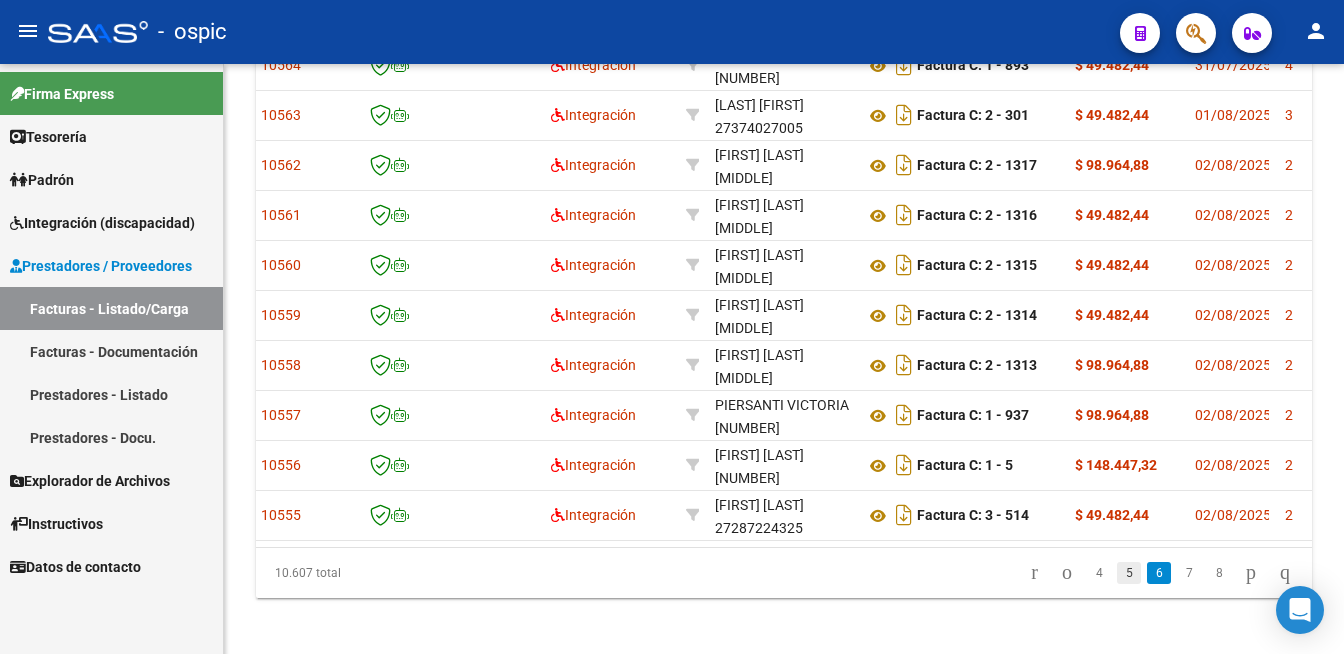 click on "5" 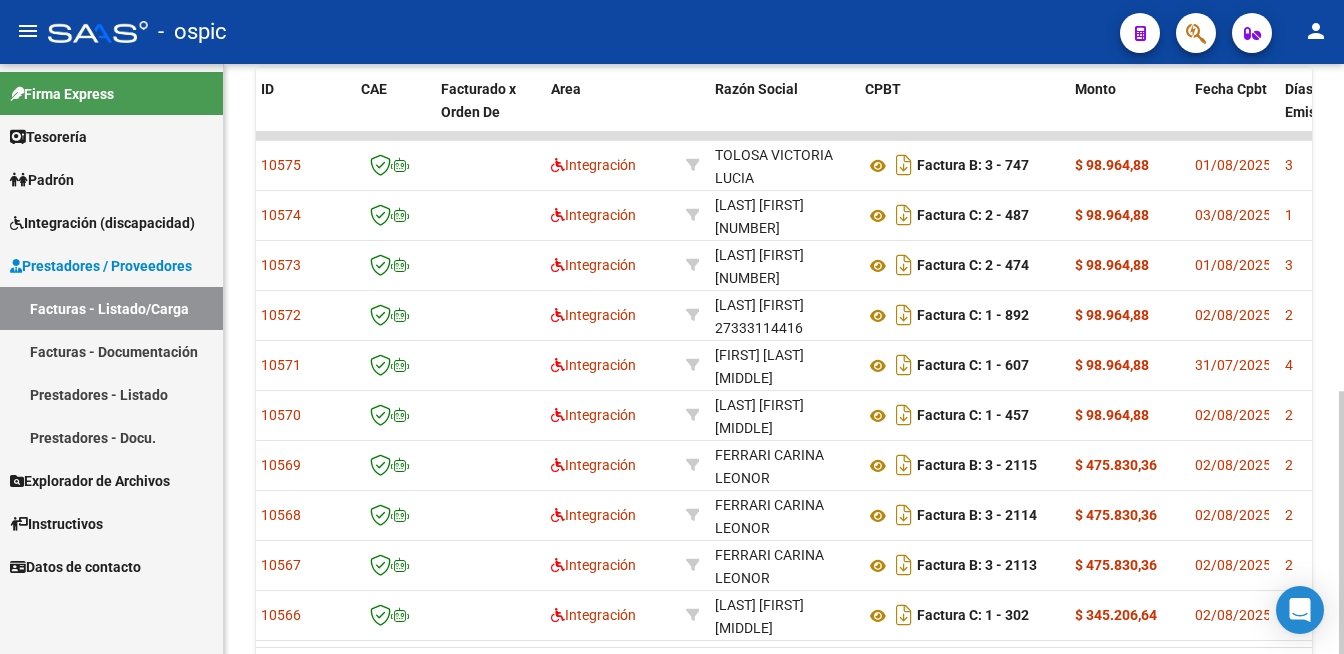 scroll, scrollTop: 647, scrollLeft: 0, axis: vertical 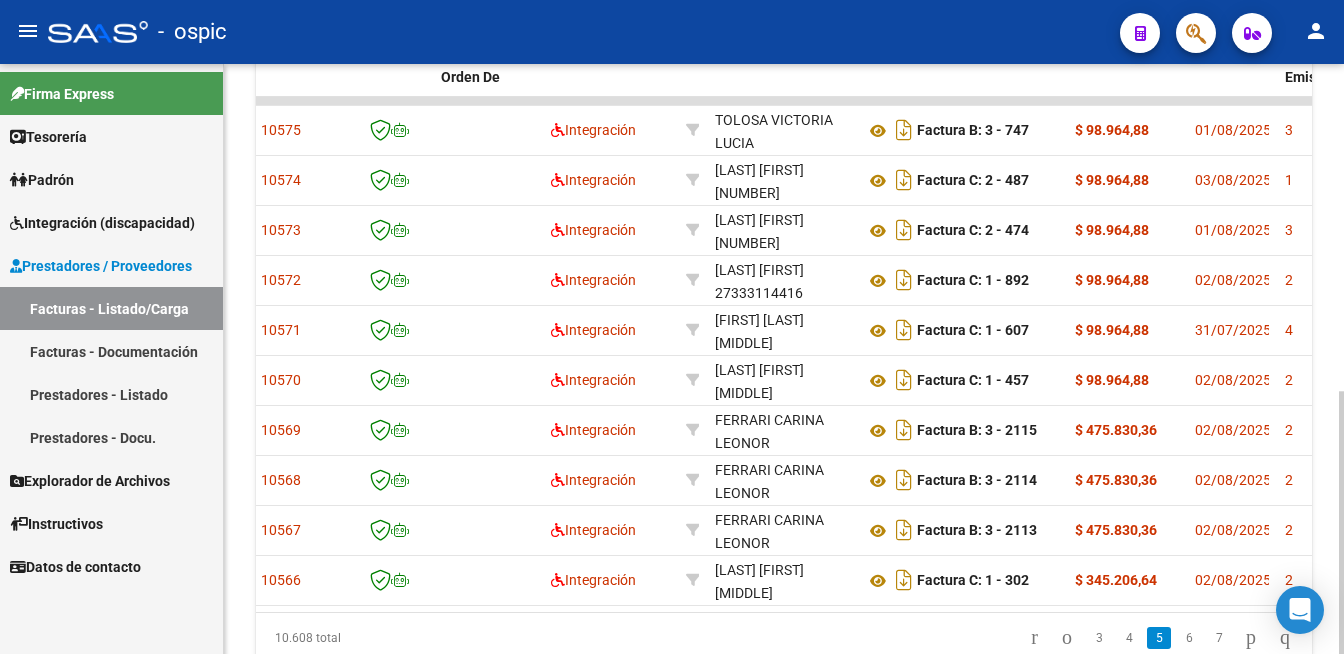 click 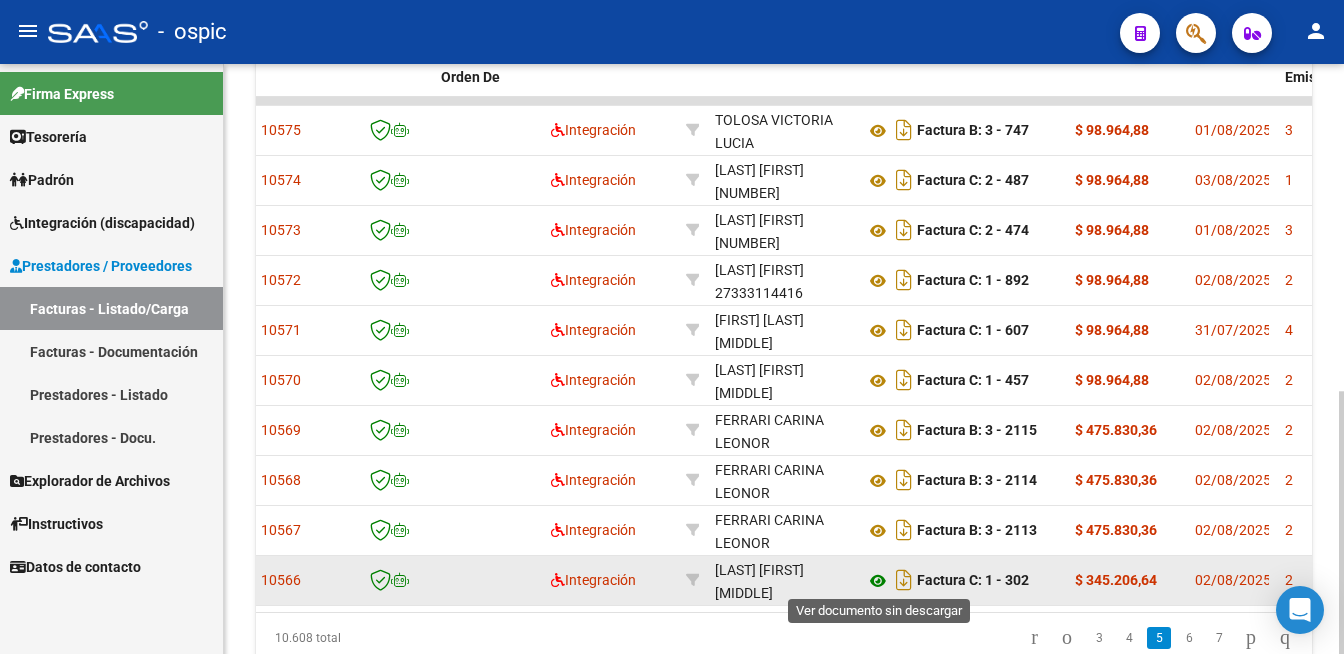 click 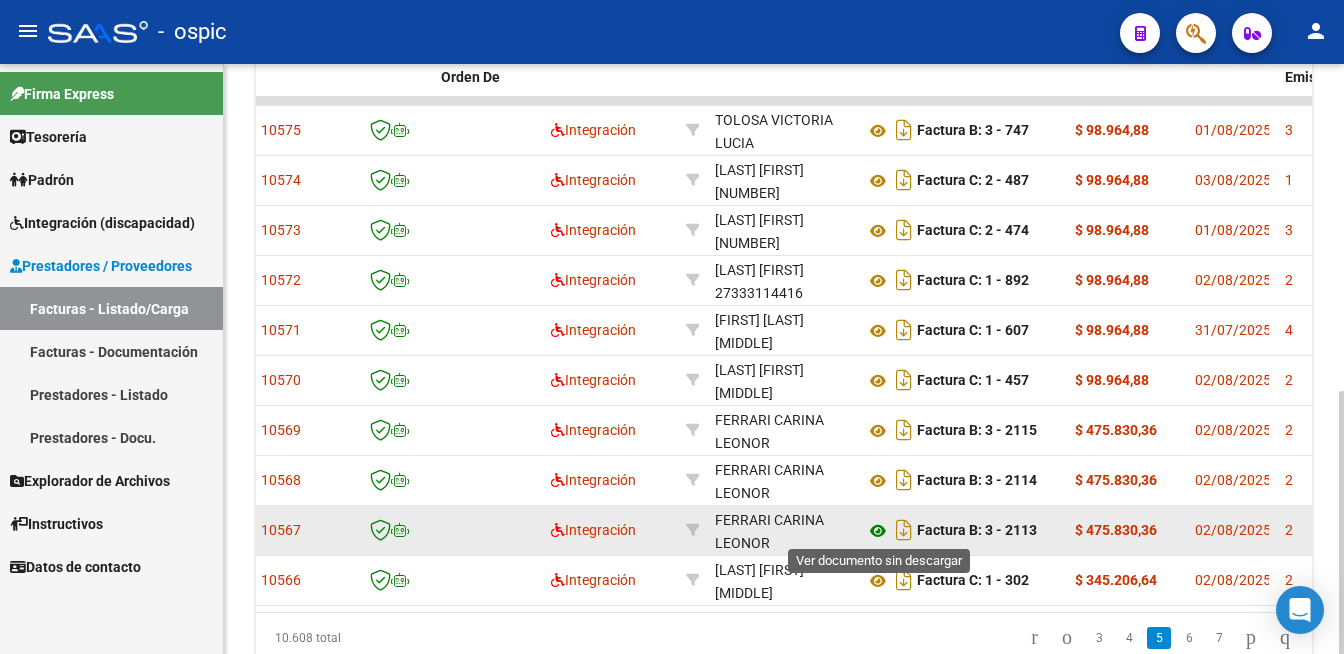 click 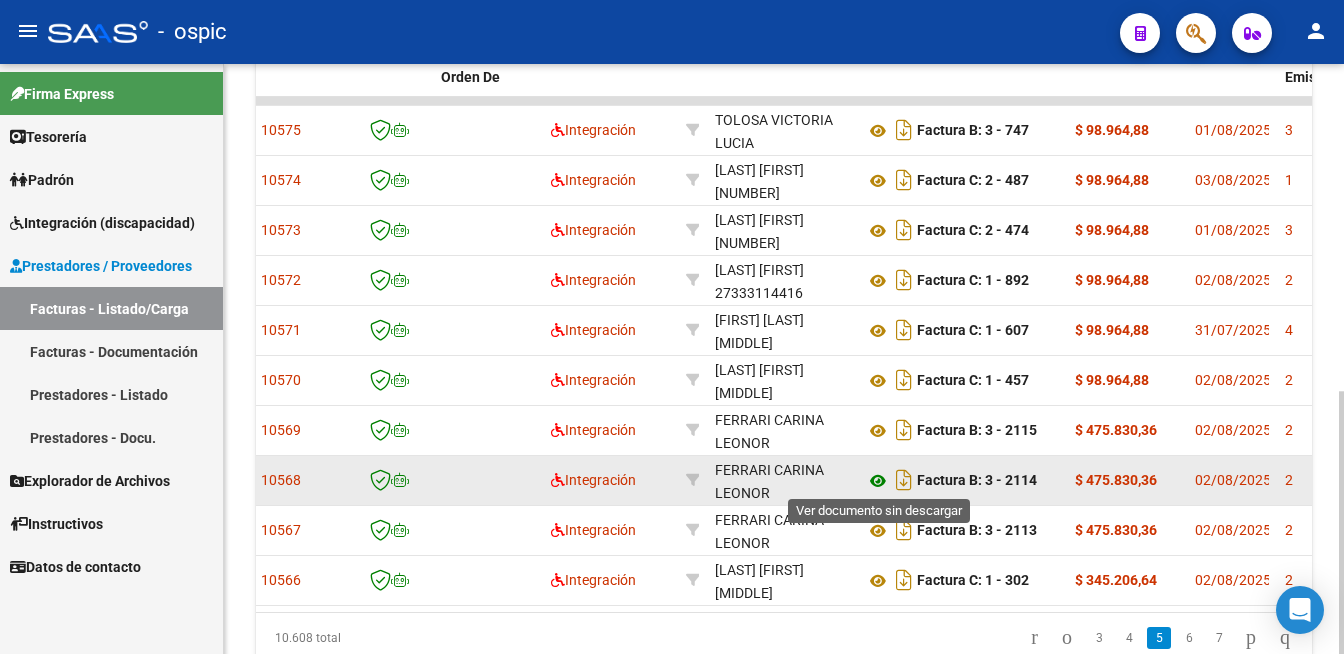 click 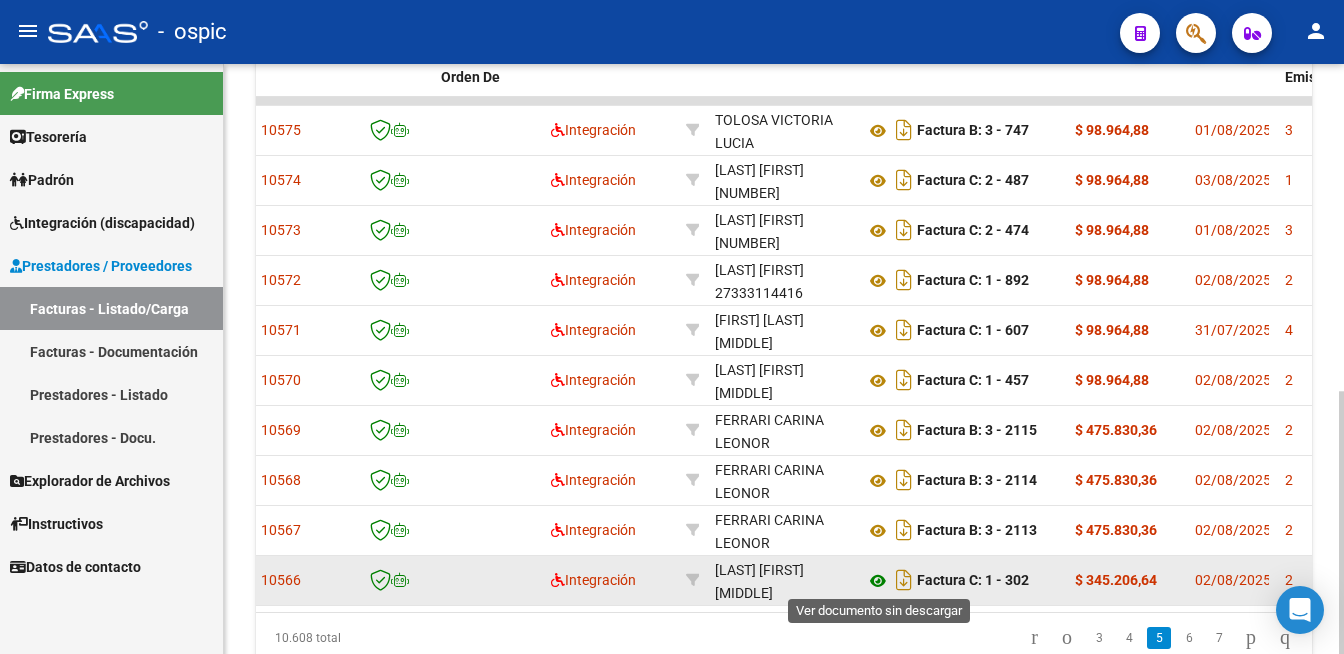 click 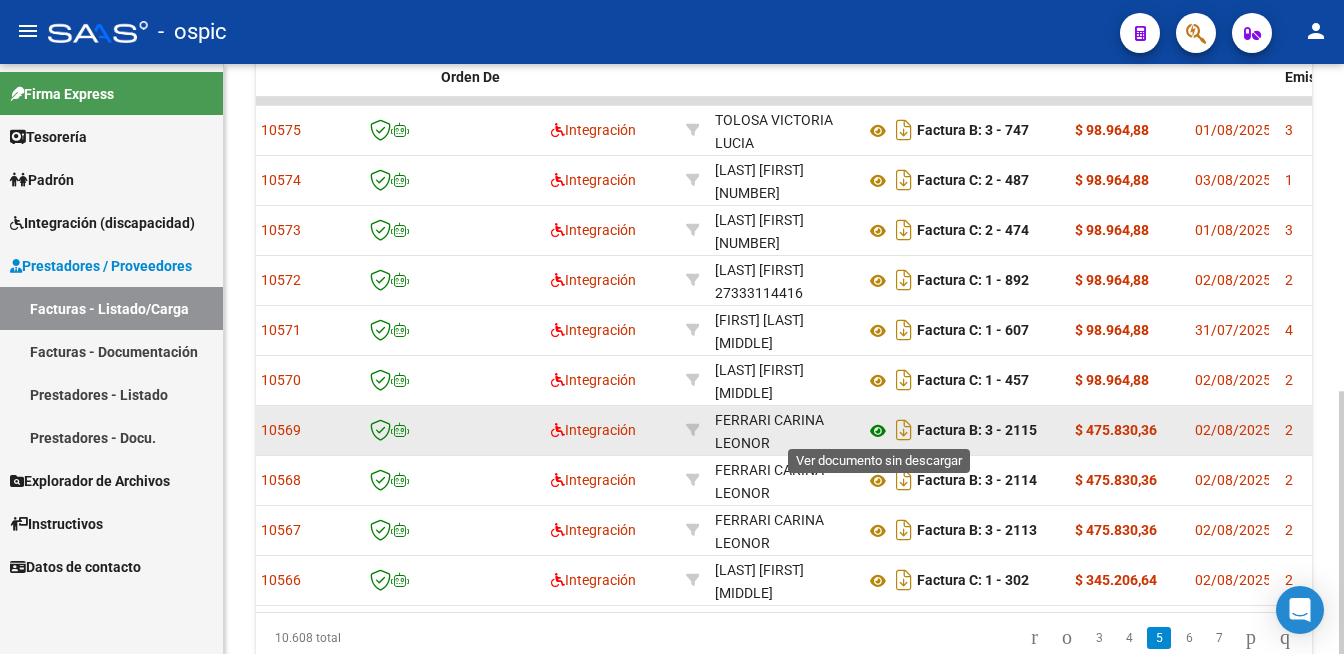 click 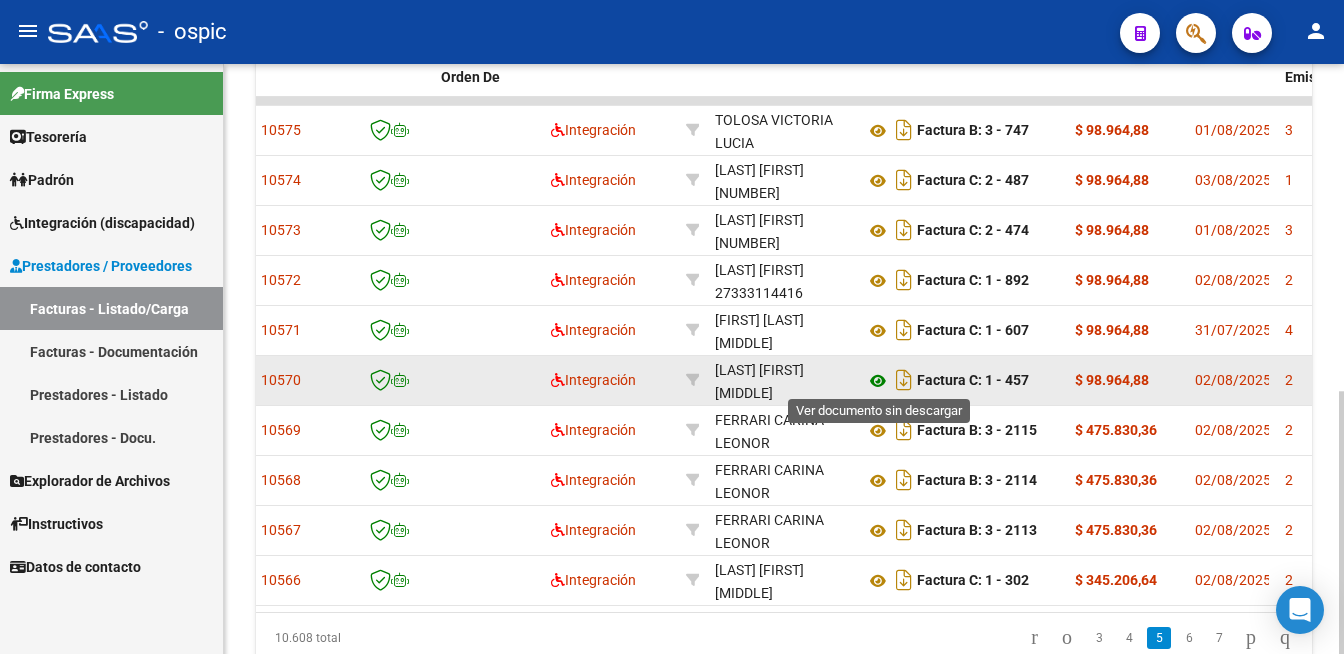 click 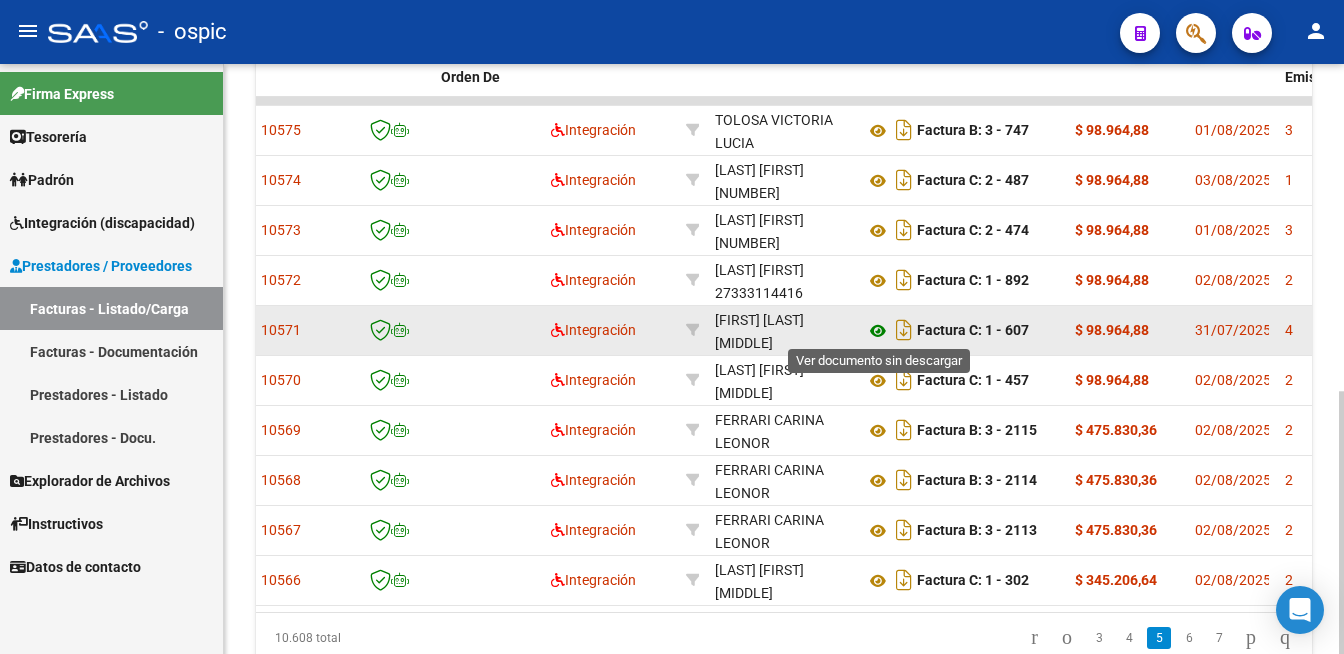 click 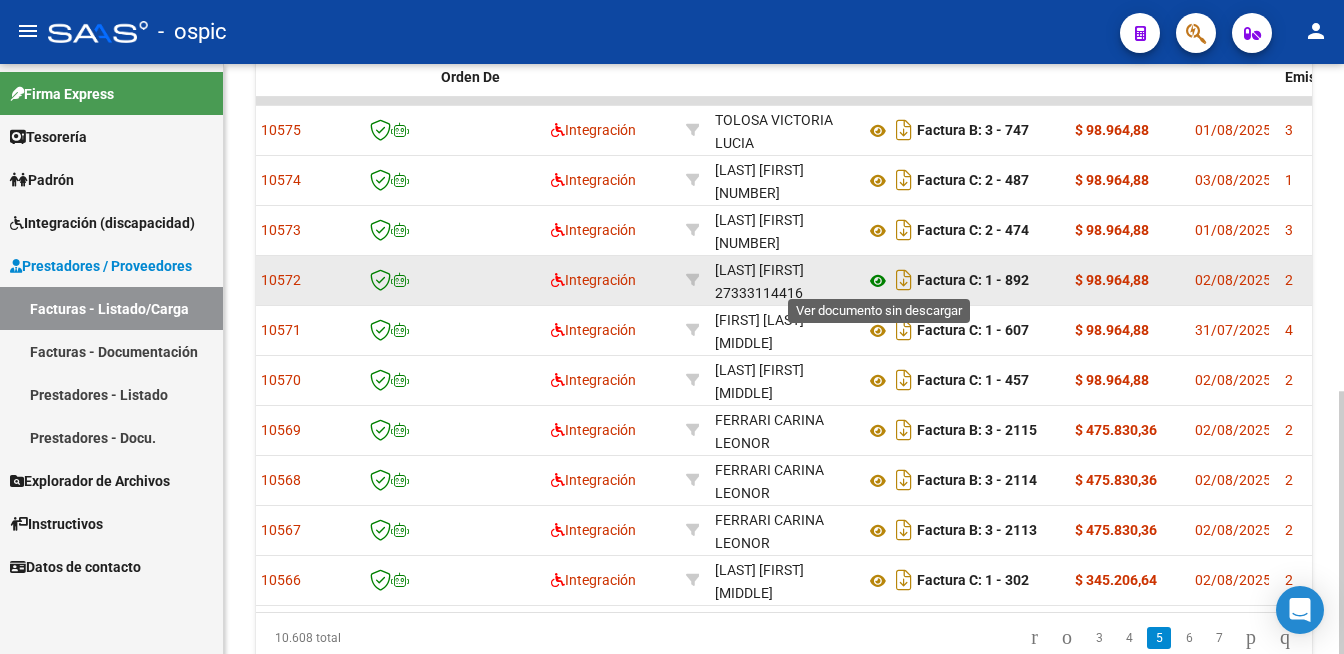 click 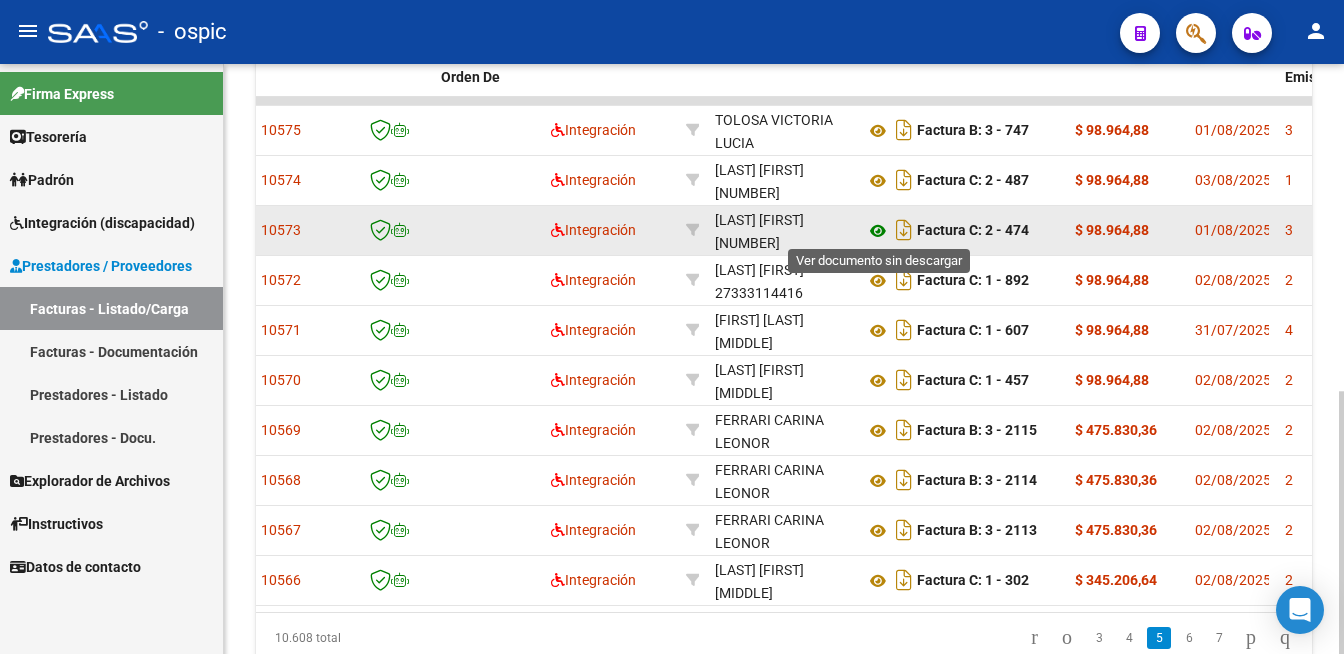 click 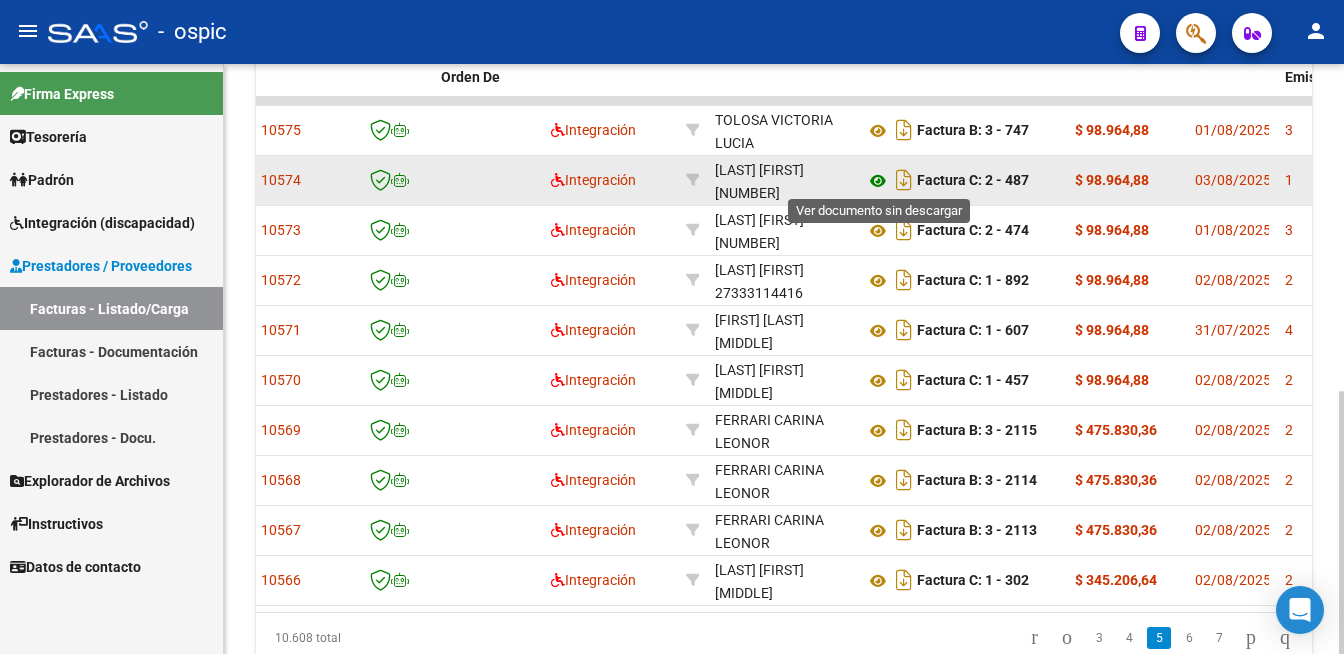 click 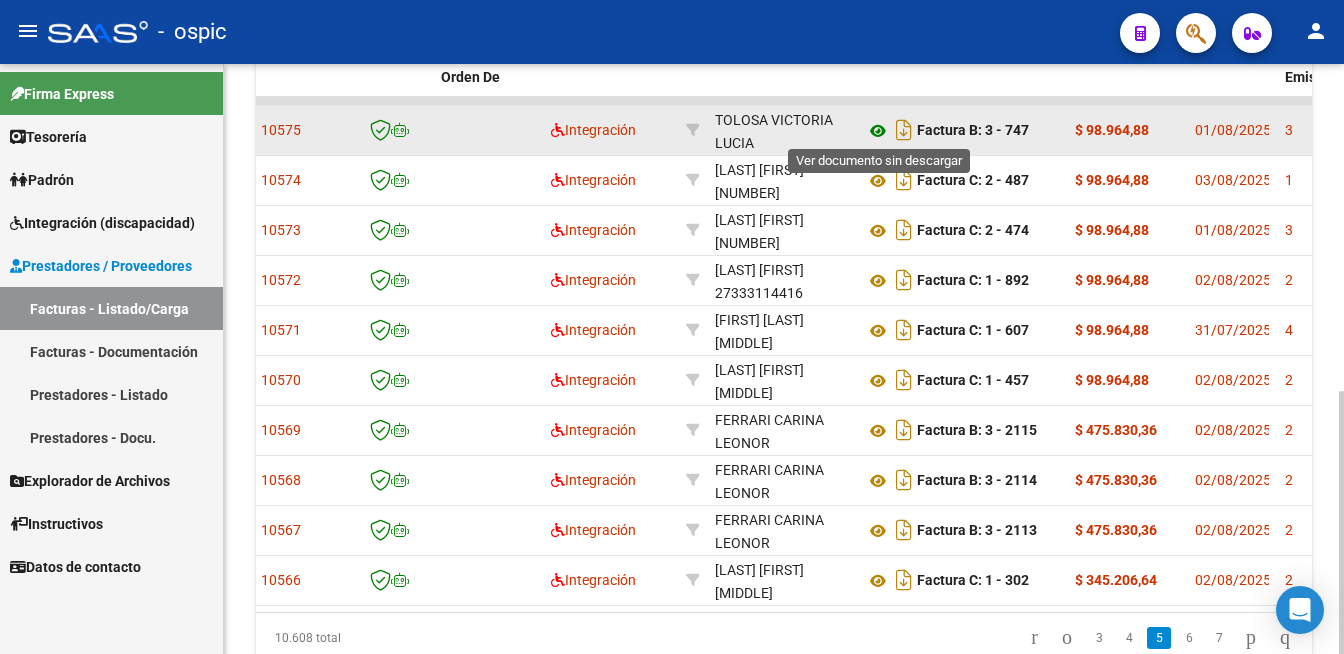click 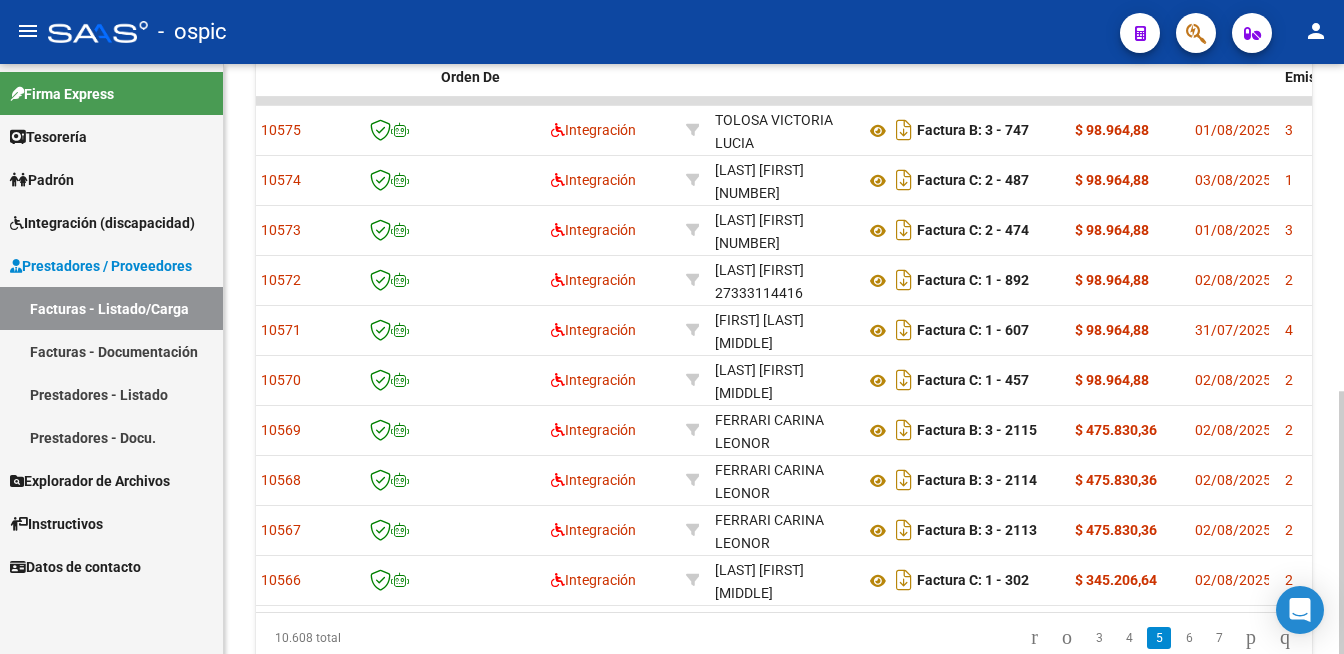 scroll, scrollTop: 729, scrollLeft: 0, axis: vertical 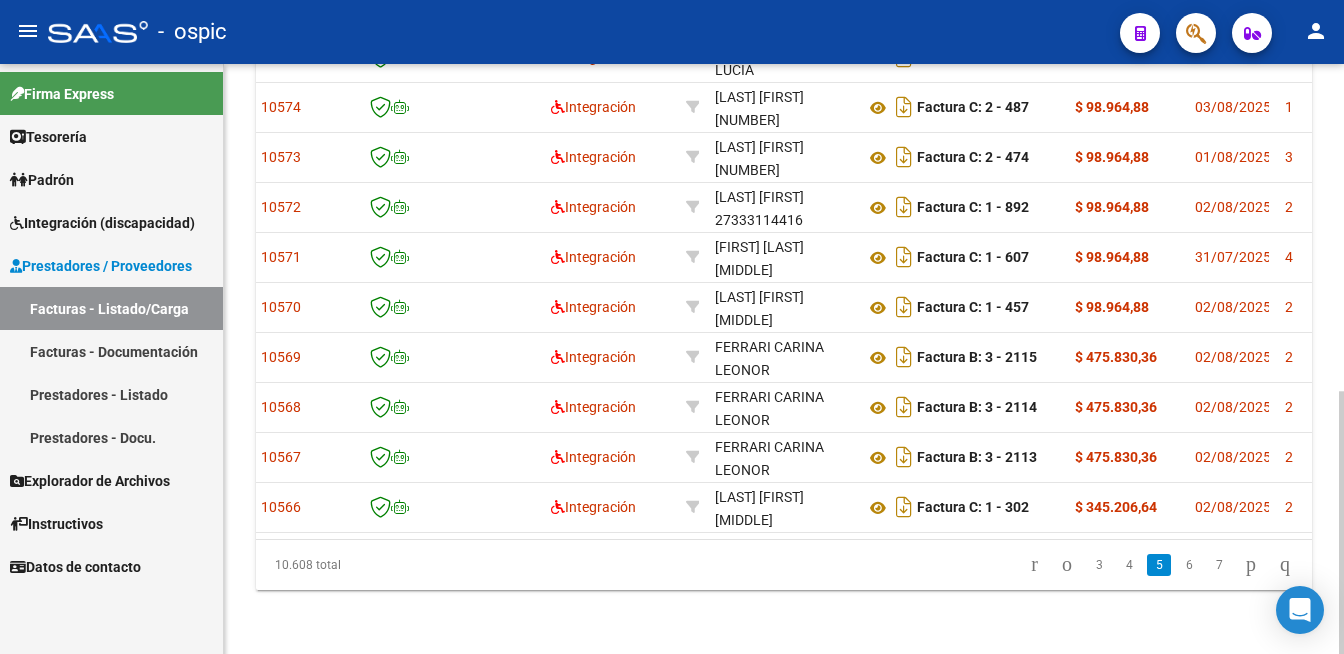 click 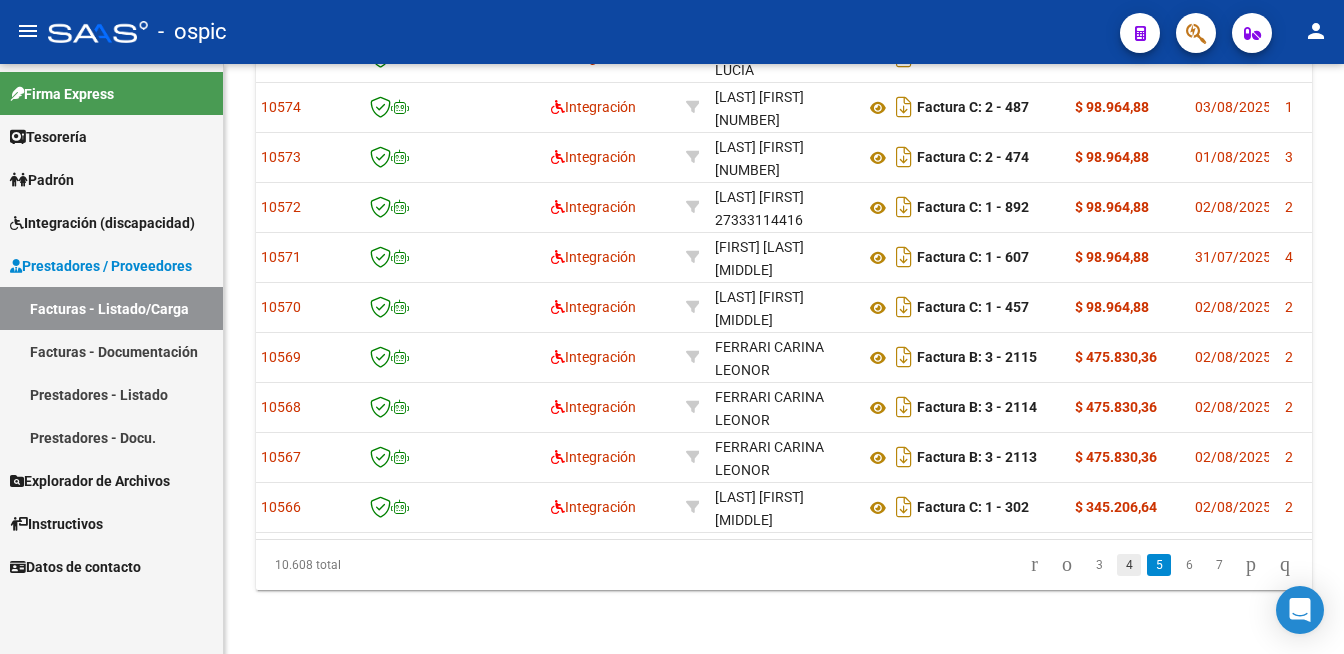 click on "4" 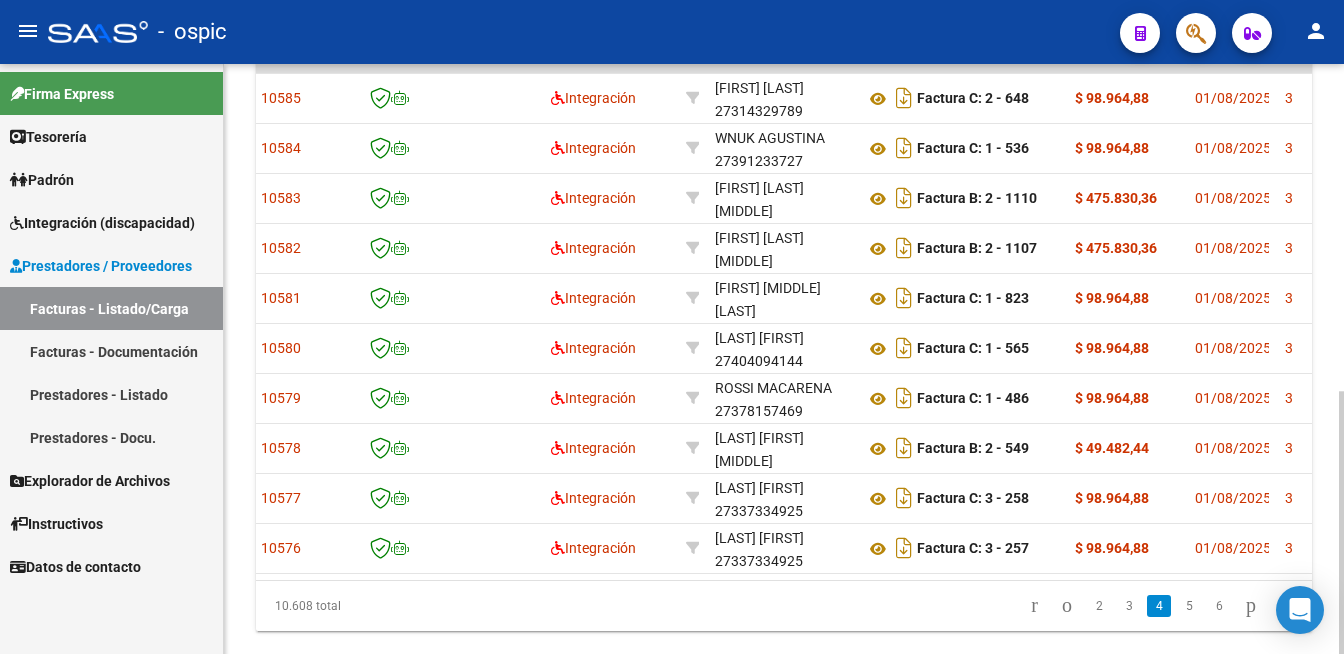 scroll, scrollTop: 657, scrollLeft: 0, axis: vertical 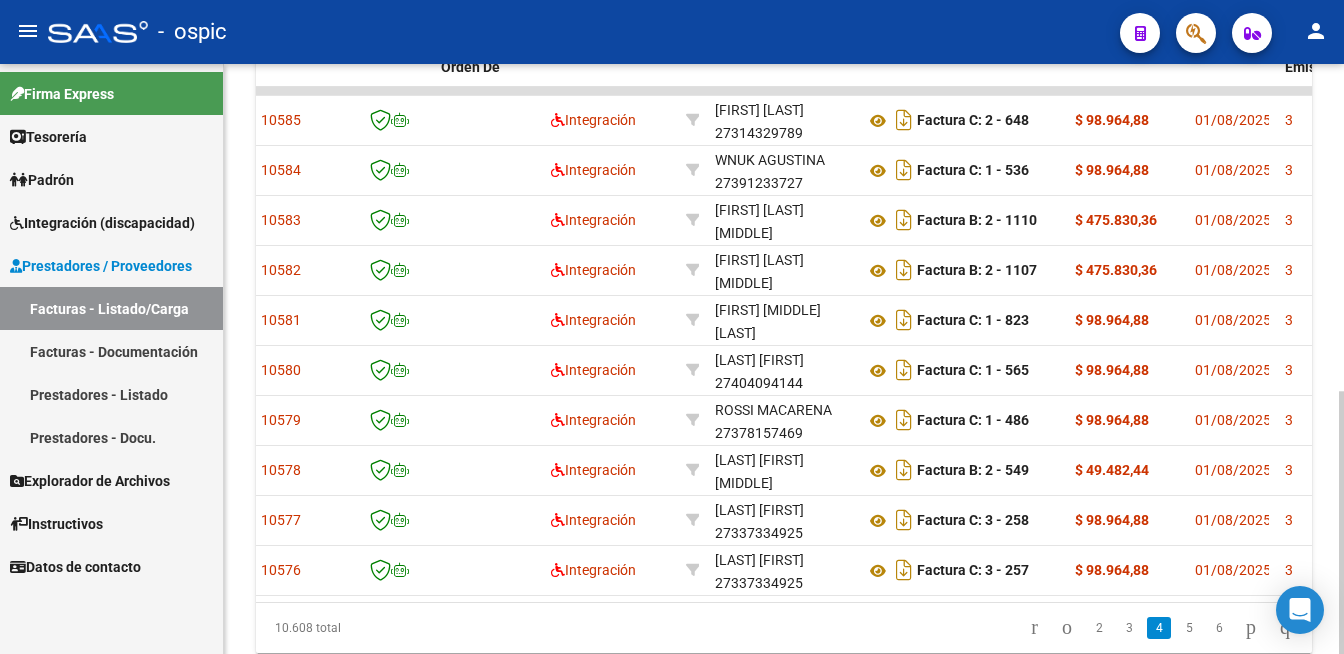 click 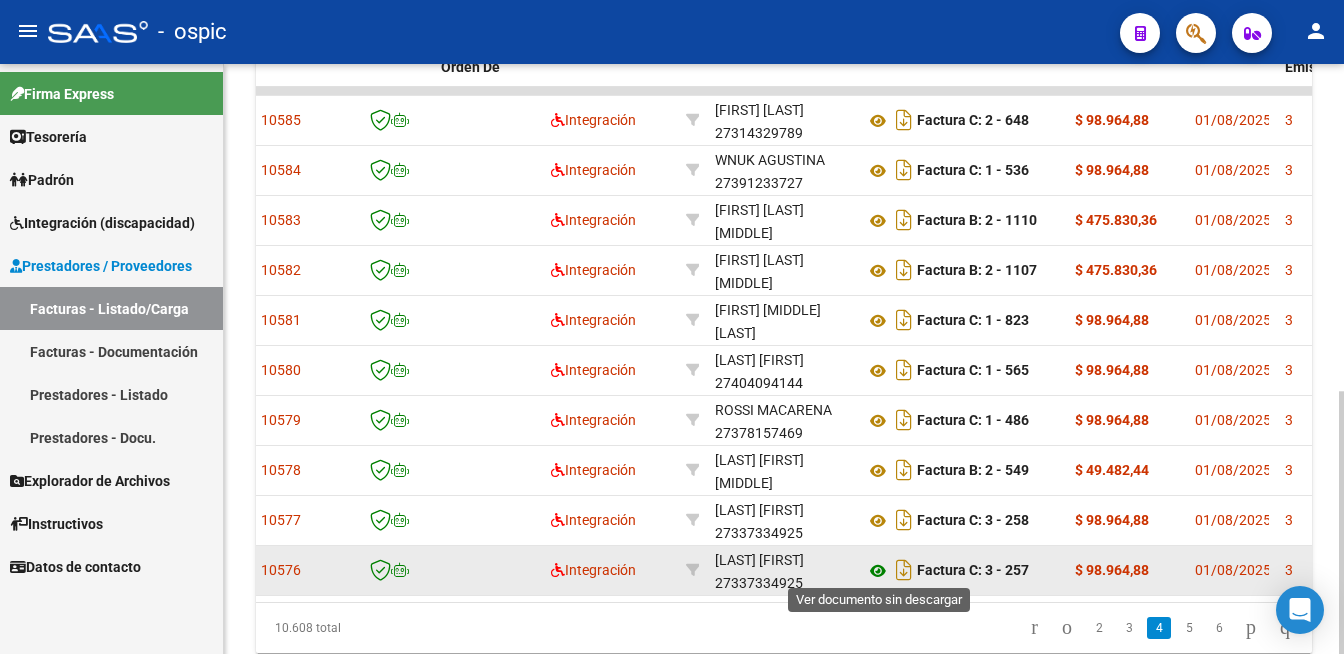 click 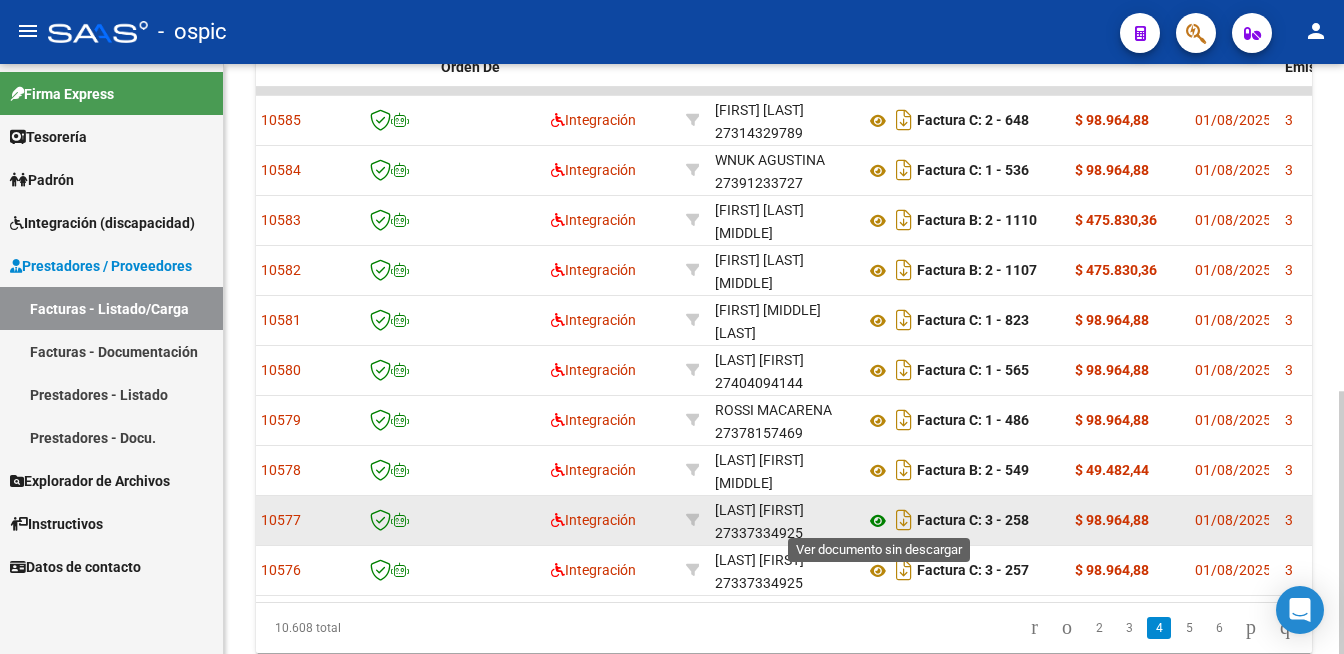 click 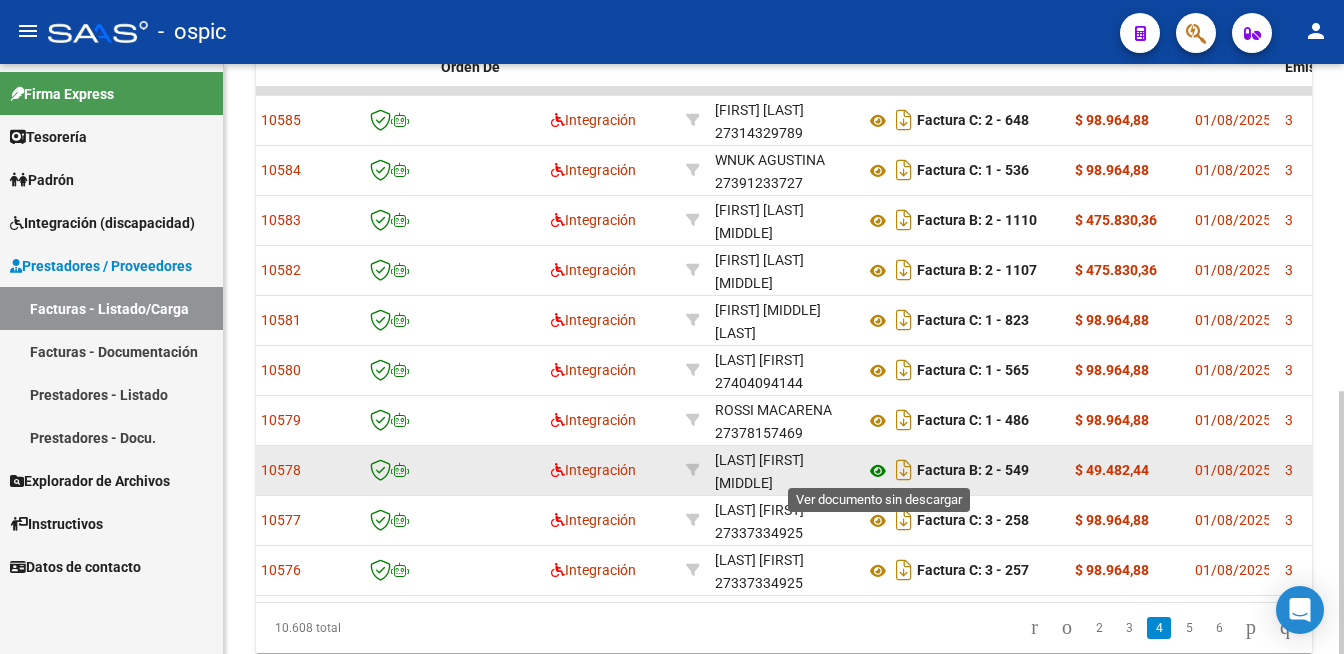 click 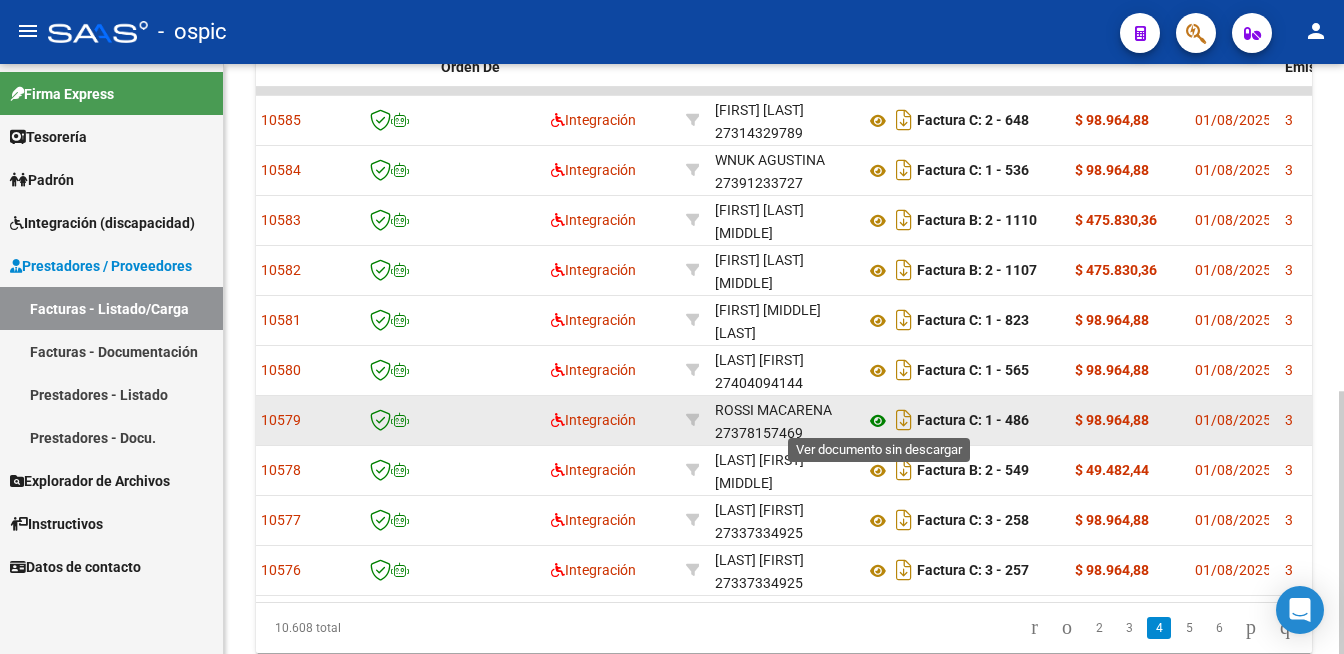 click 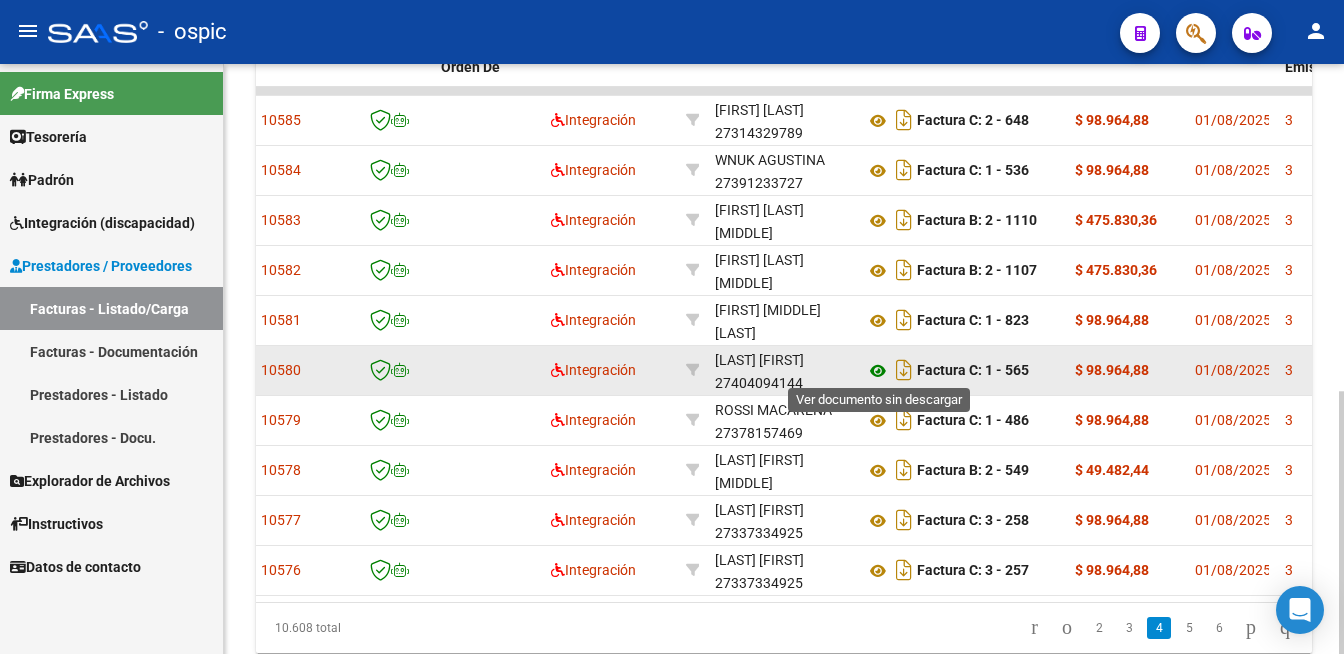click 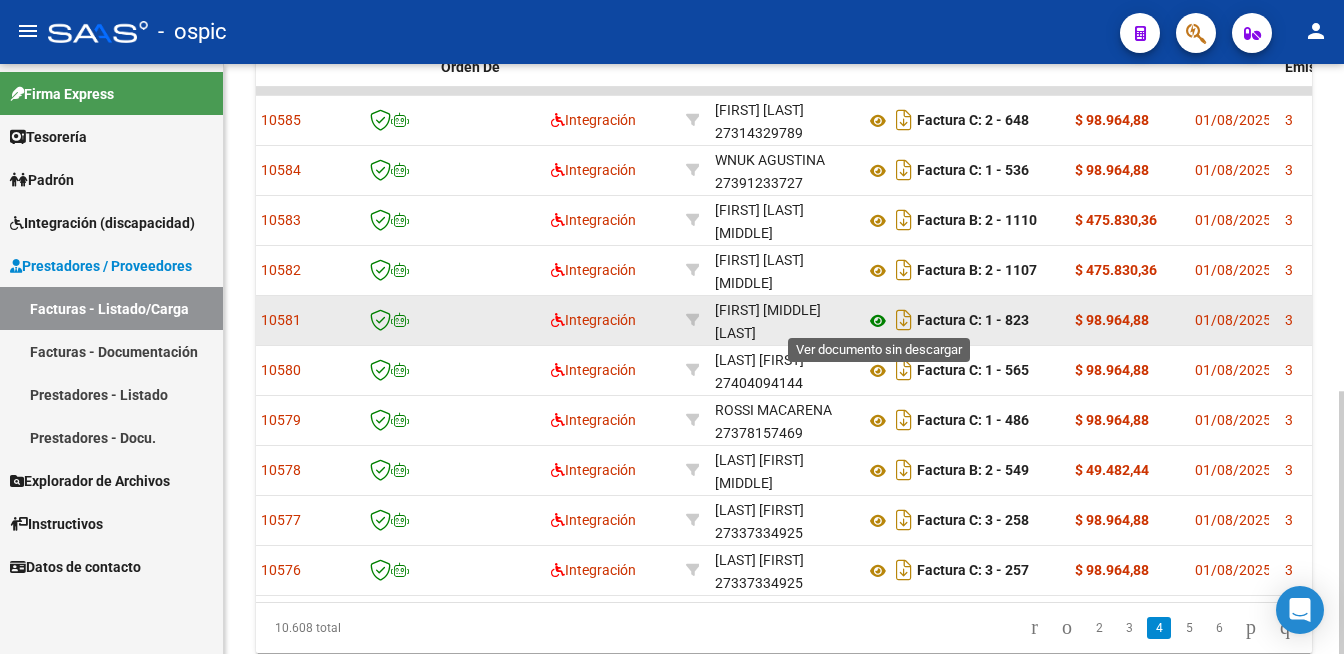 click 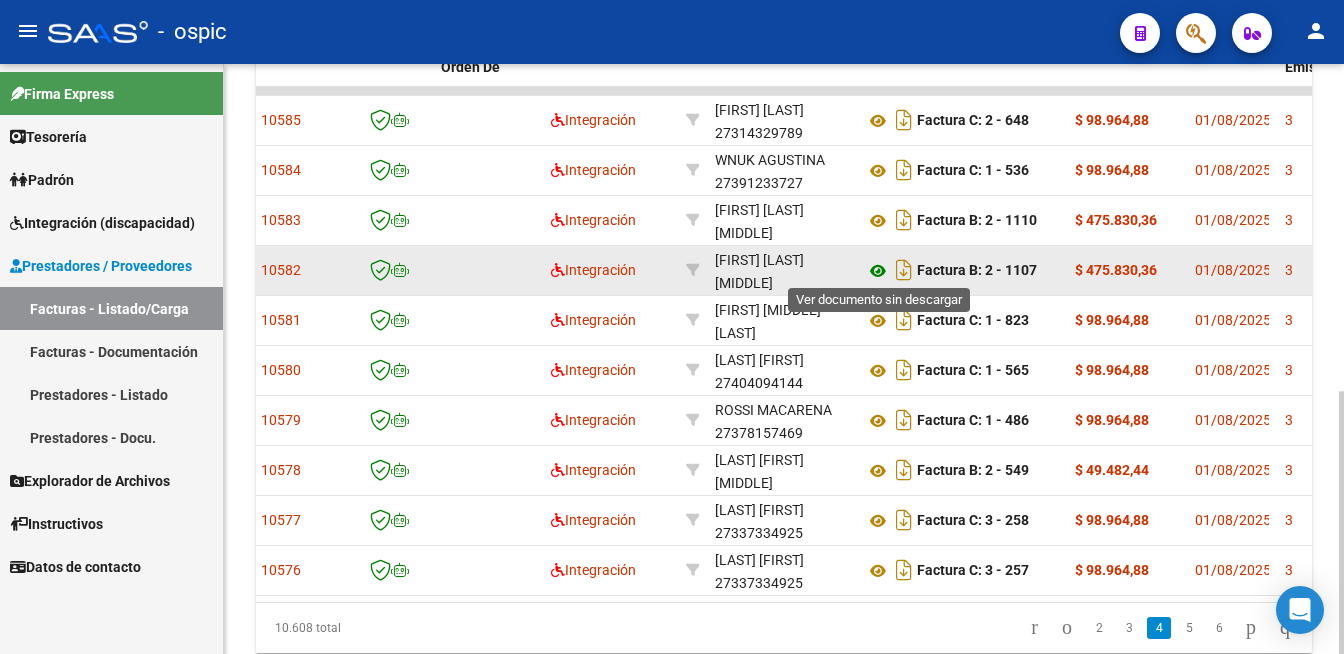 click 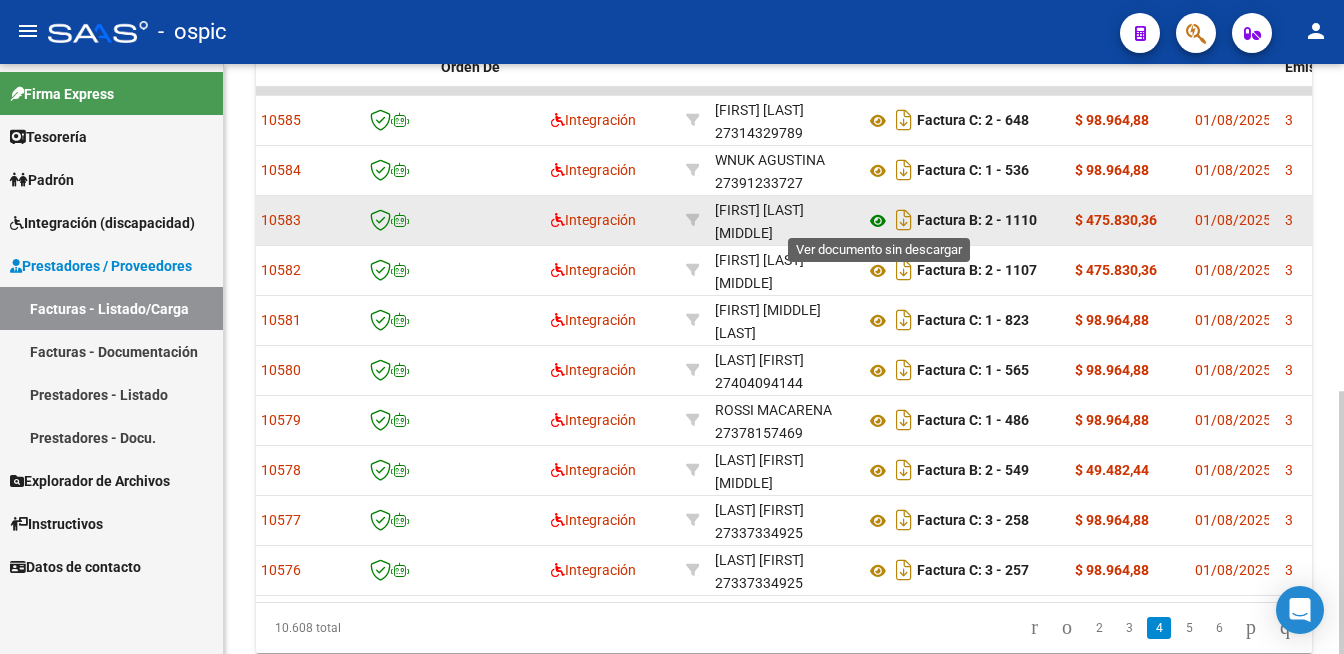 click 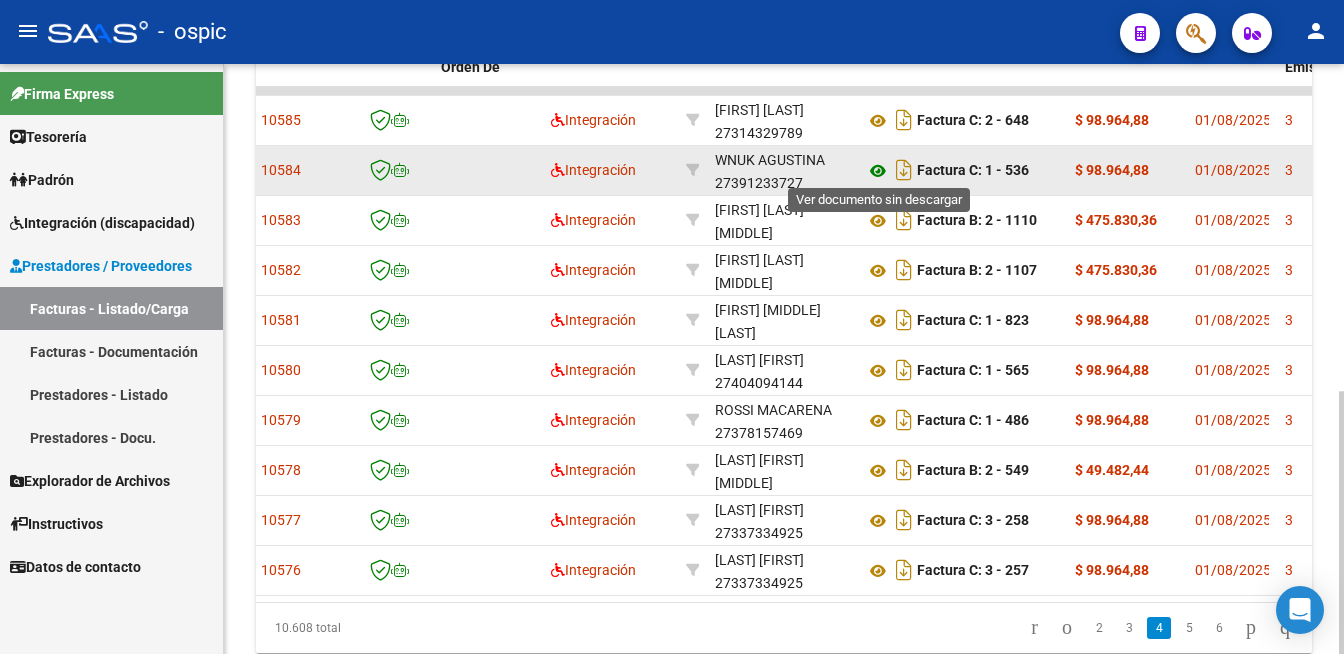 click 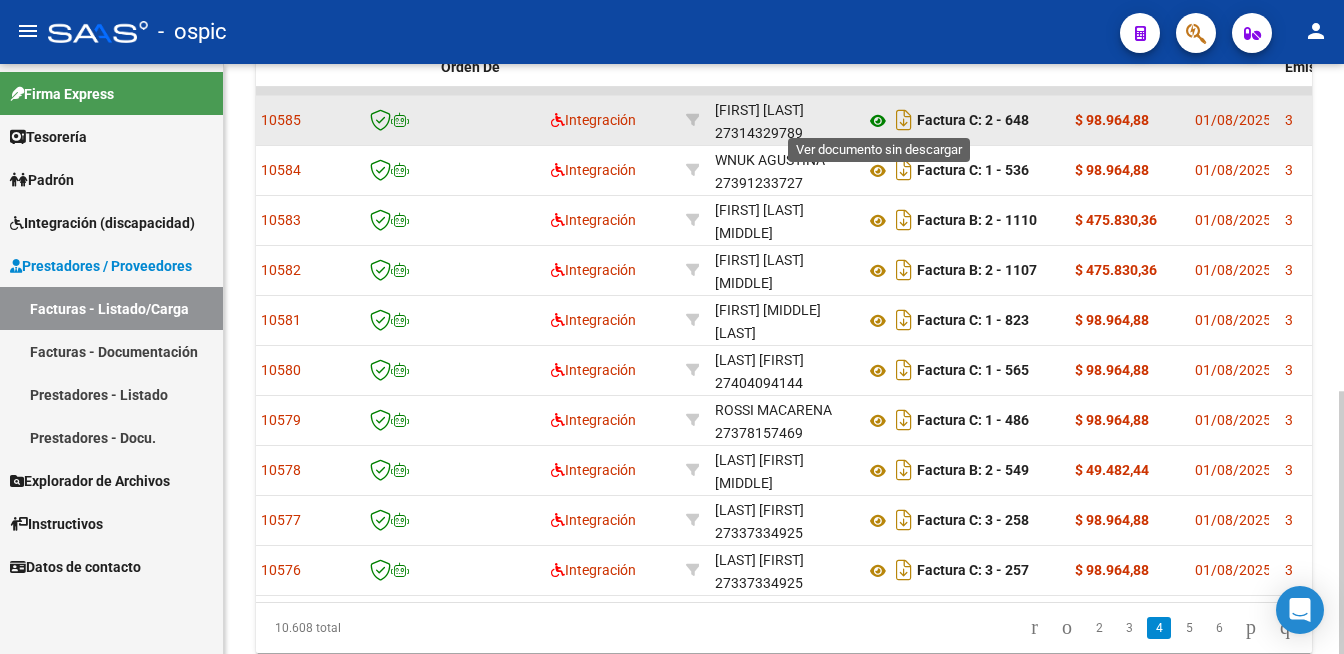 click 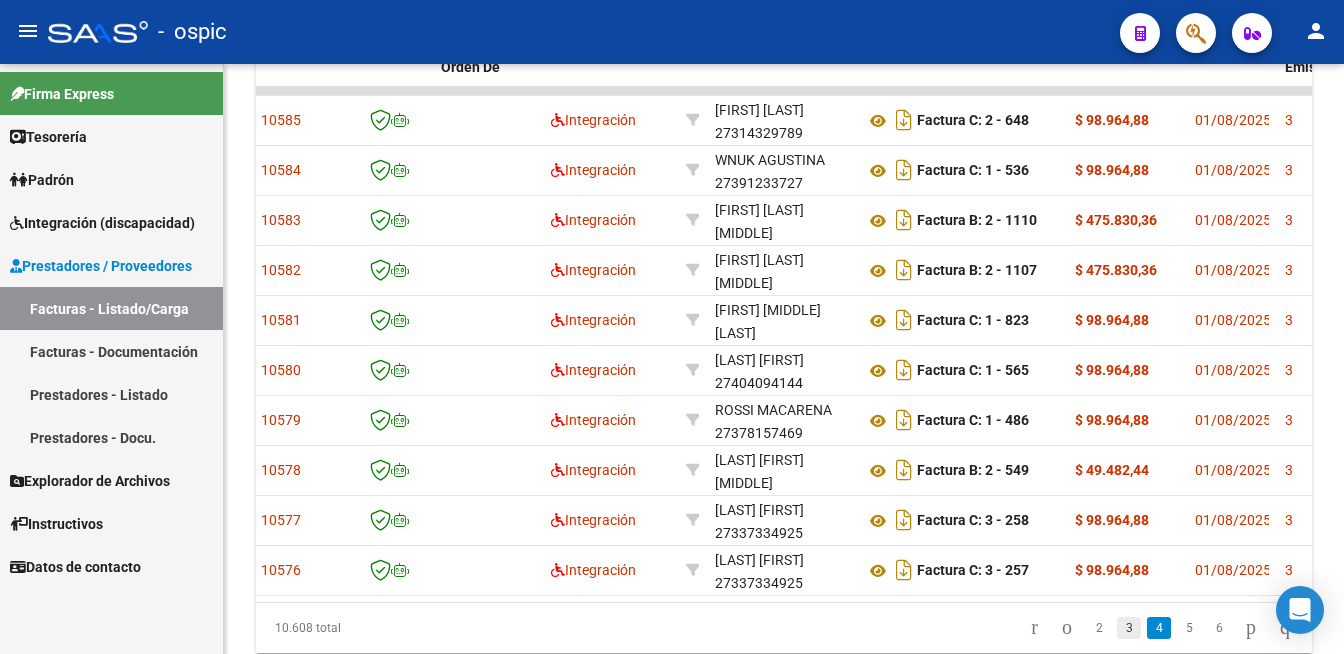 click on "3" 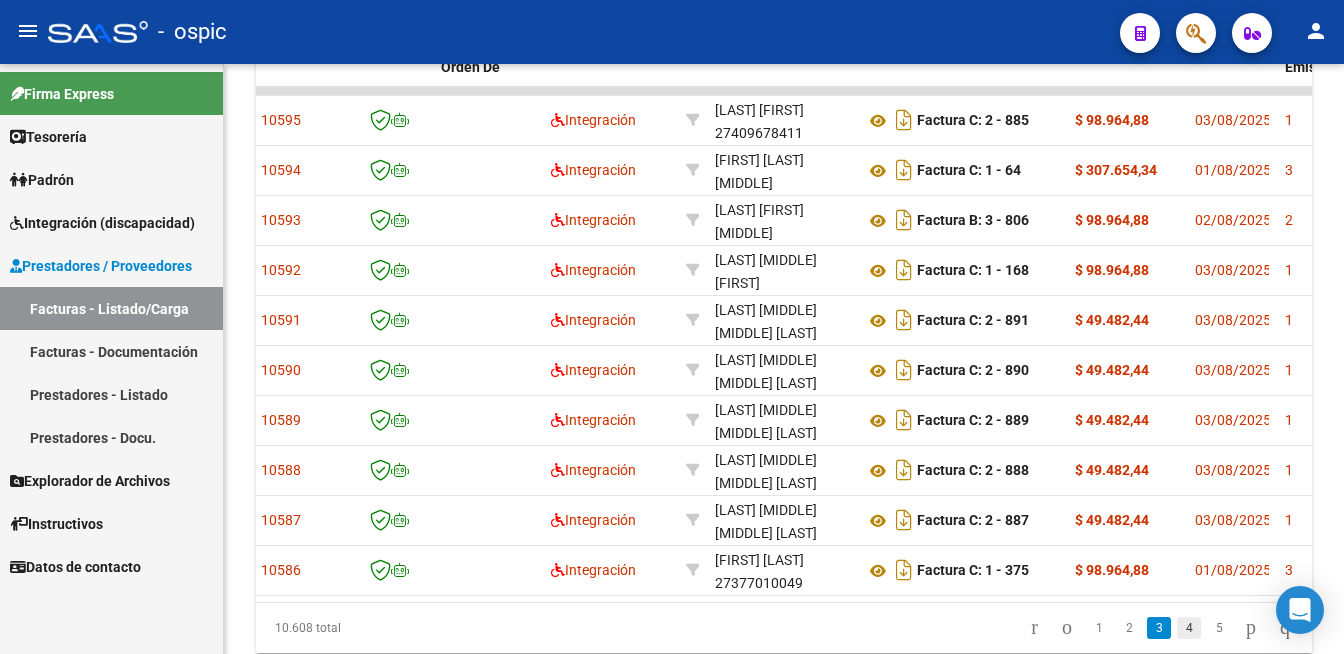 click on "4" 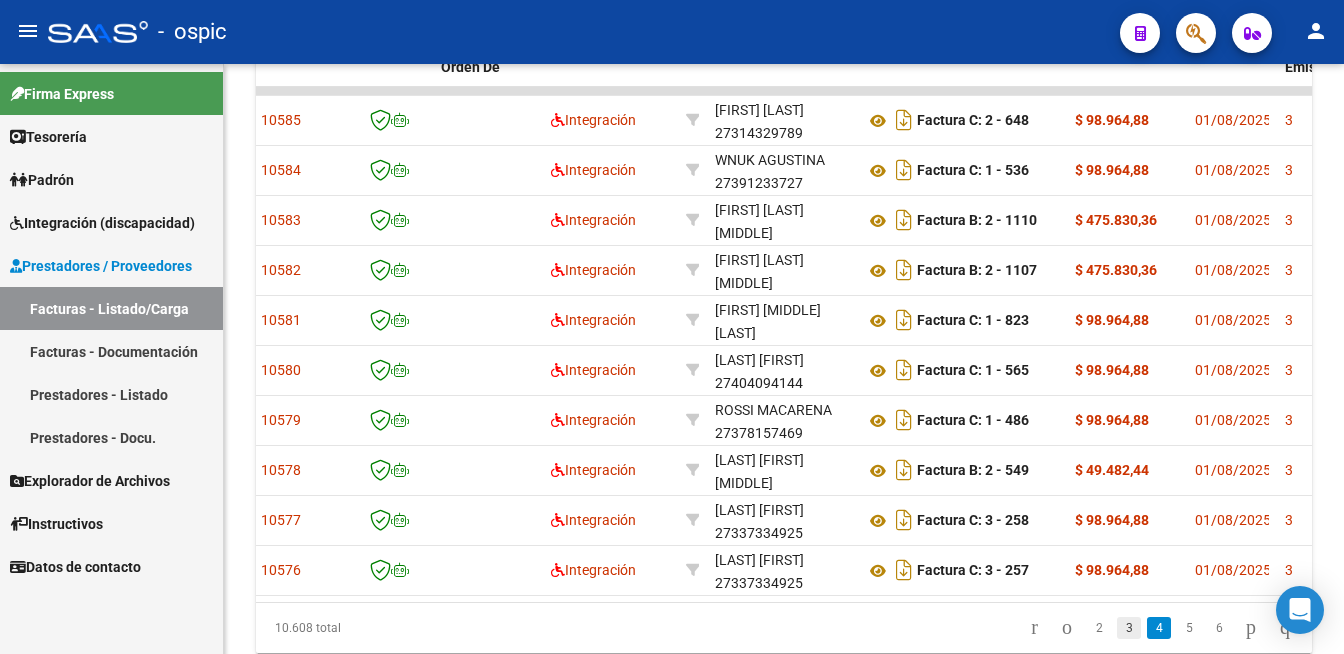 click on "3" 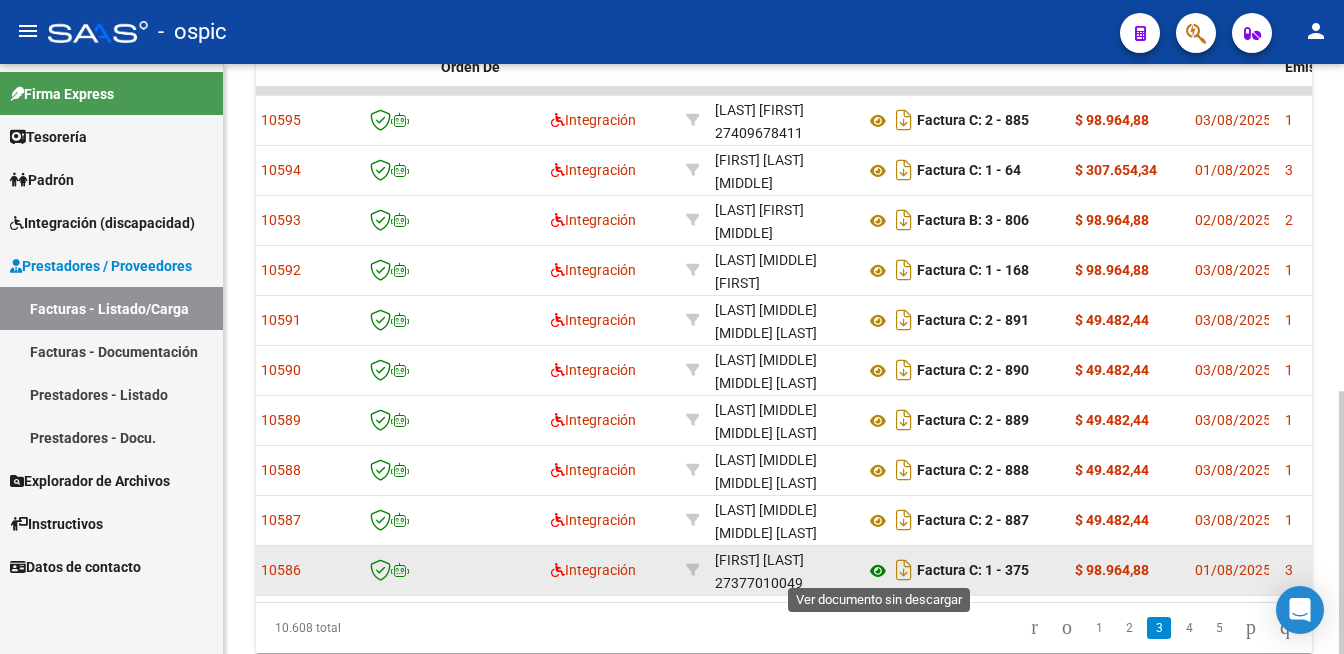 click 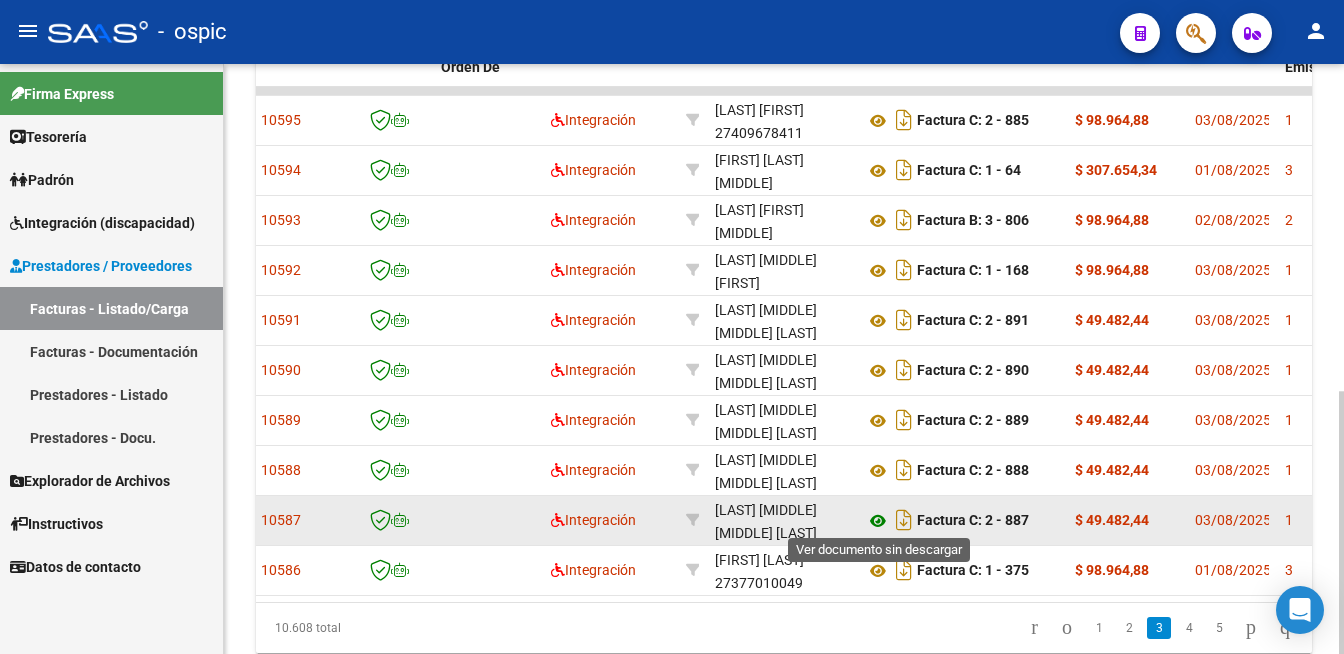 click 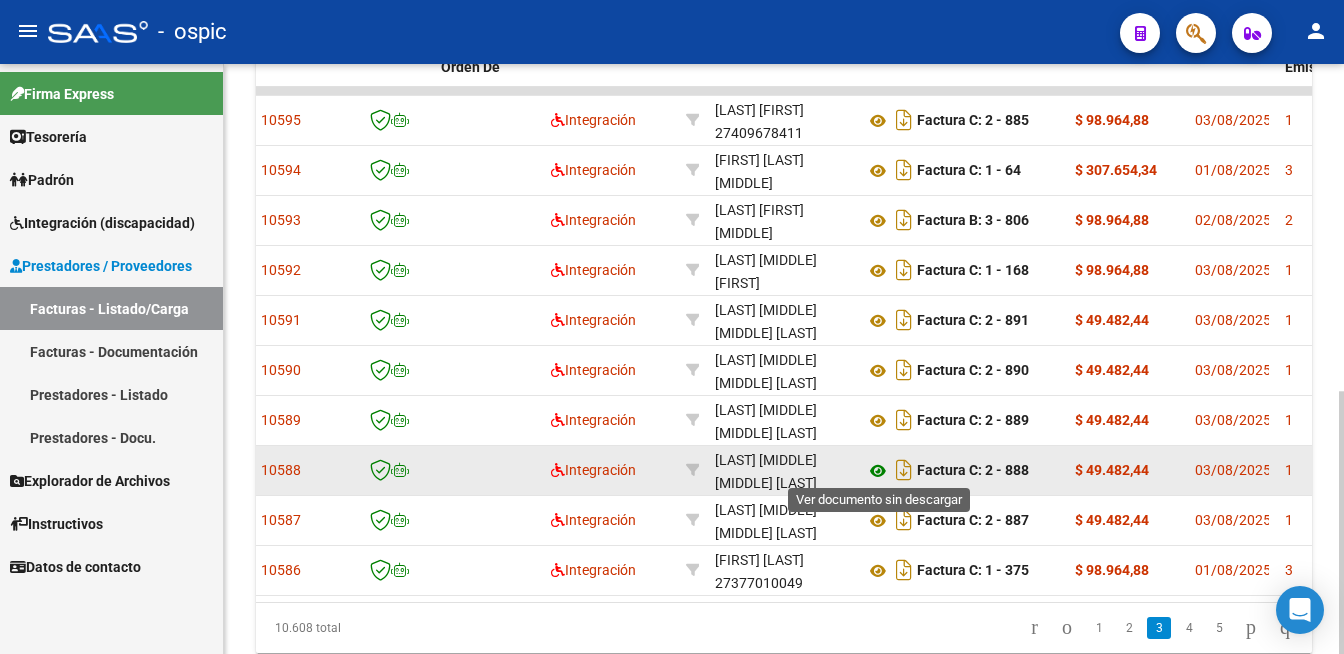click 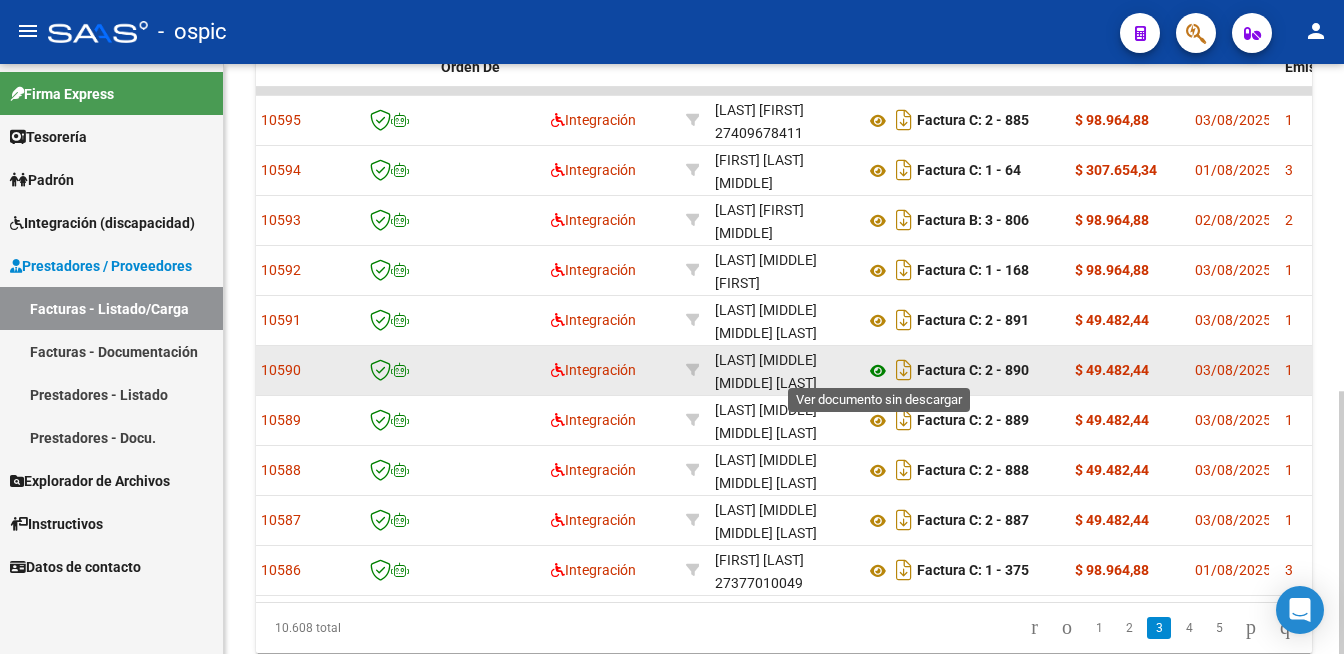 click 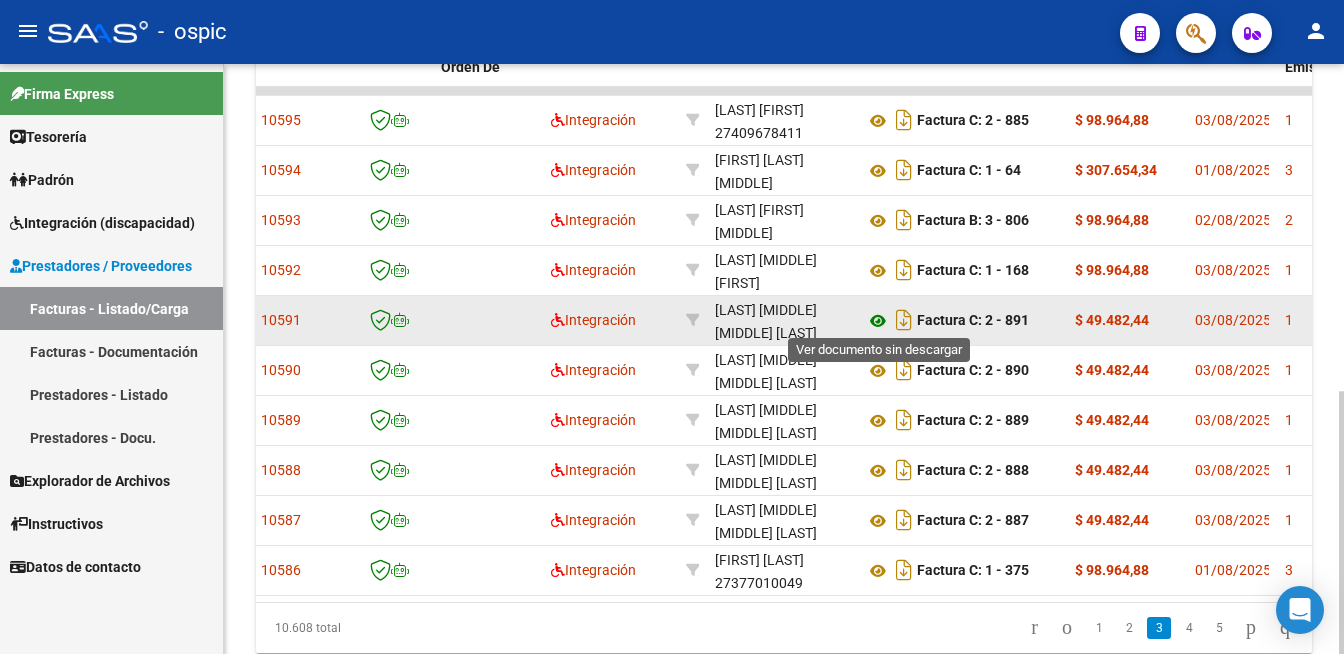 click 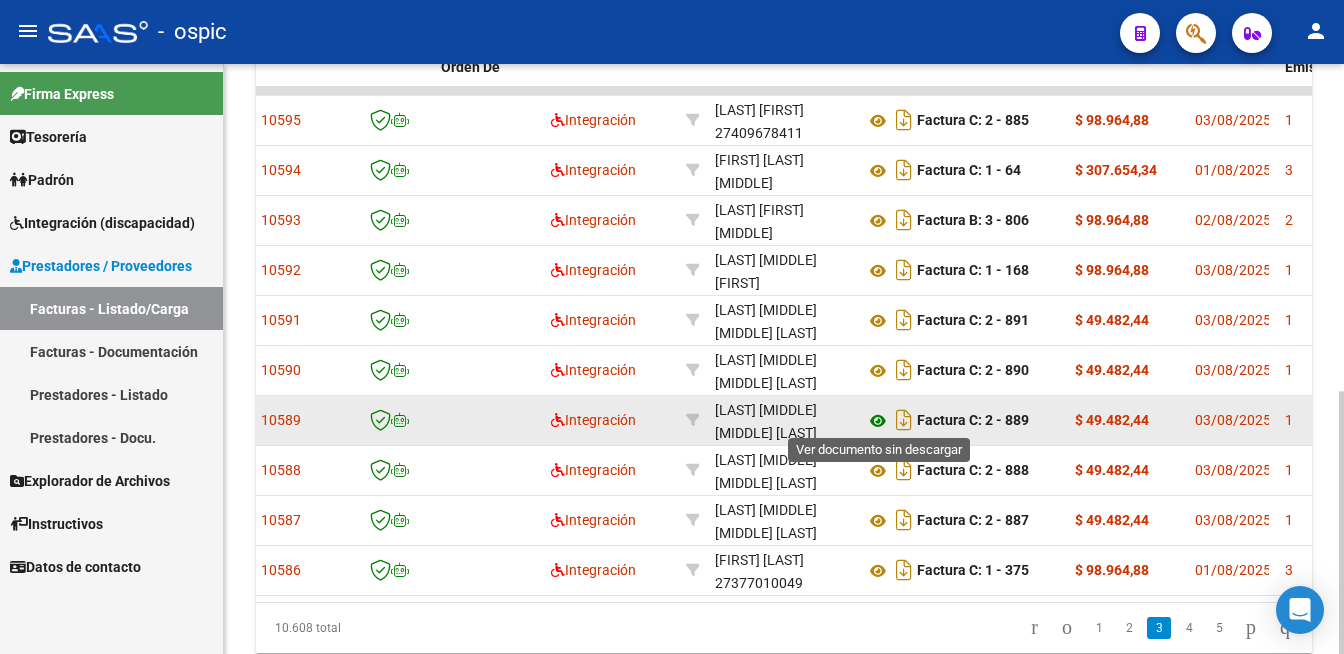 click 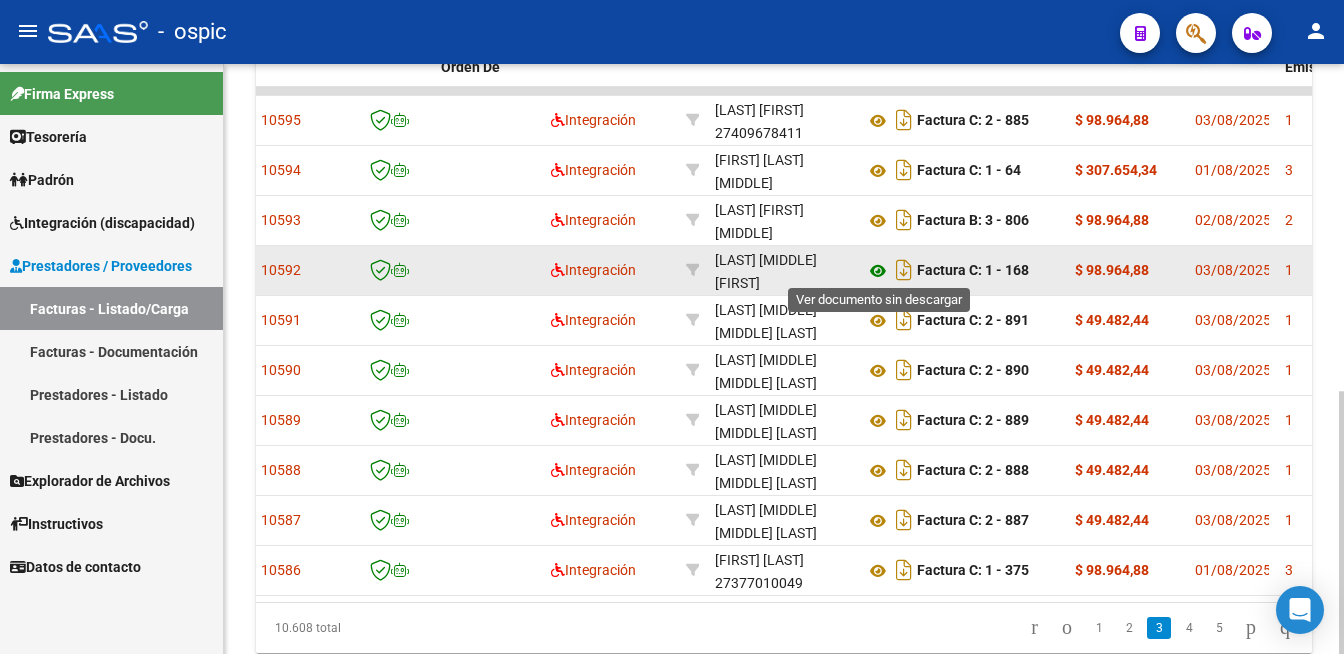 click 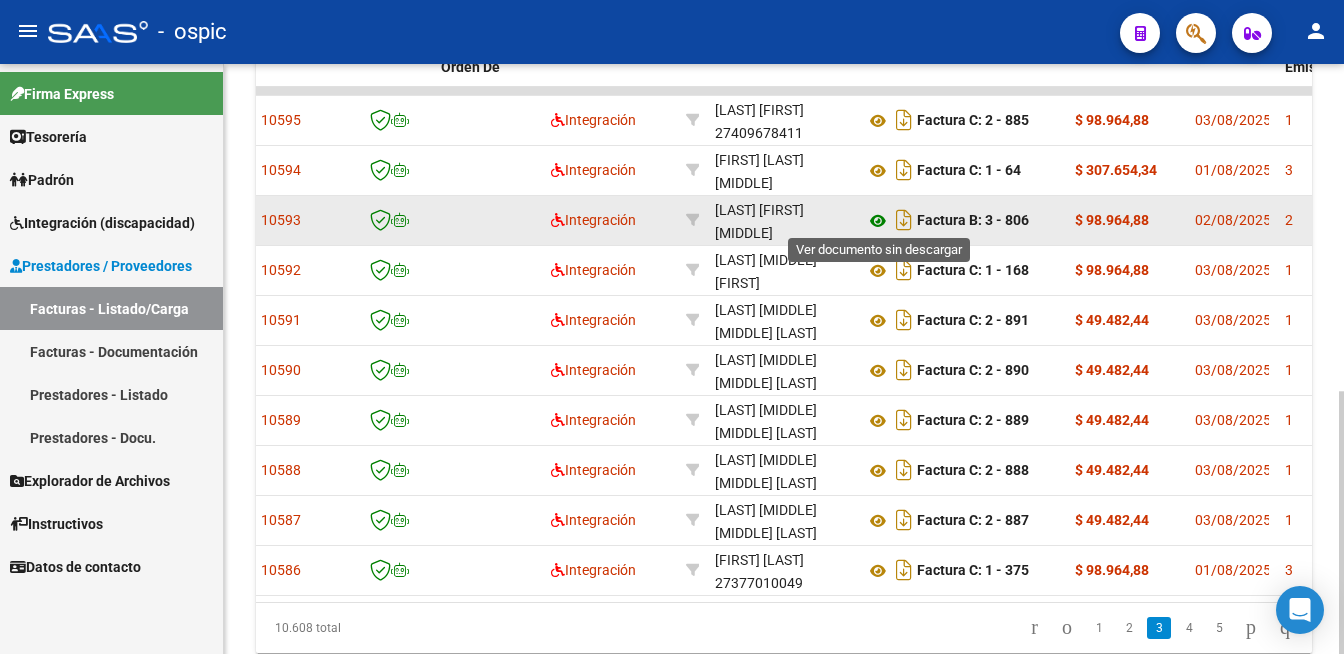 click 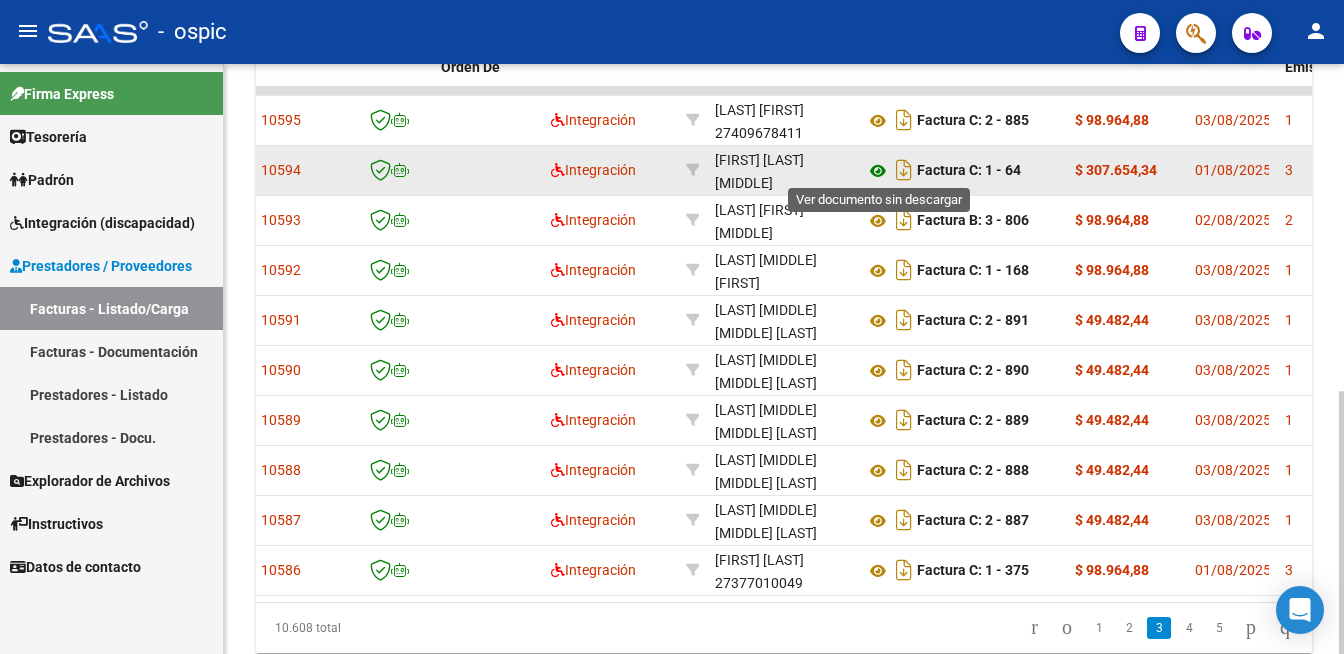 click 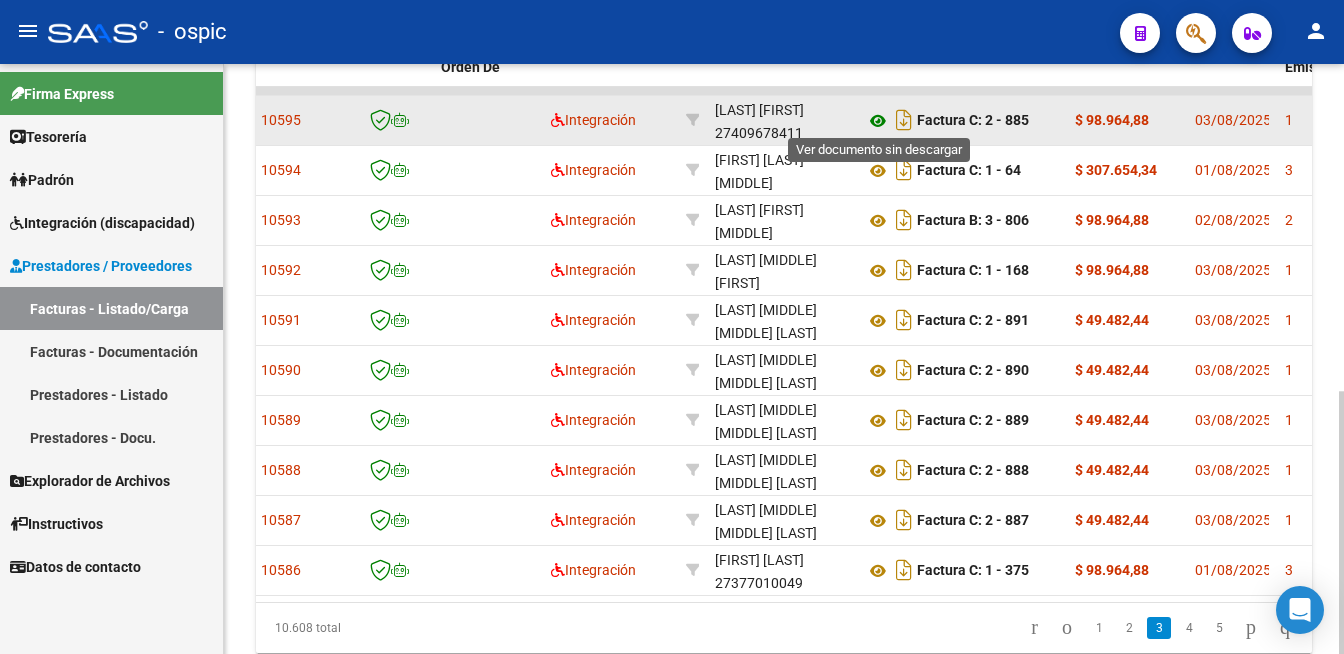 click 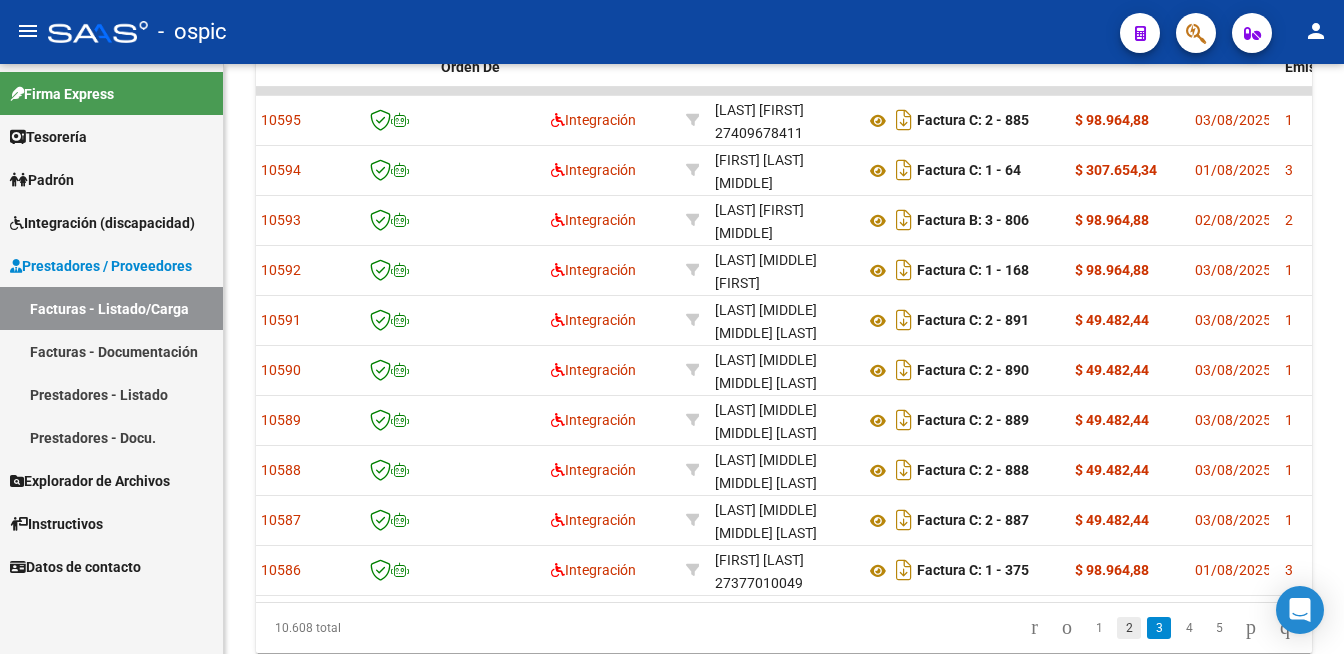 click on "2" 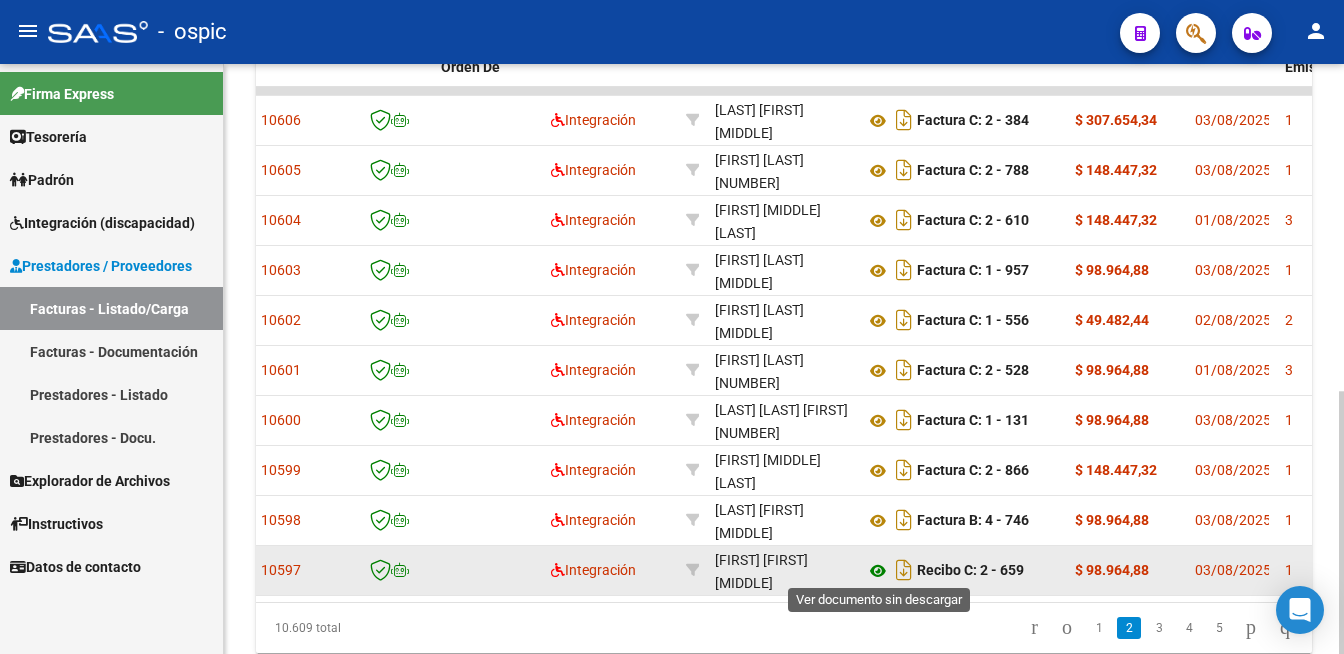 click 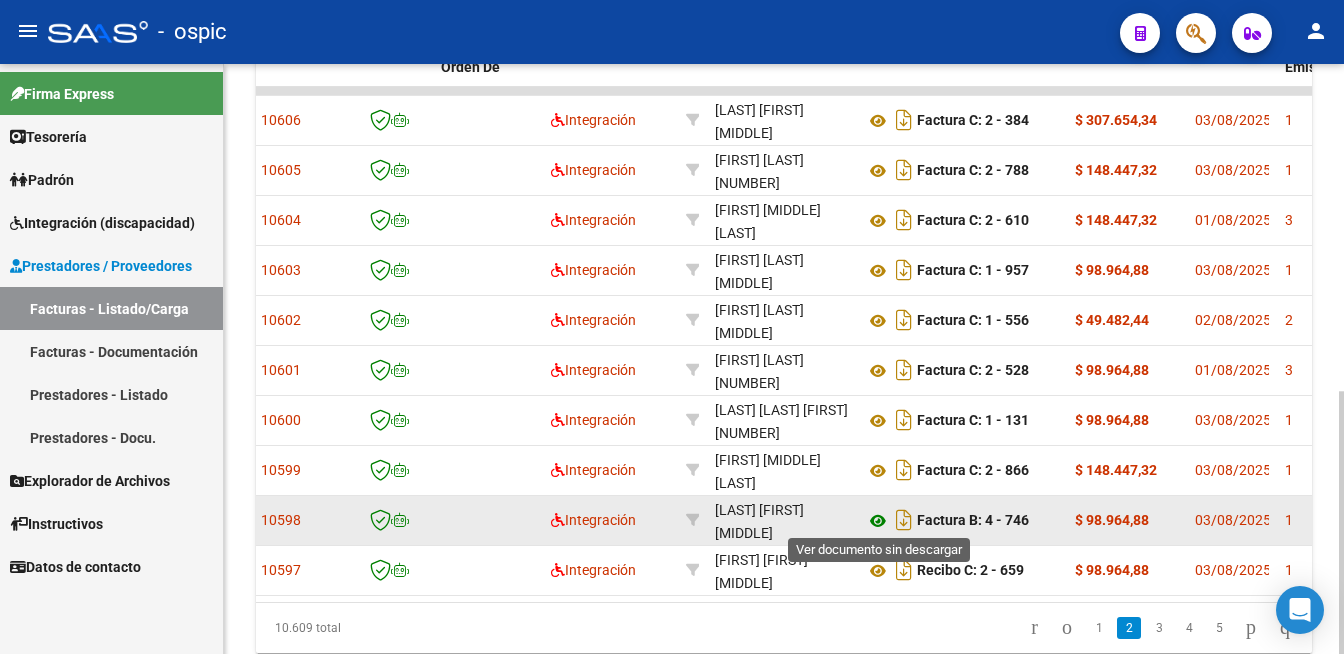 click 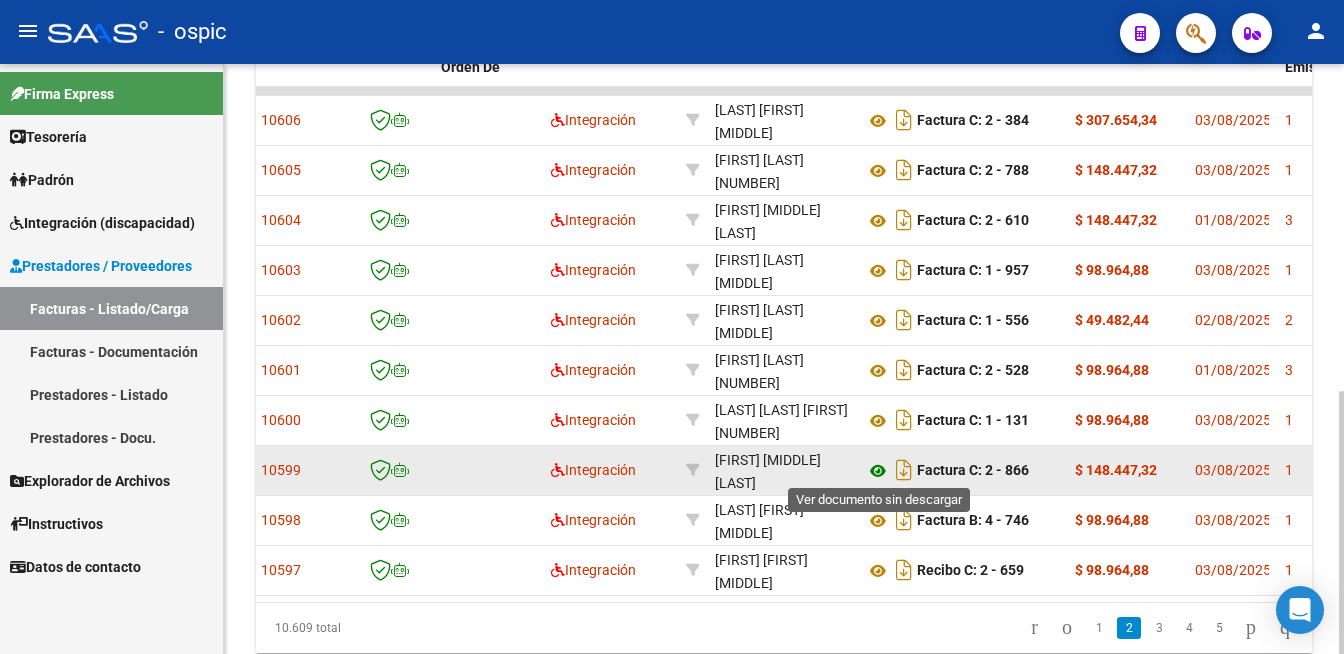click 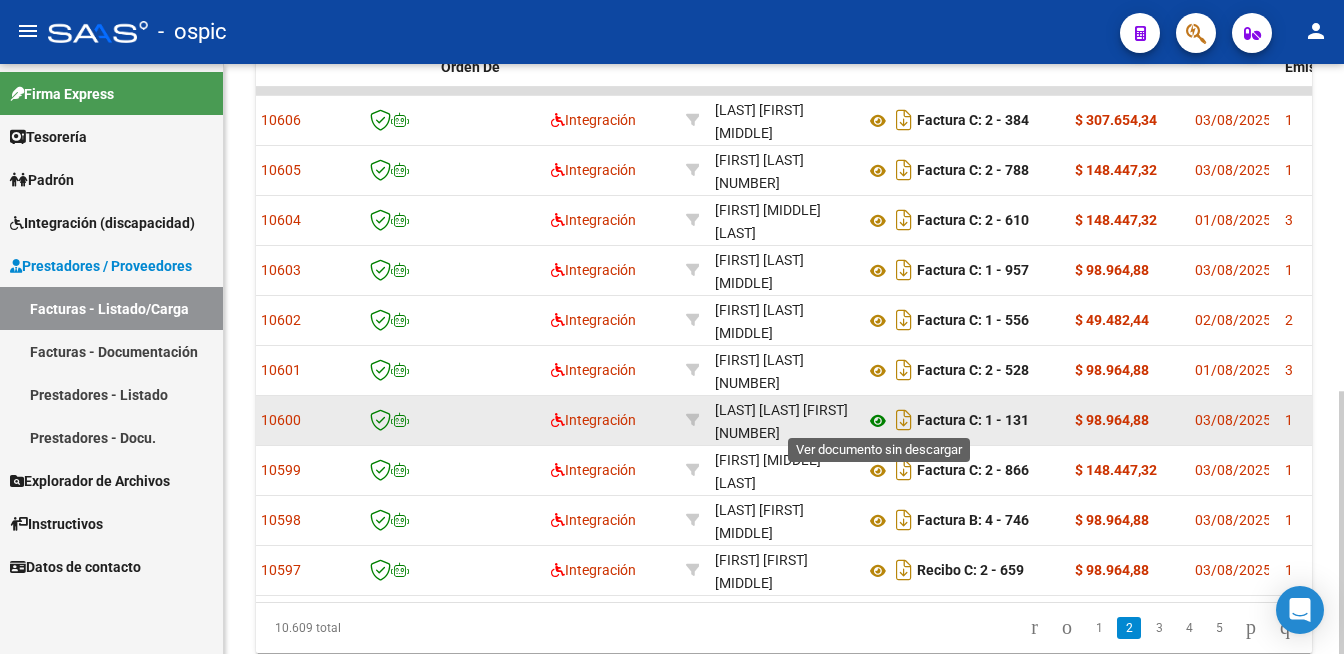 click 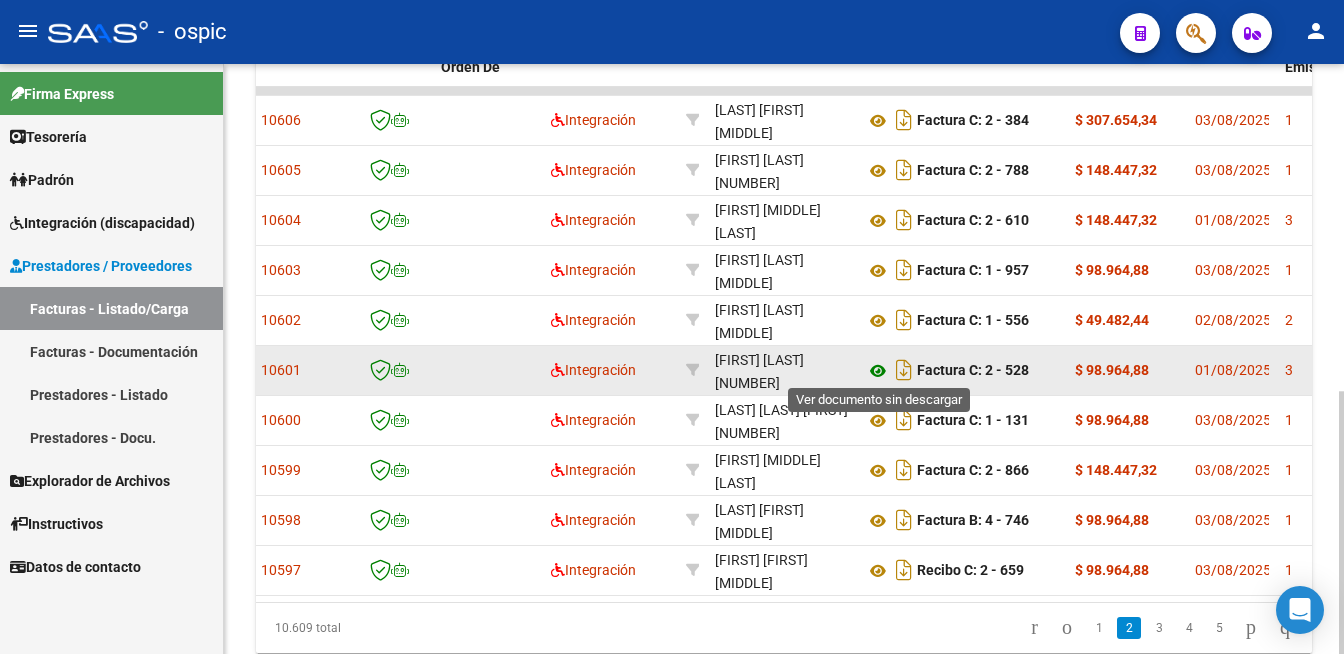 click 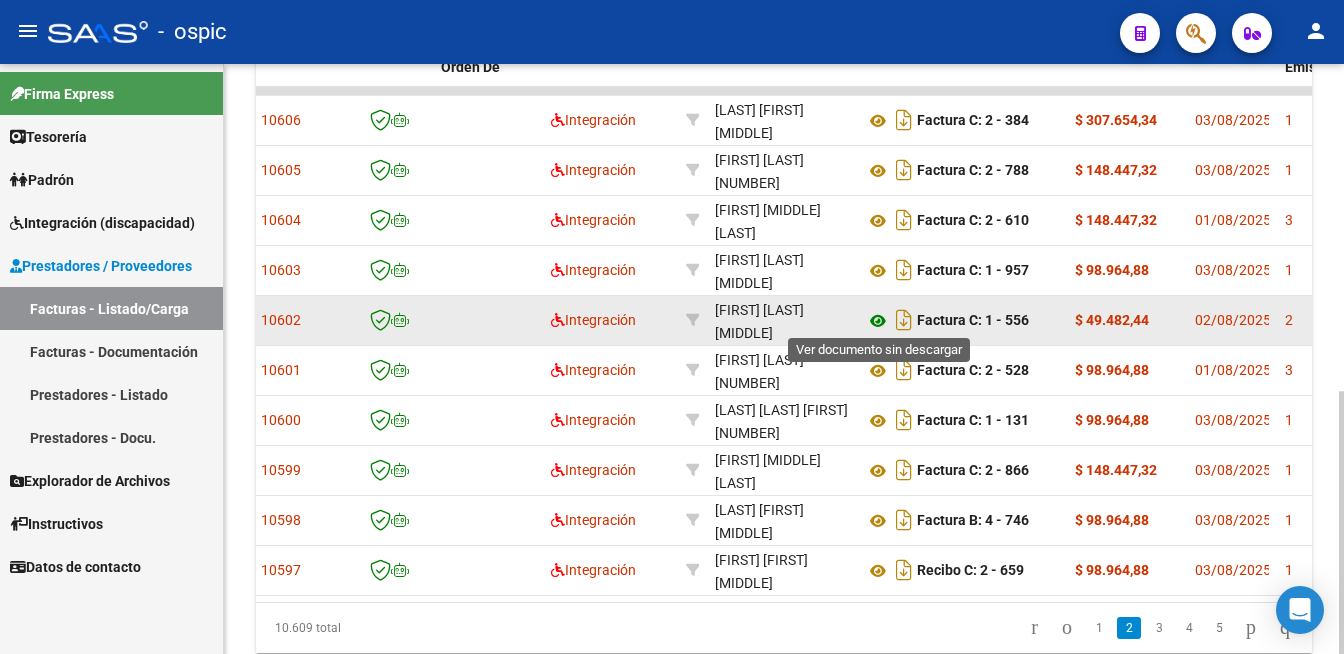 click 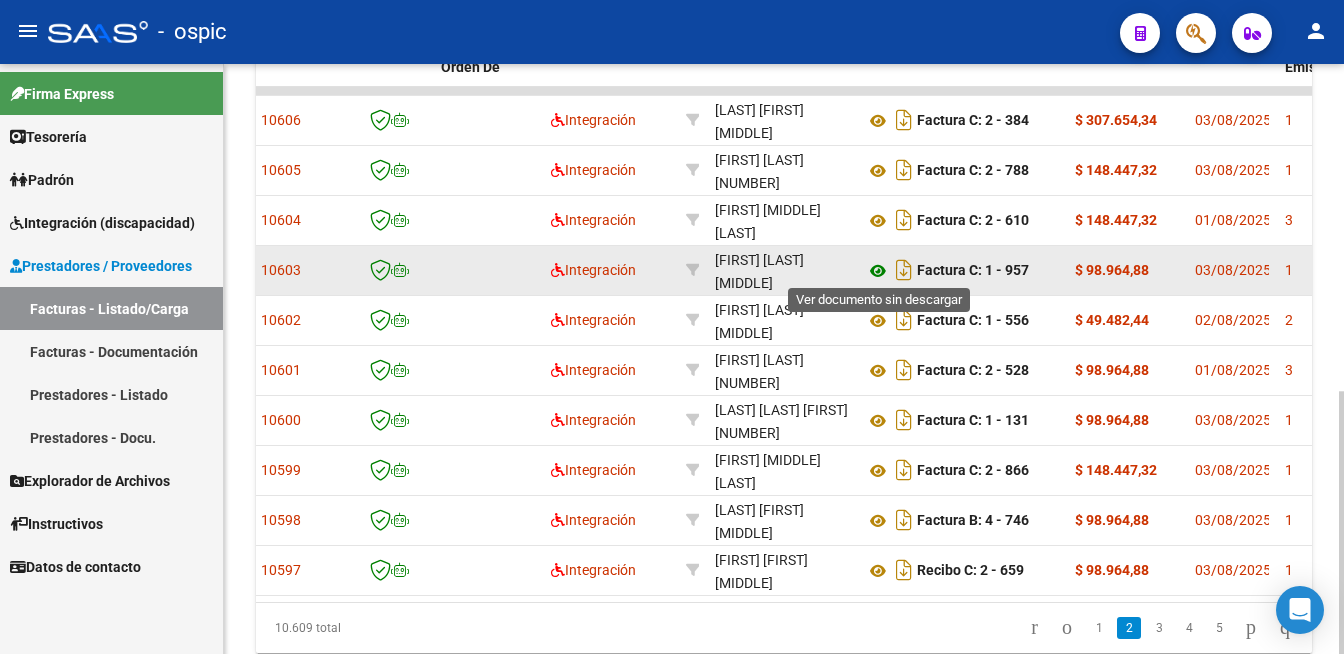 click 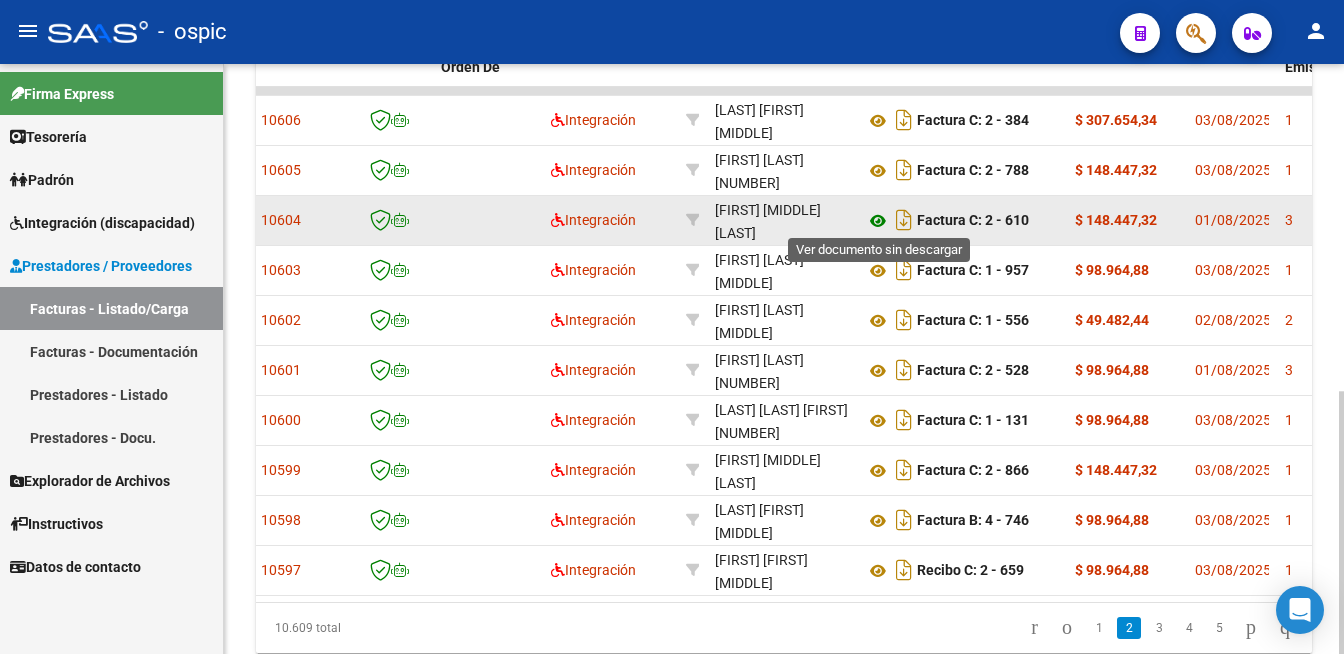 click 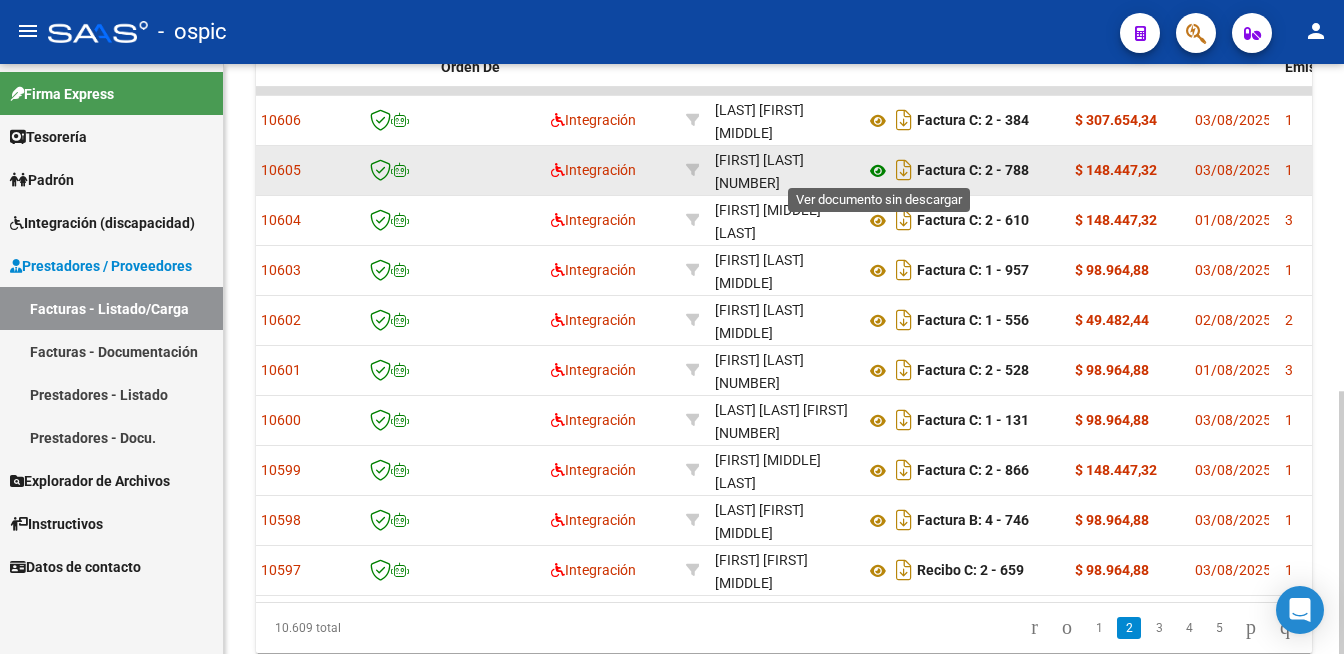 click 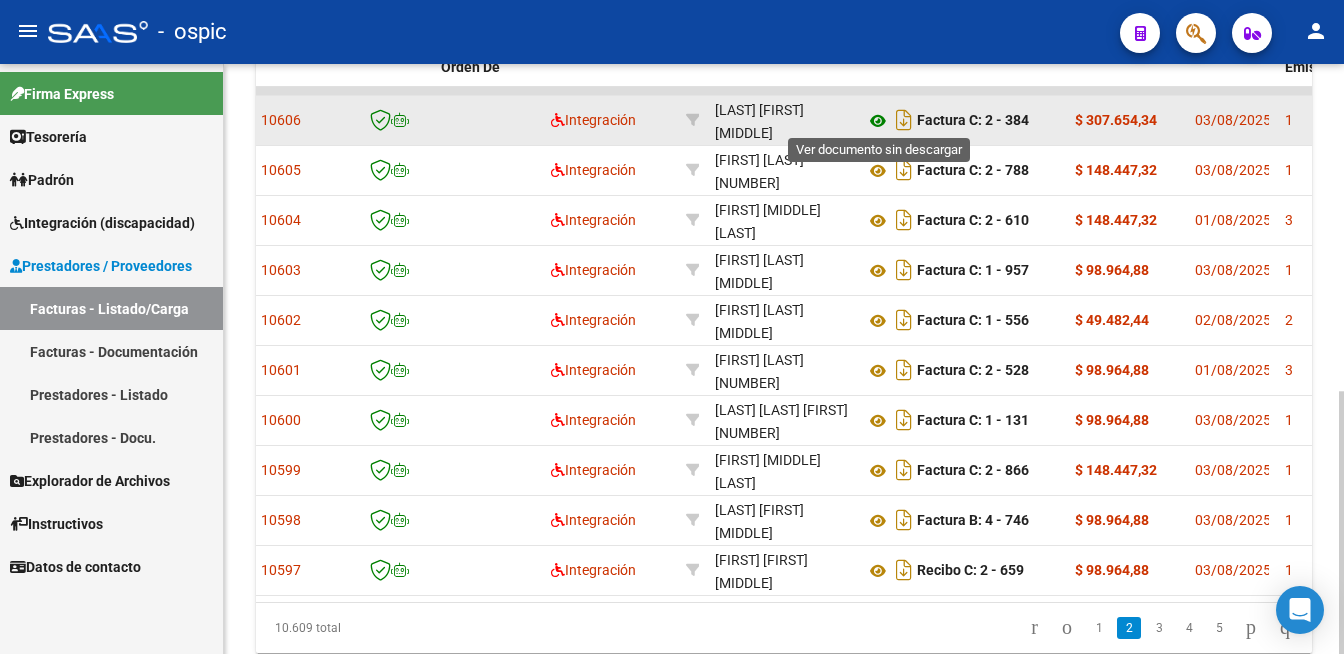 click 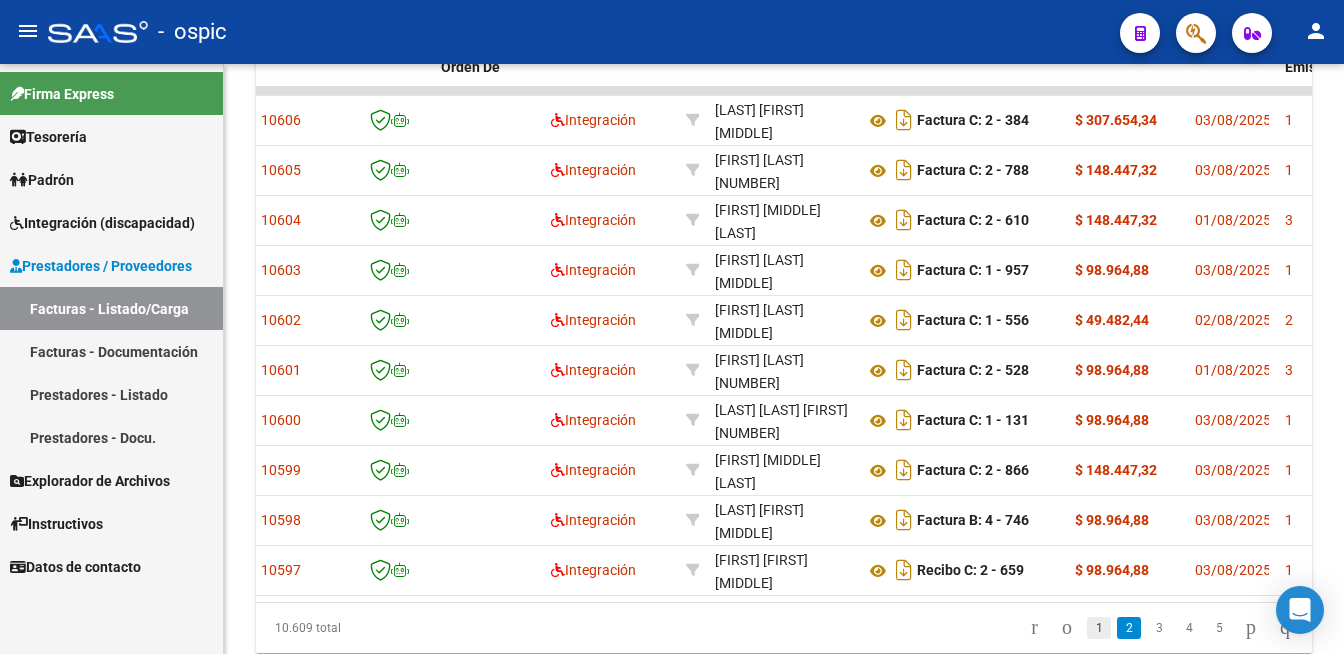 click on "1" 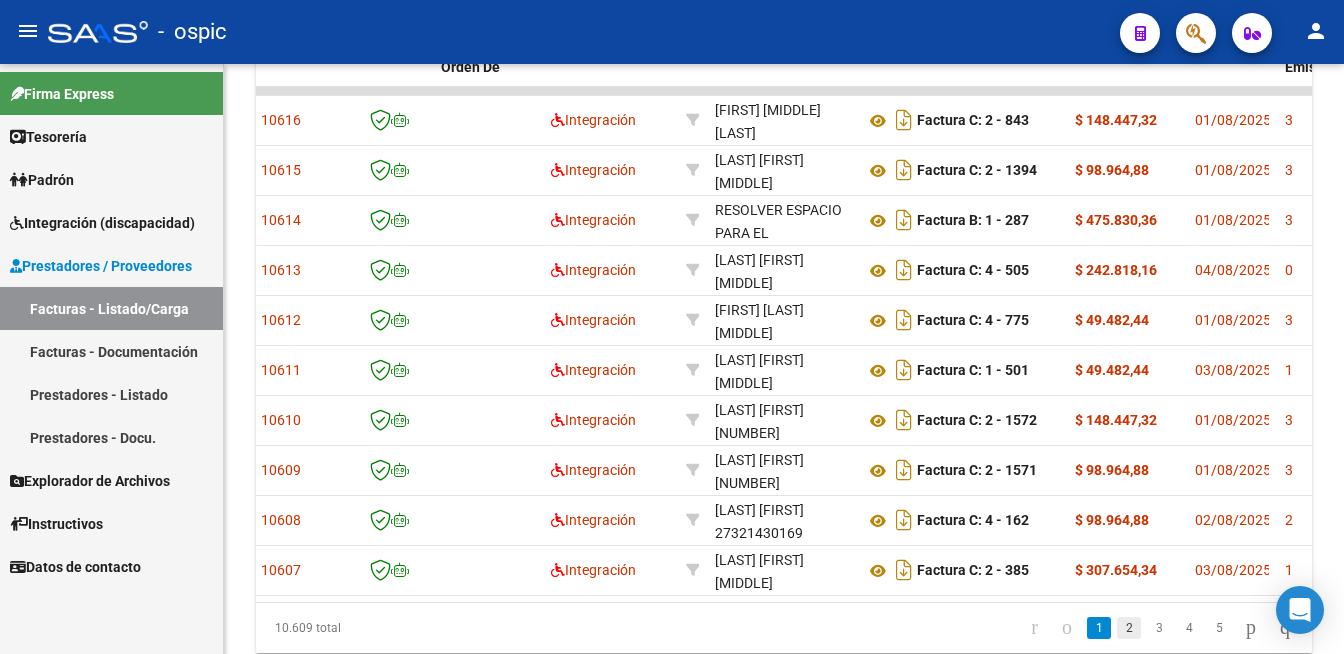 click on "2" 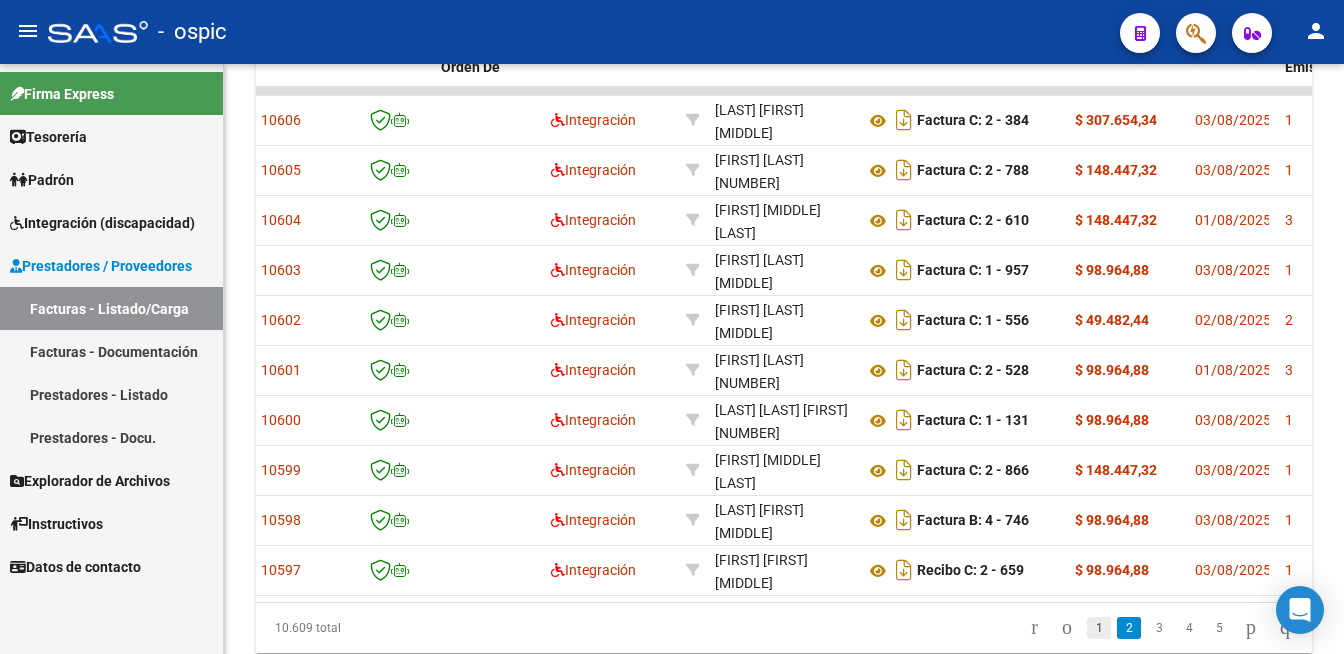 click on "1" 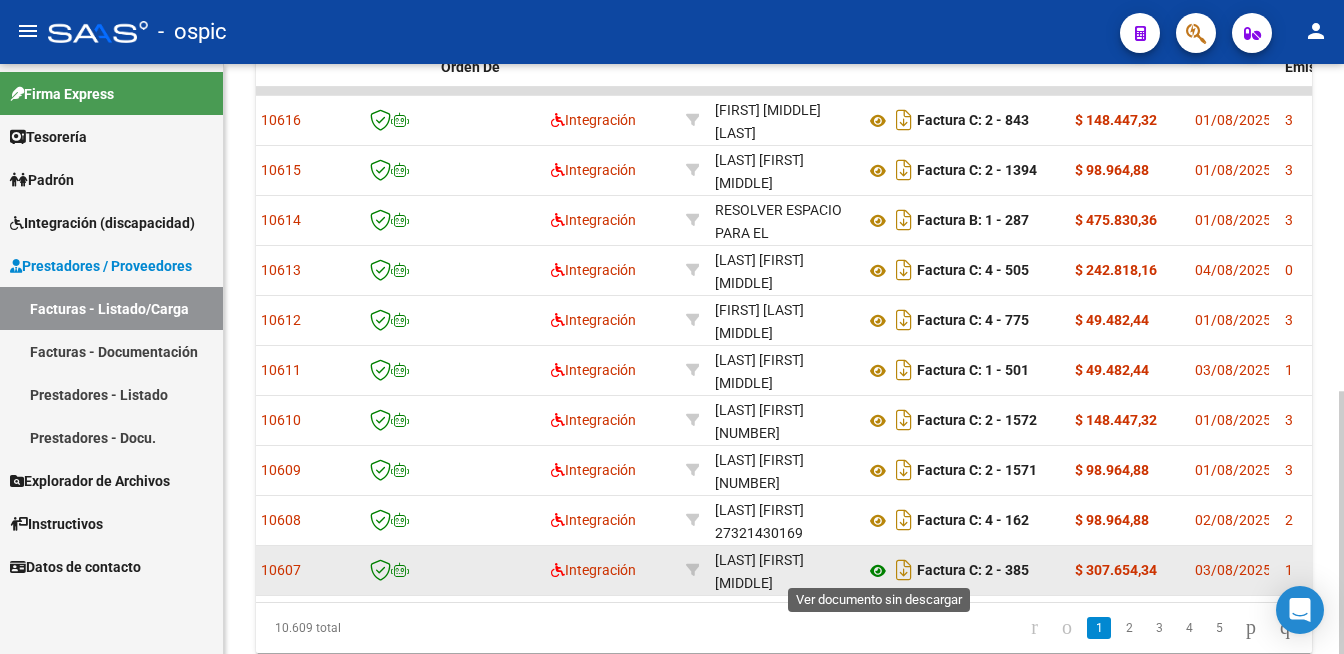 click 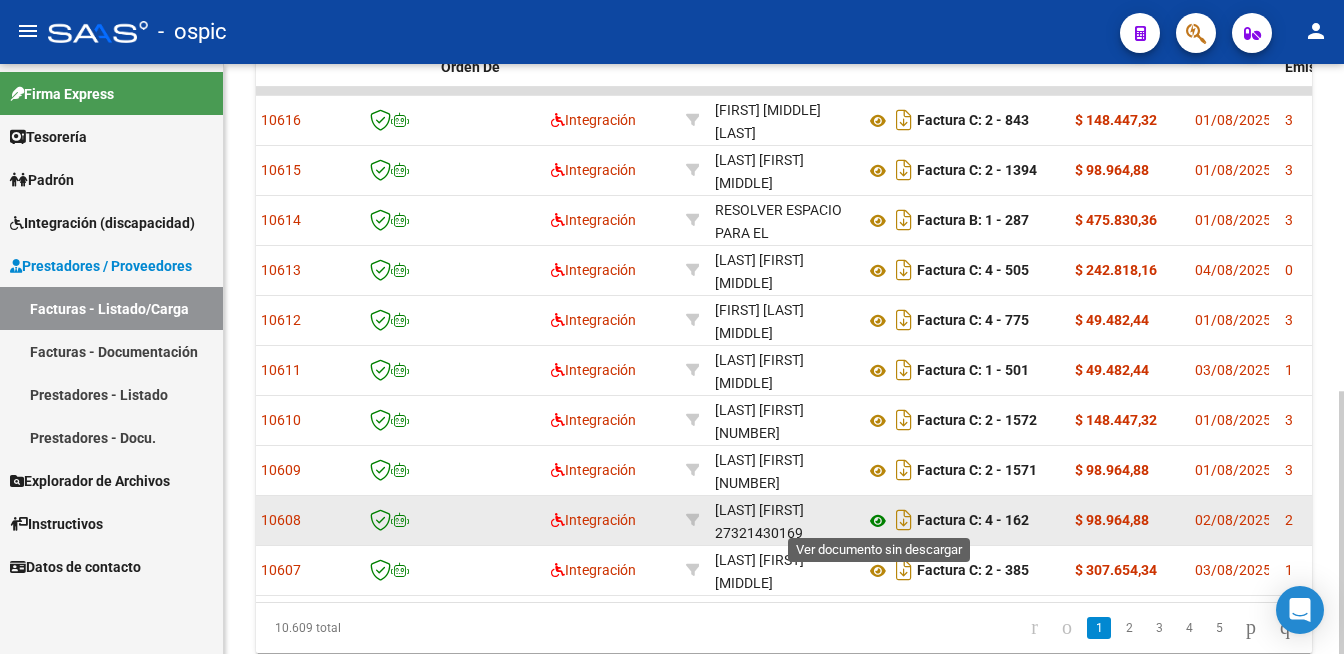 click 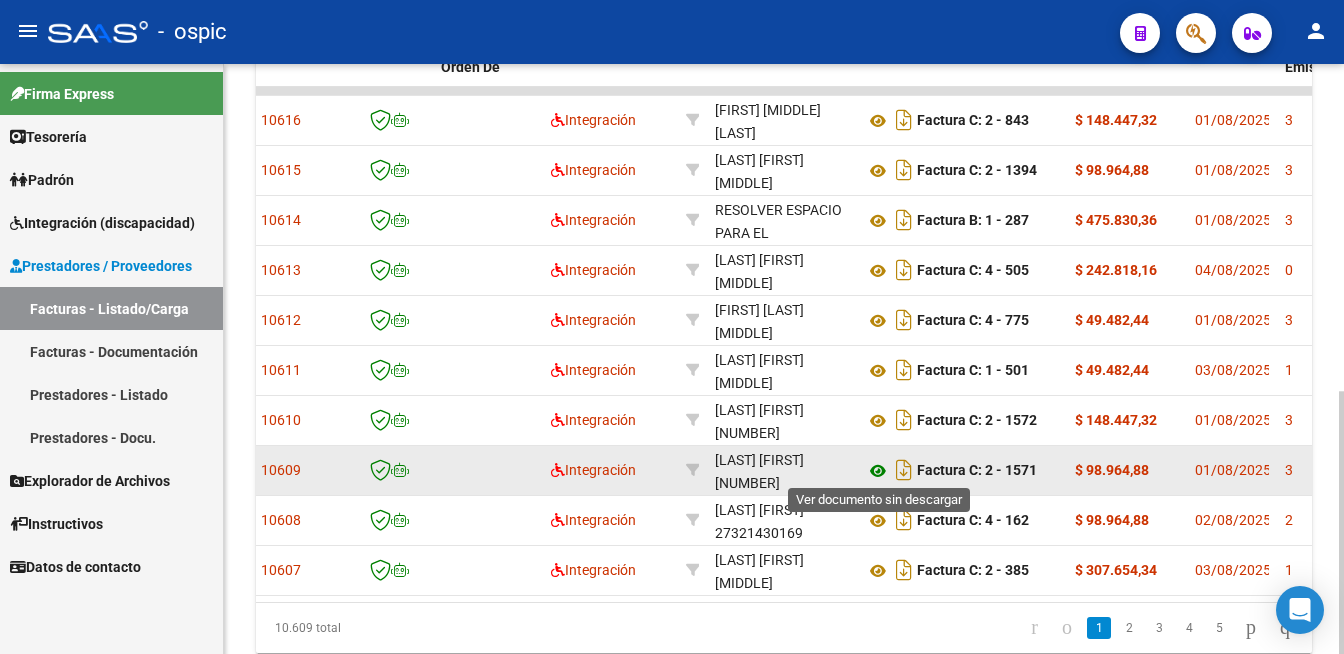 click 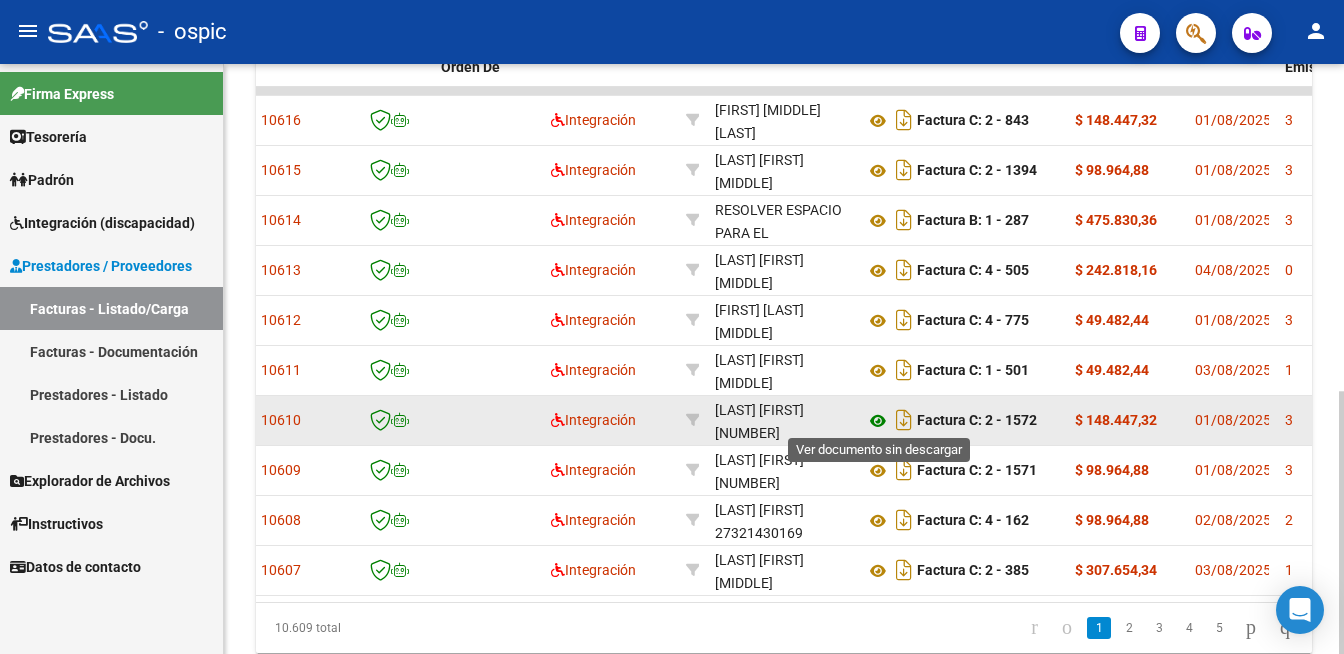 click 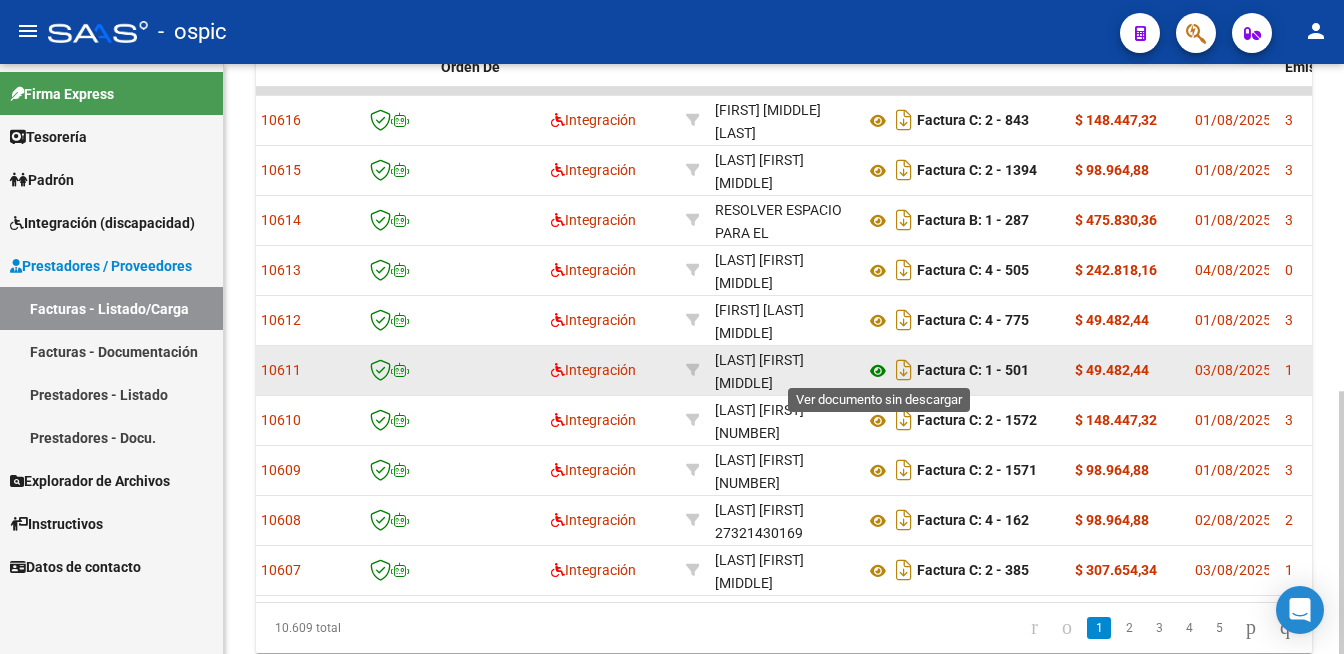 click 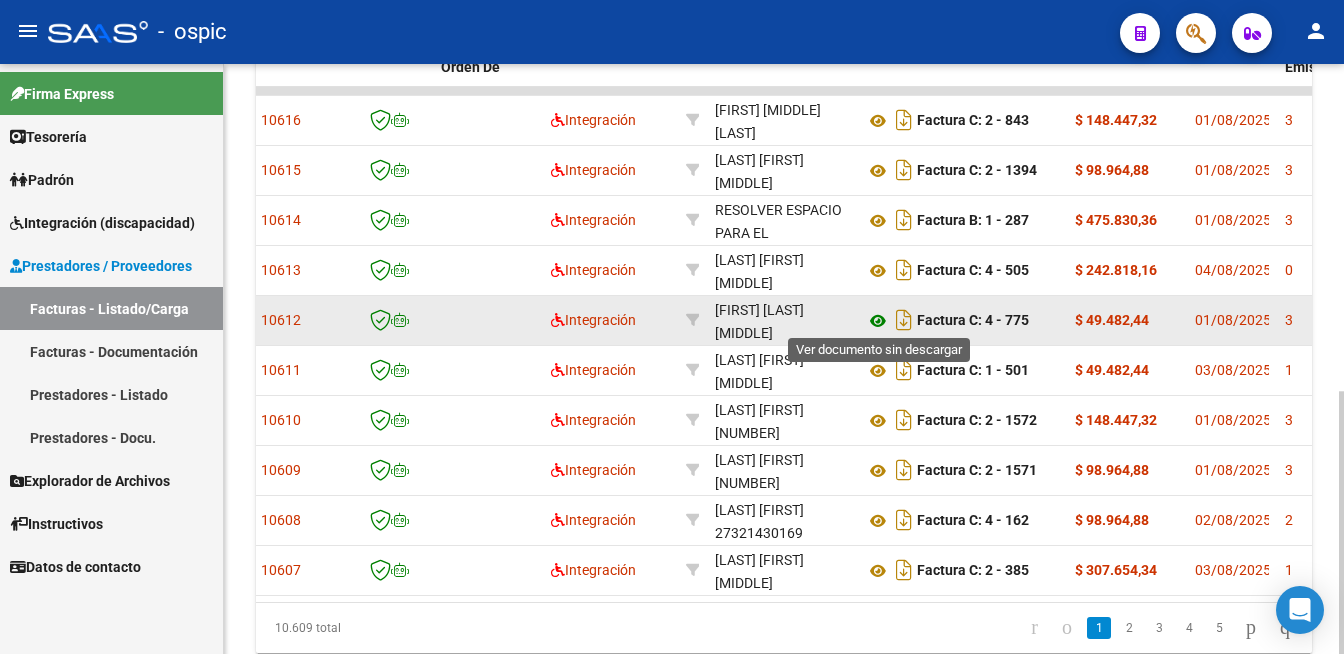 click 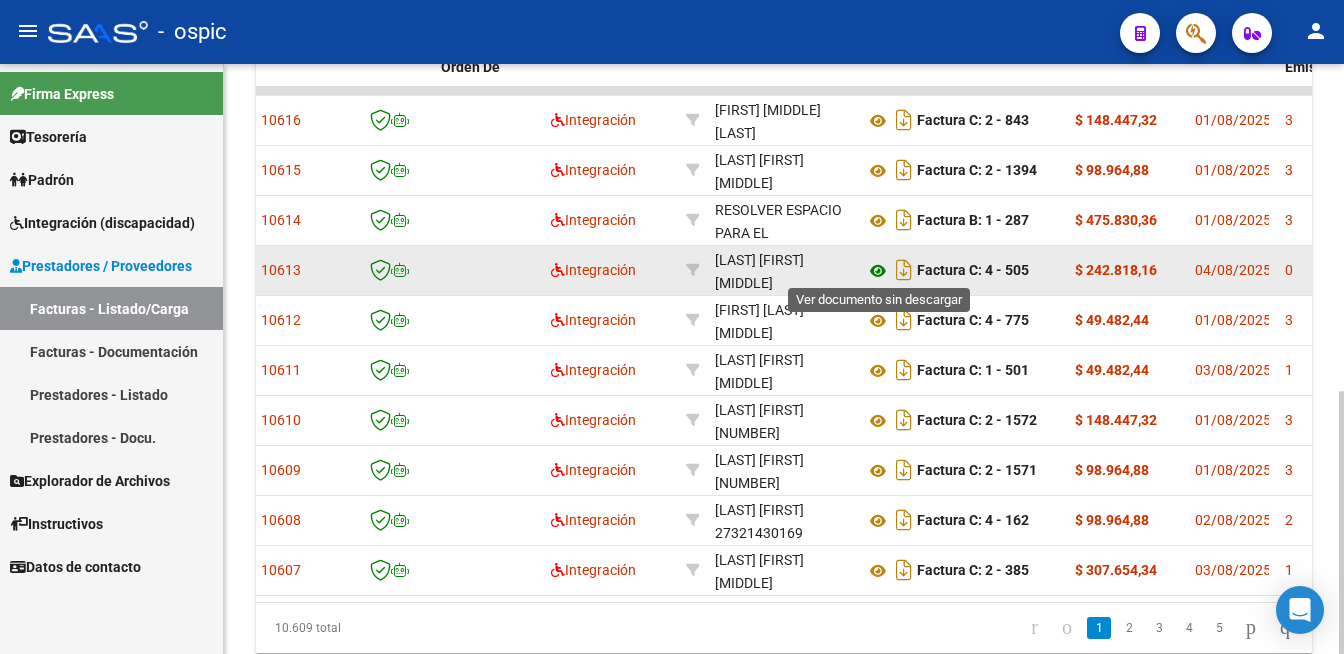 click 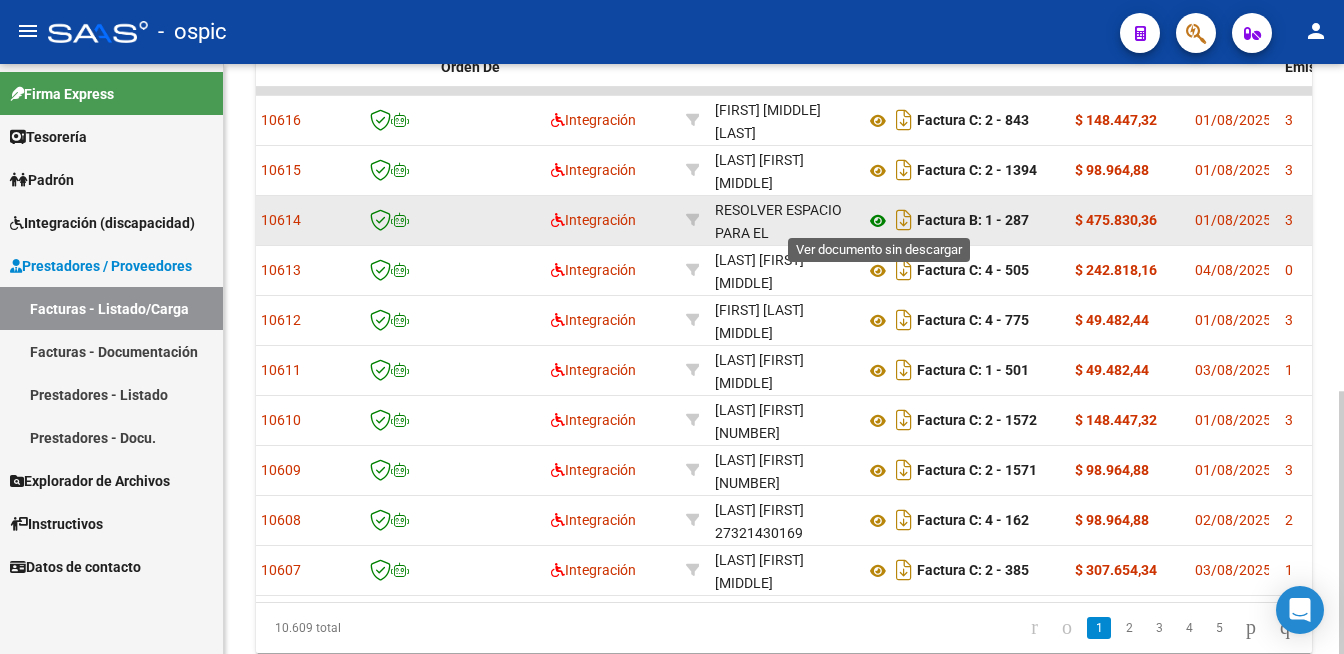 click 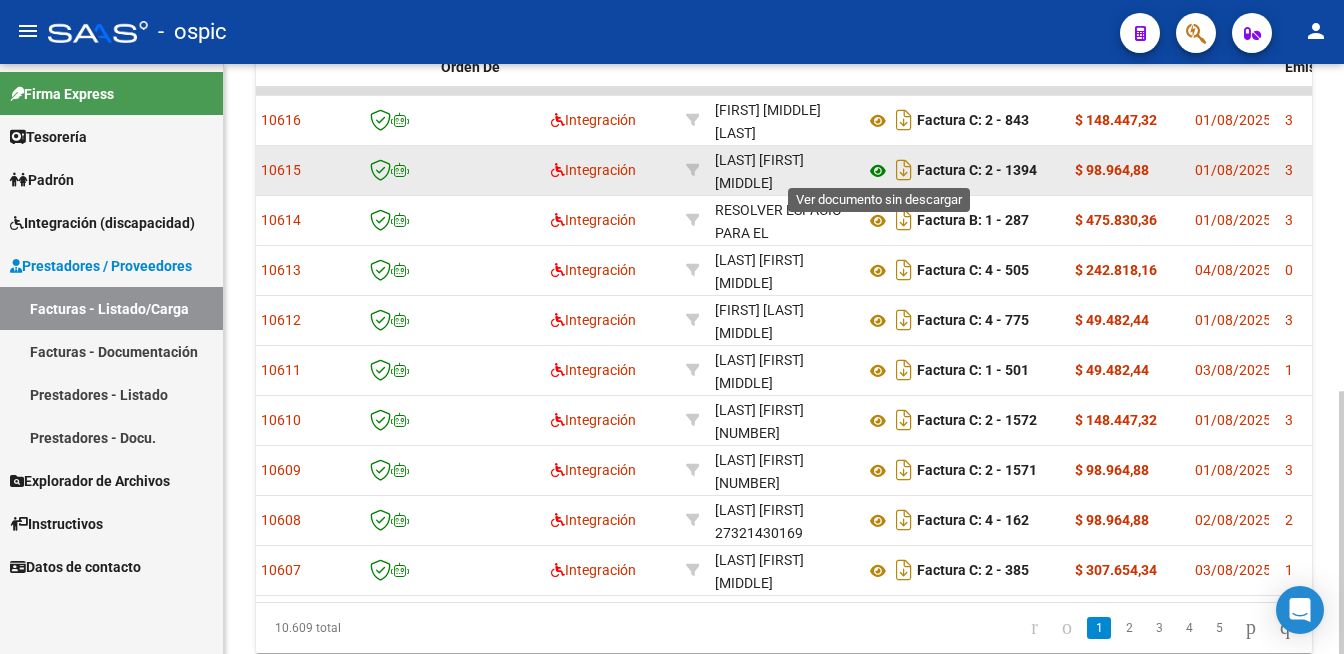 click 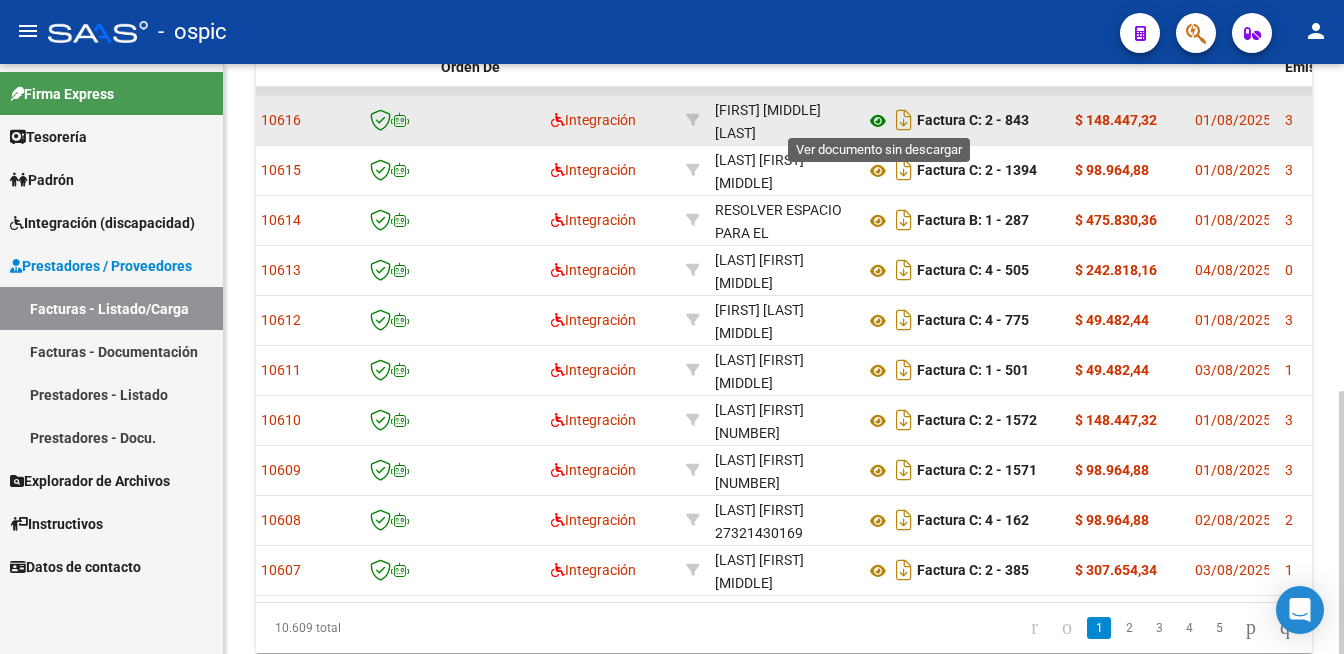 click 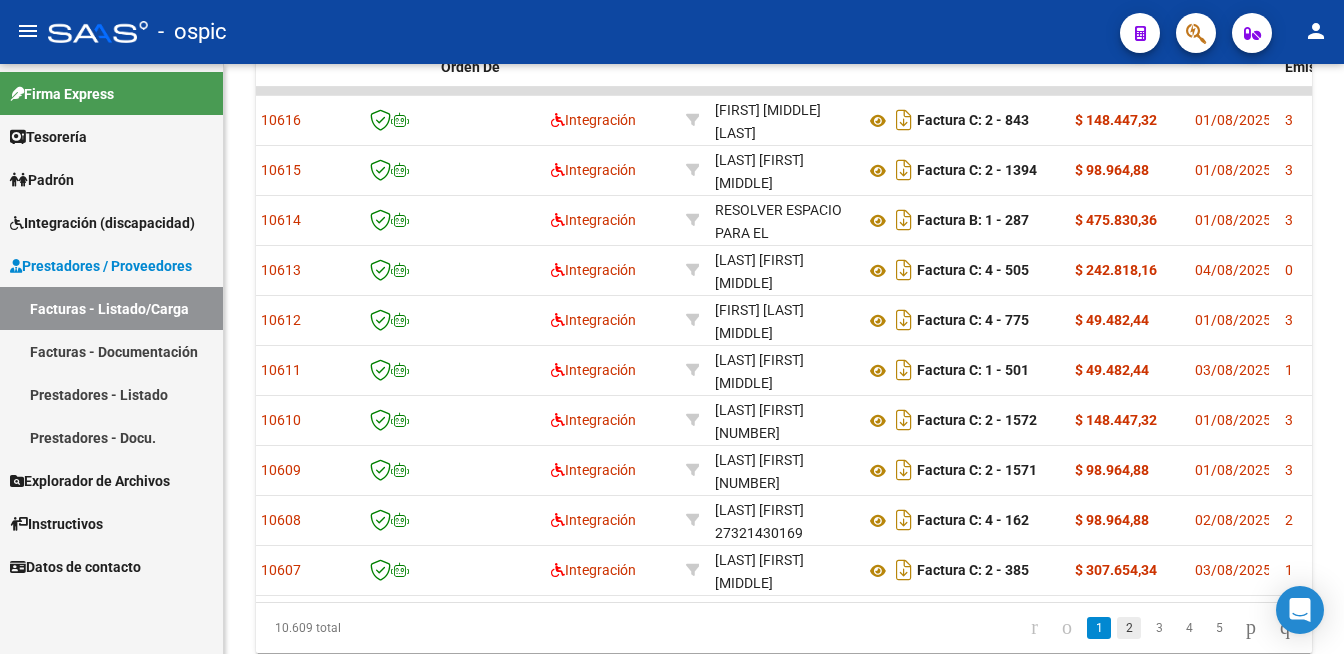 click on "2" 